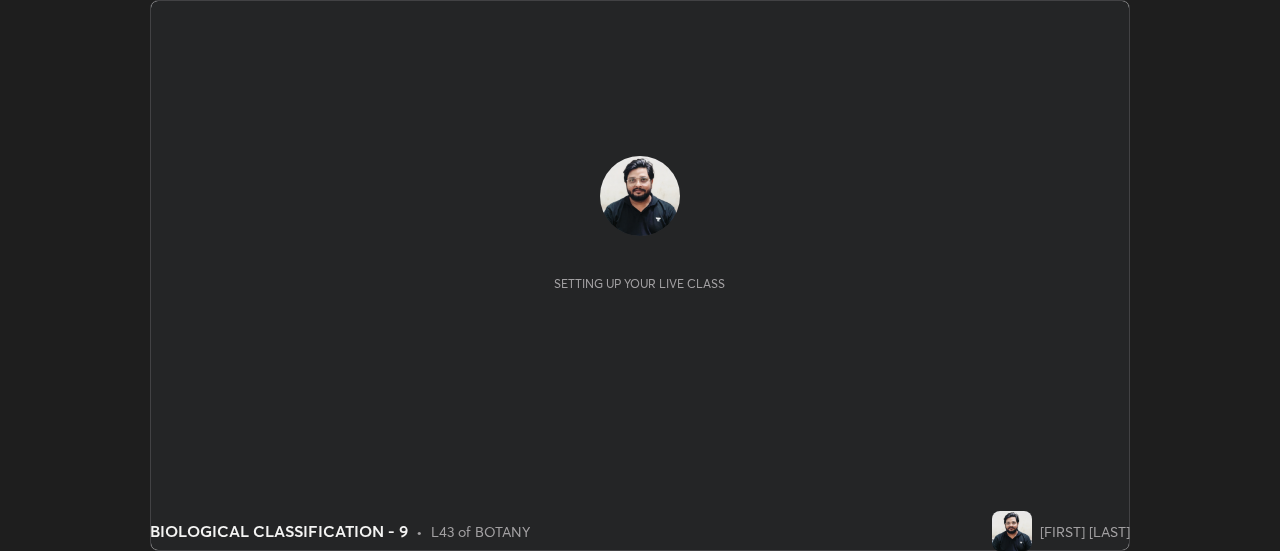 scroll, scrollTop: 0, scrollLeft: 0, axis: both 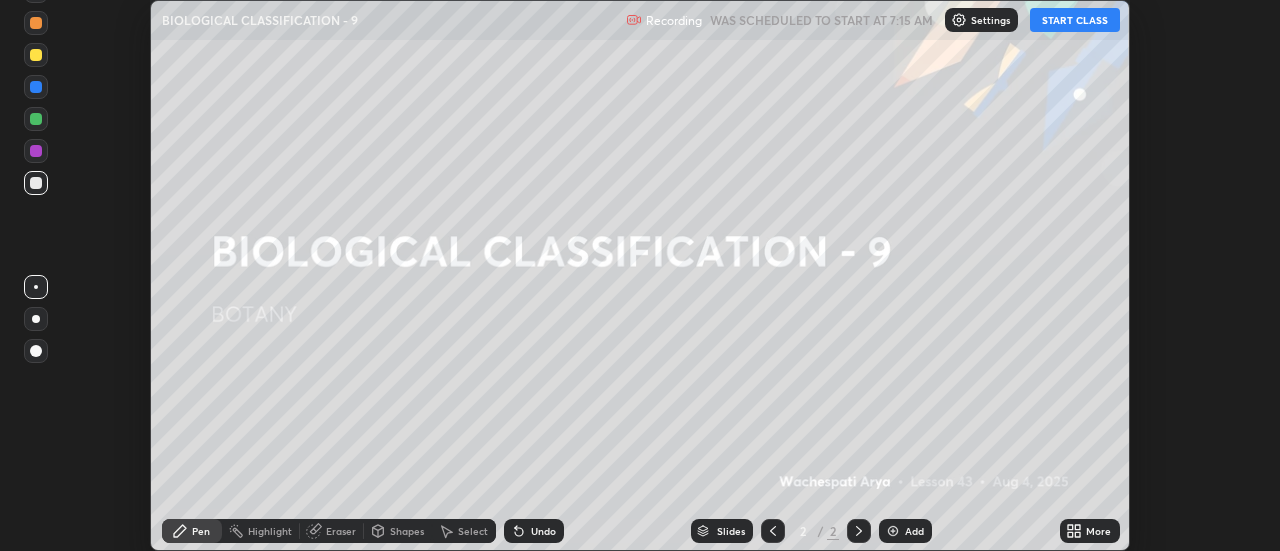 click on "START CLASS" at bounding box center [1075, 20] 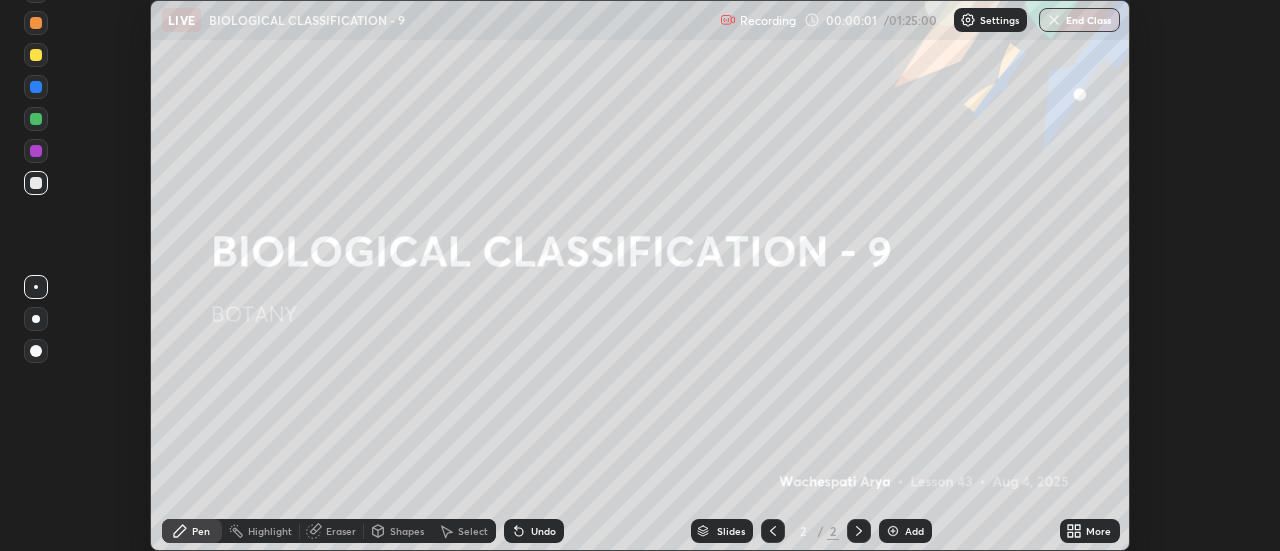 click on "More" at bounding box center (1090, 531) 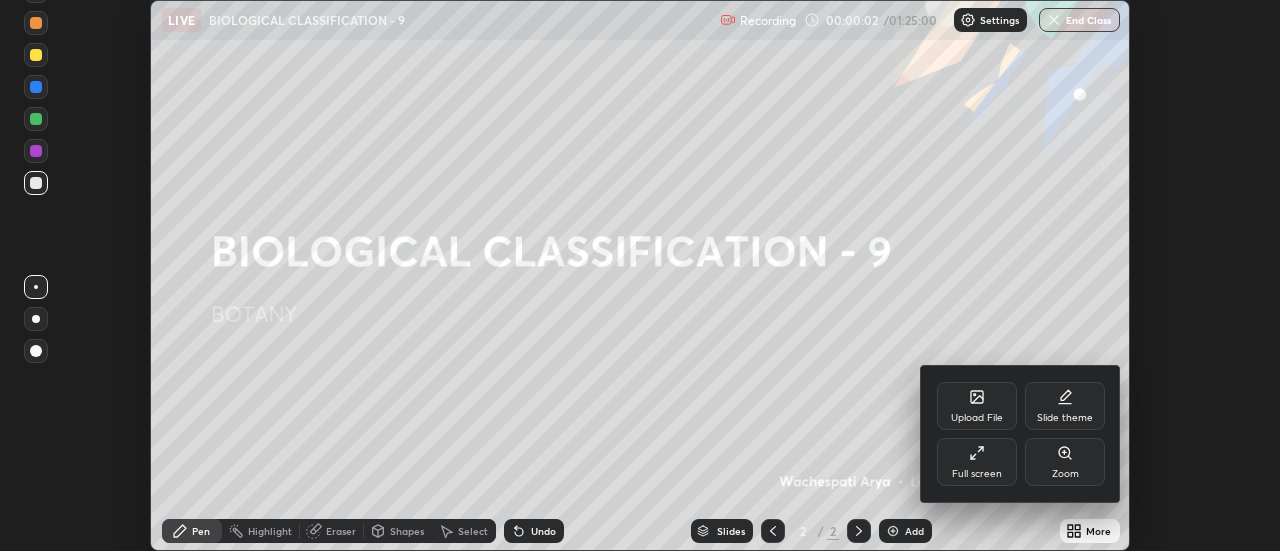 click on "Full screen" at bounding box center [977, 474] 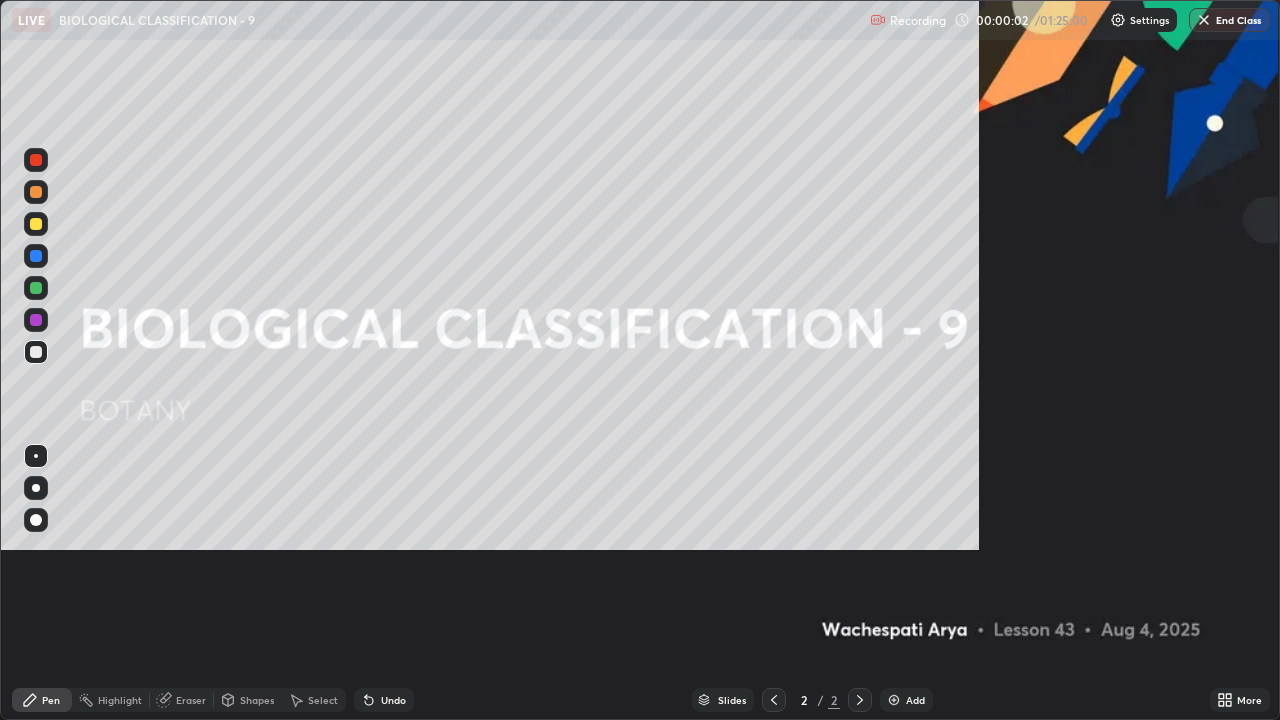 scroll, scrollTop: 99280, scrollLeft: 98720, axis: both 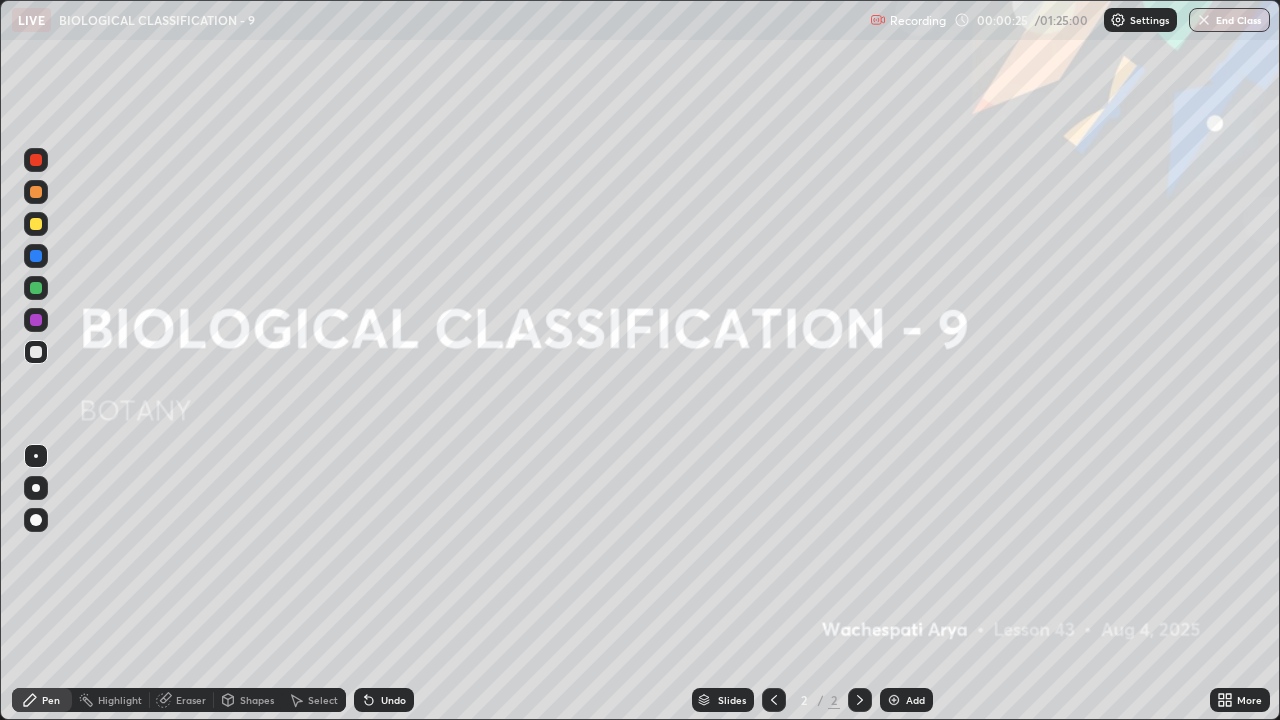 click at bounding box center [894, 700] 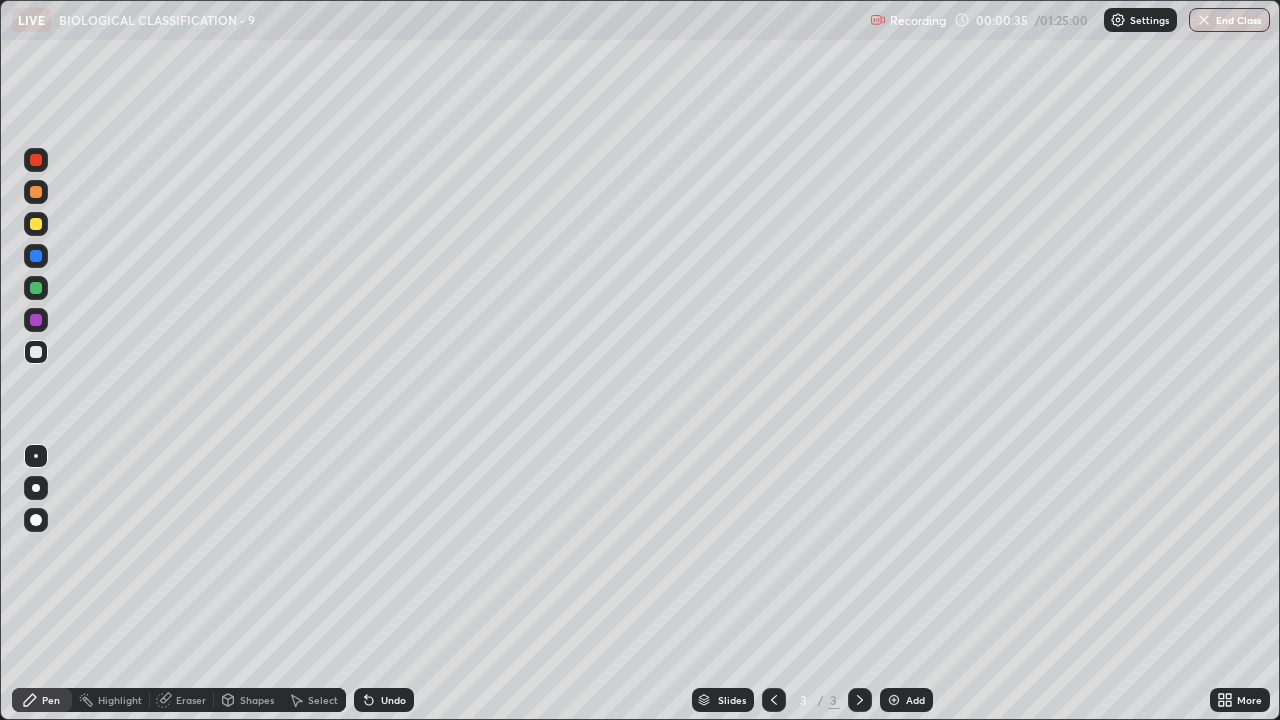 click at bounding box center [36, 488] 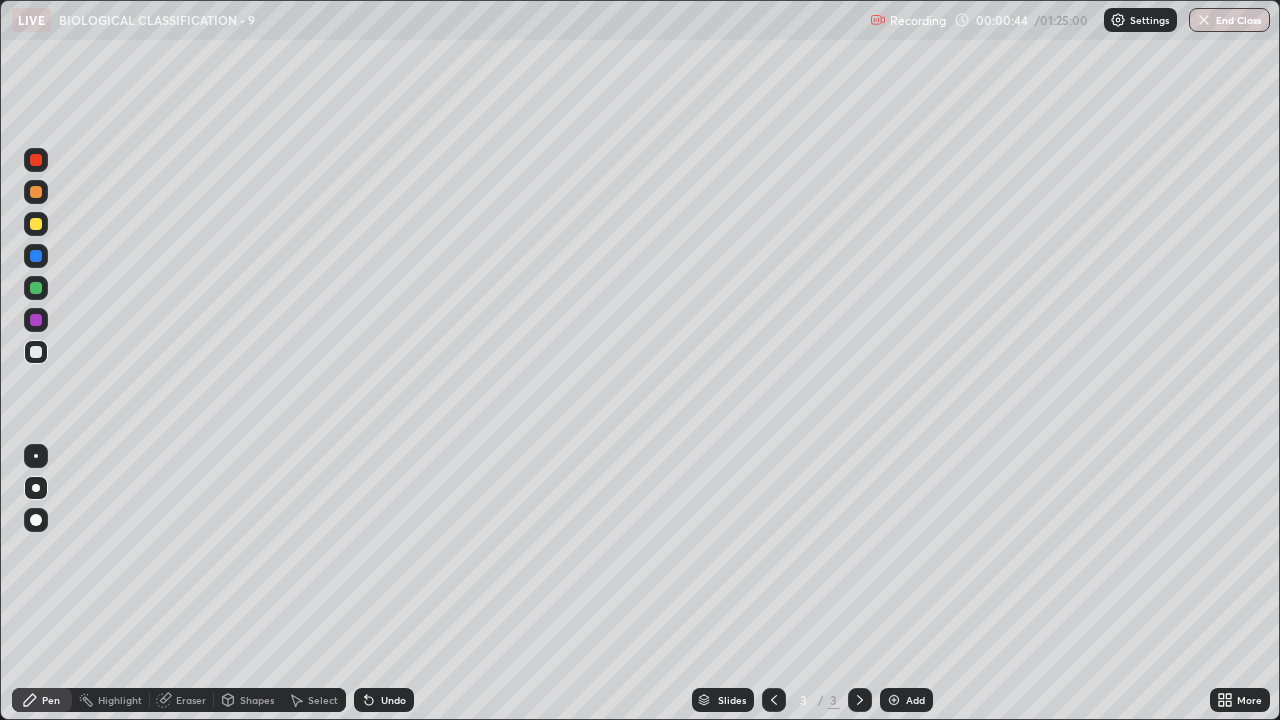 click at bounding box center (36, 288) 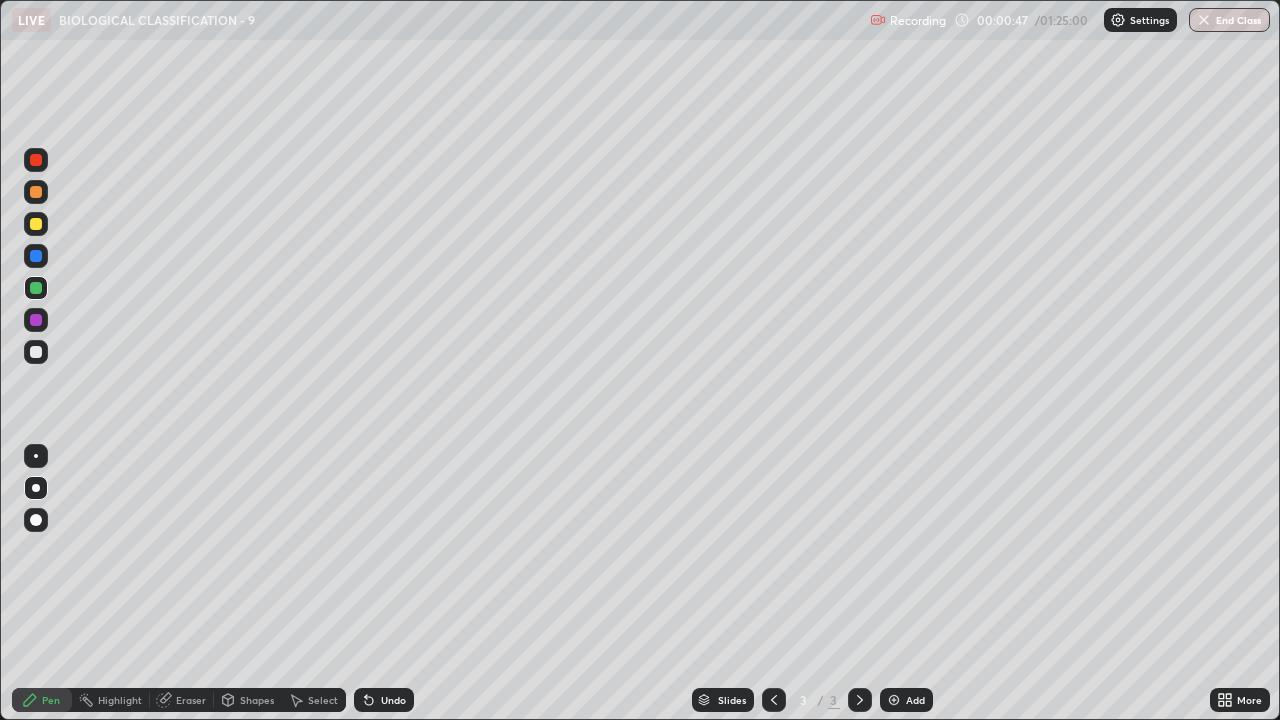 click at bounding box center [36, 320] 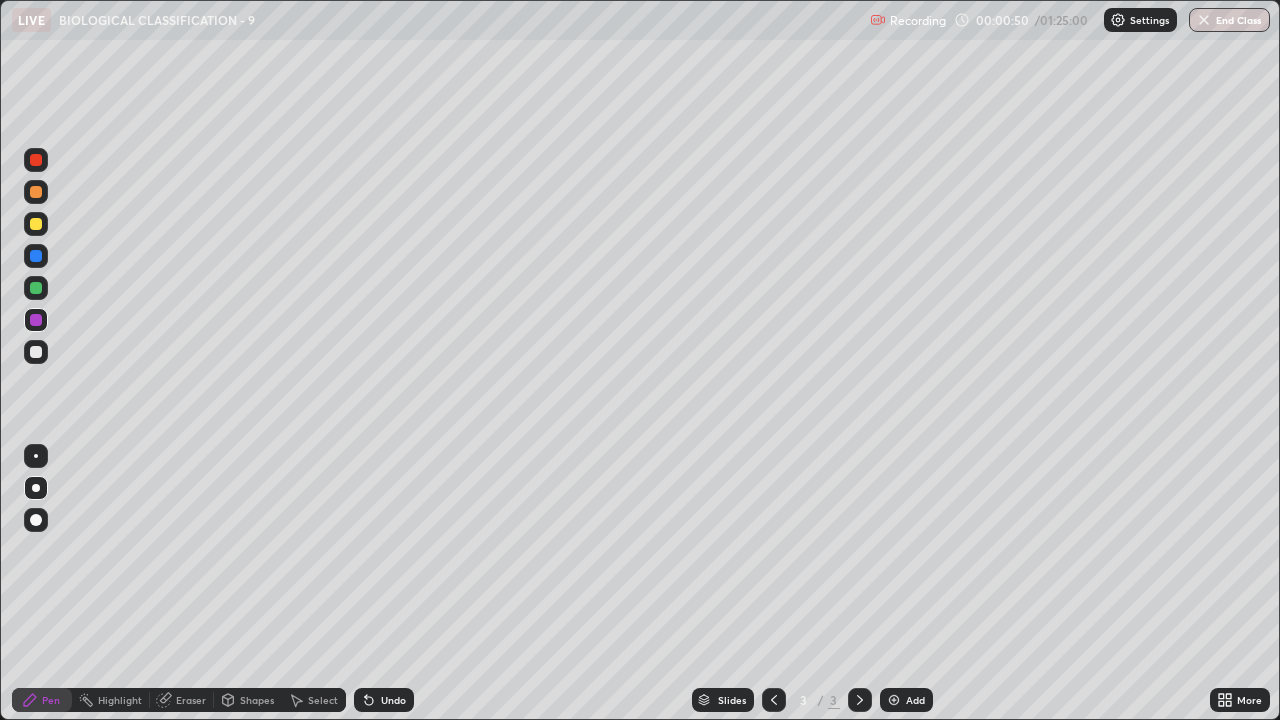 click at bounding box center (36, 160) 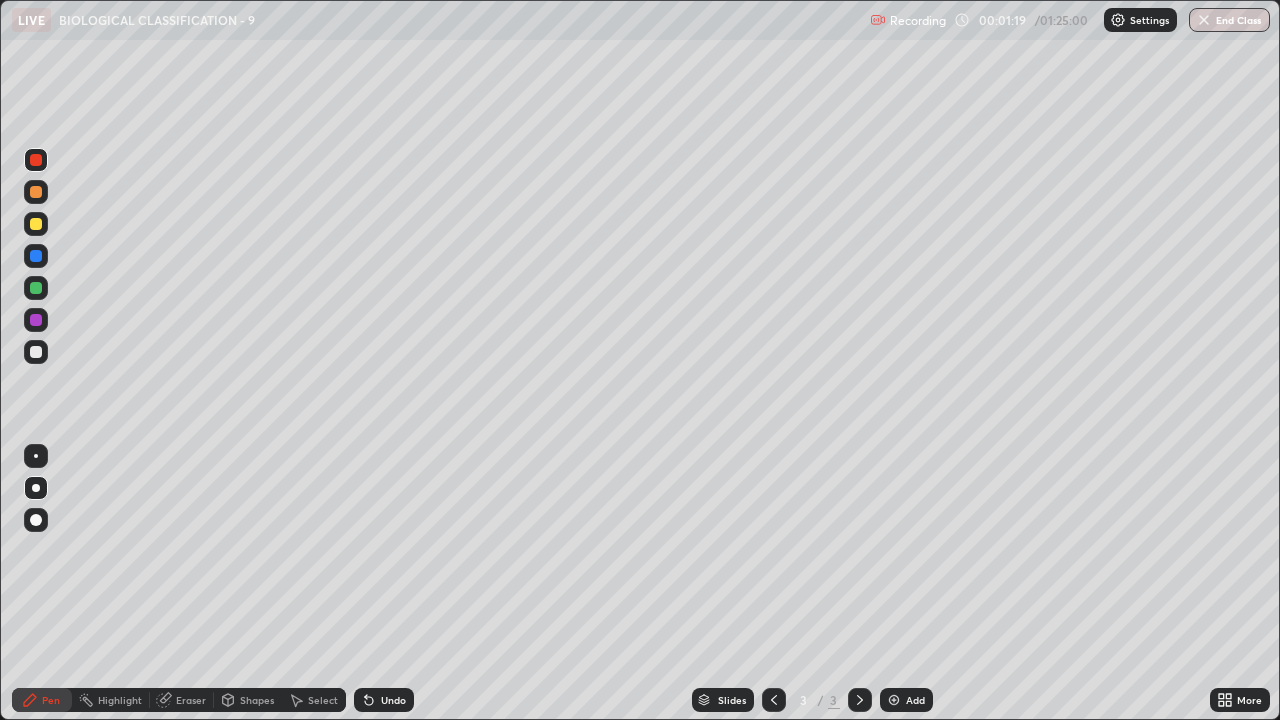click at bounding box center [36, 192] 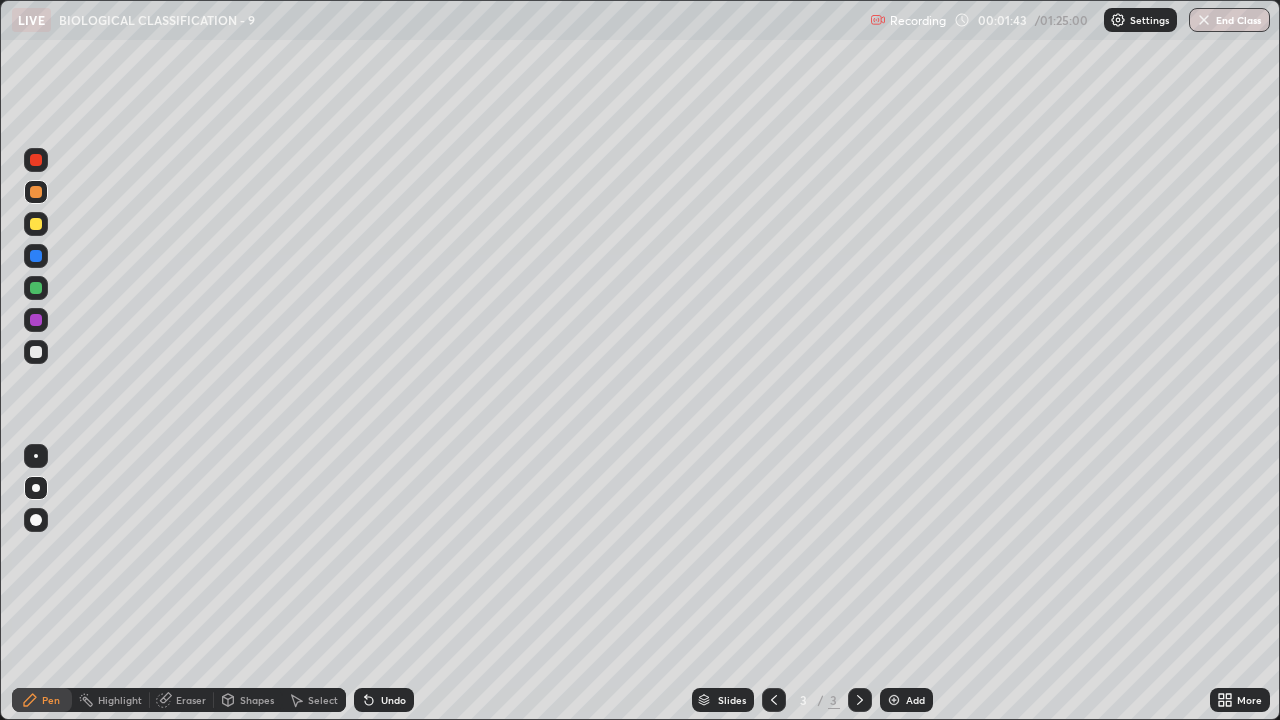 click on "Undo" at bounding box center [393, 700] 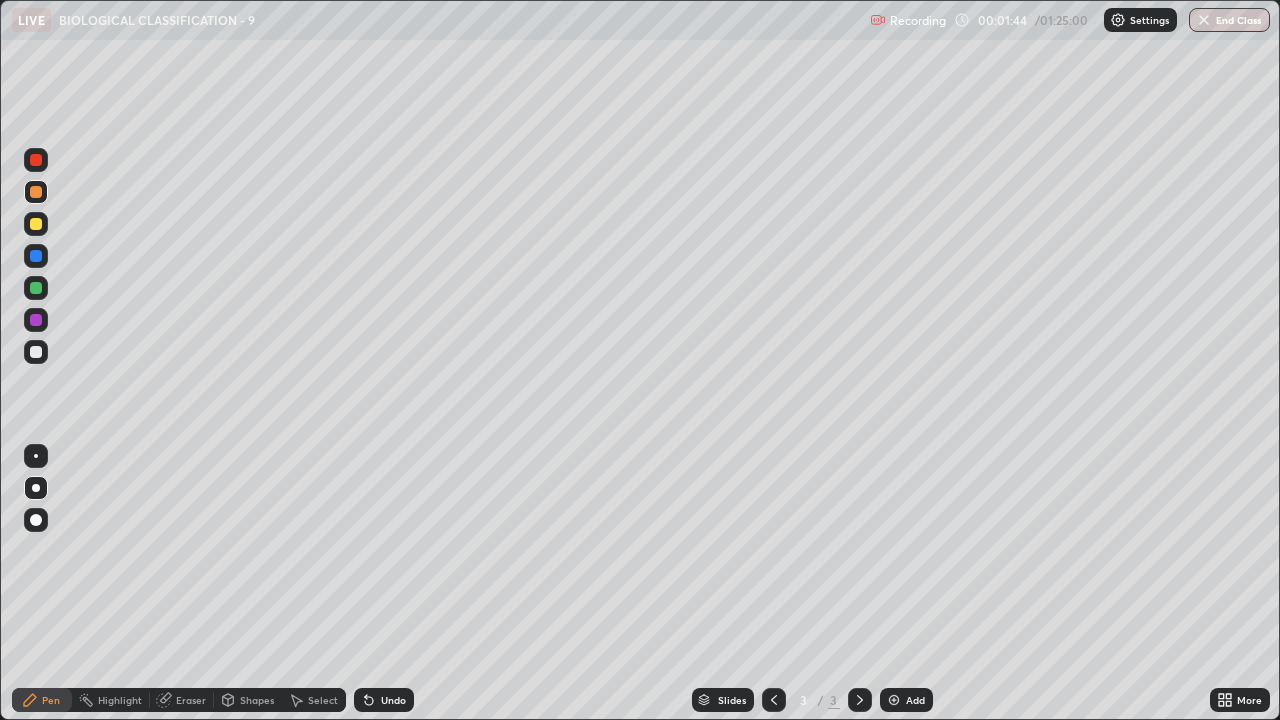 click on "Undo" at bounding box center (393, 700) 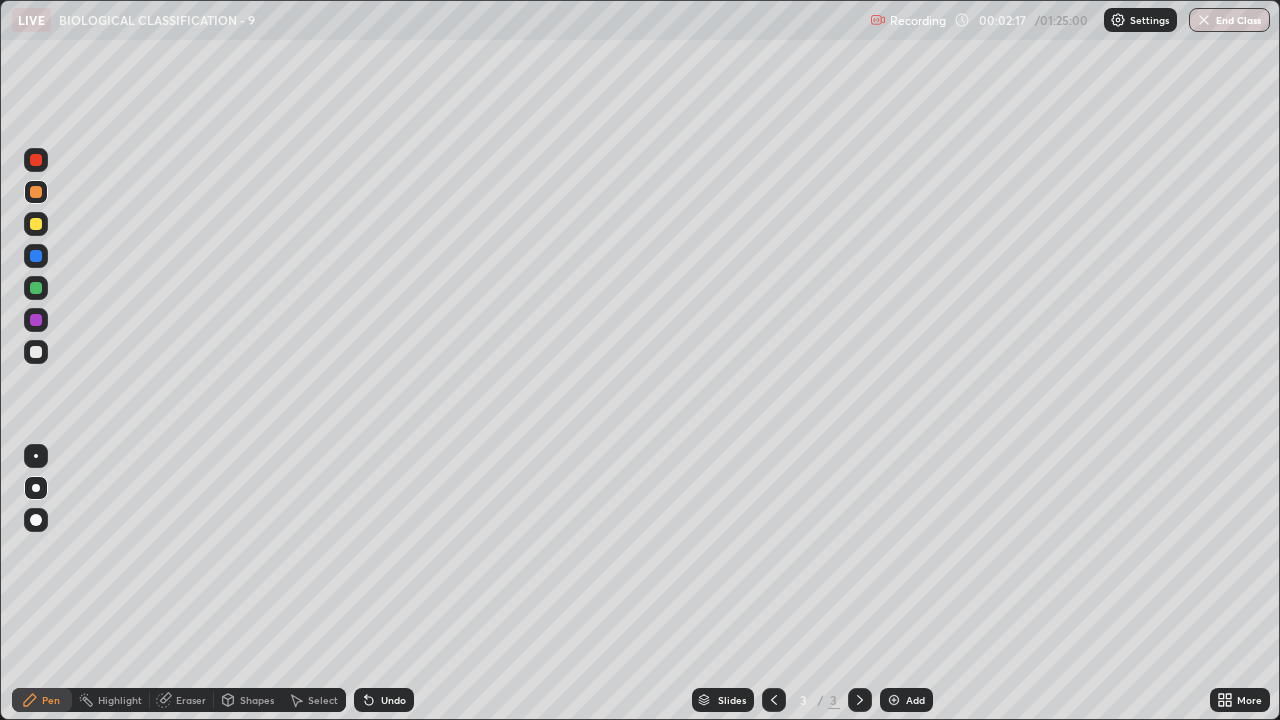 click at bounding box center (36, 288) 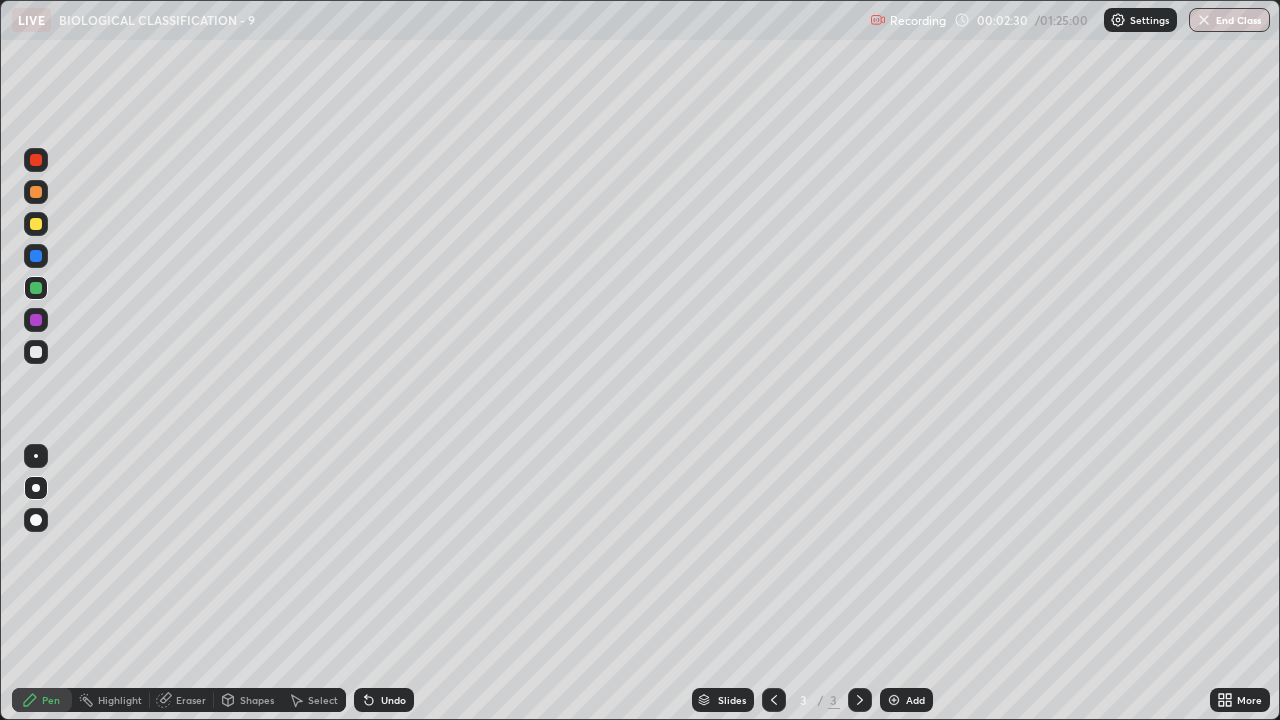 click at bounding box center (36, 352) 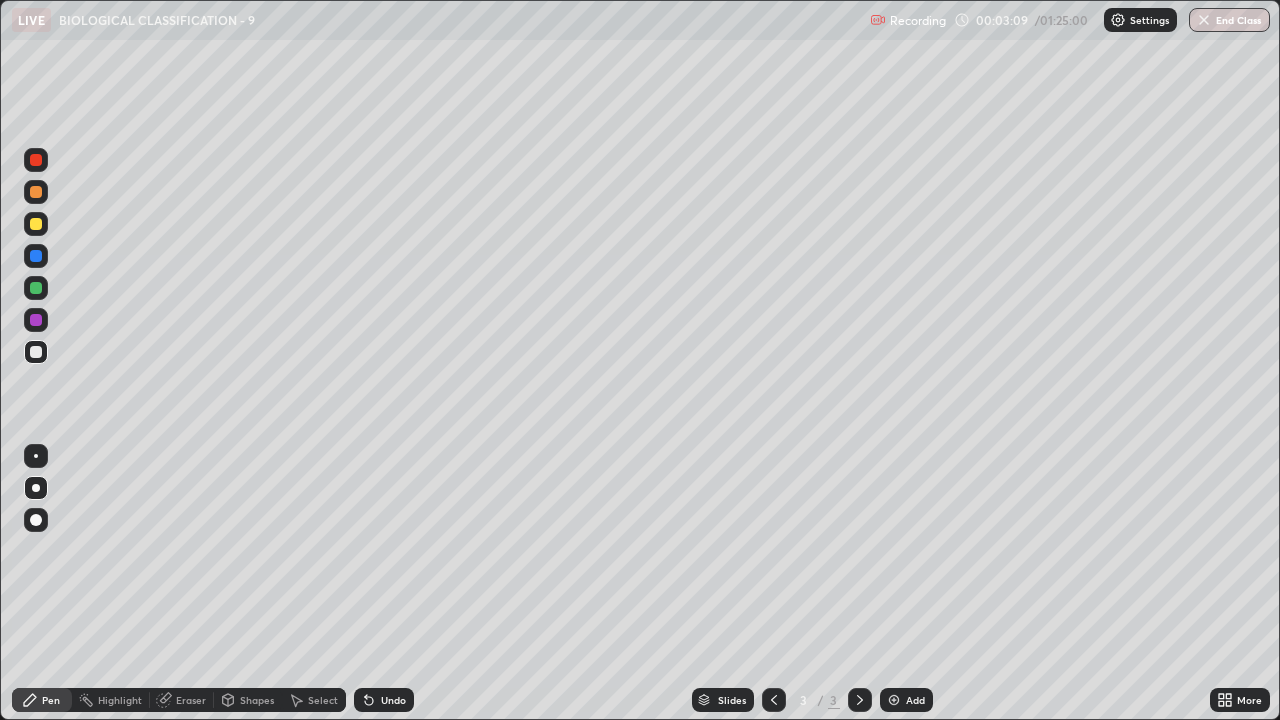 click 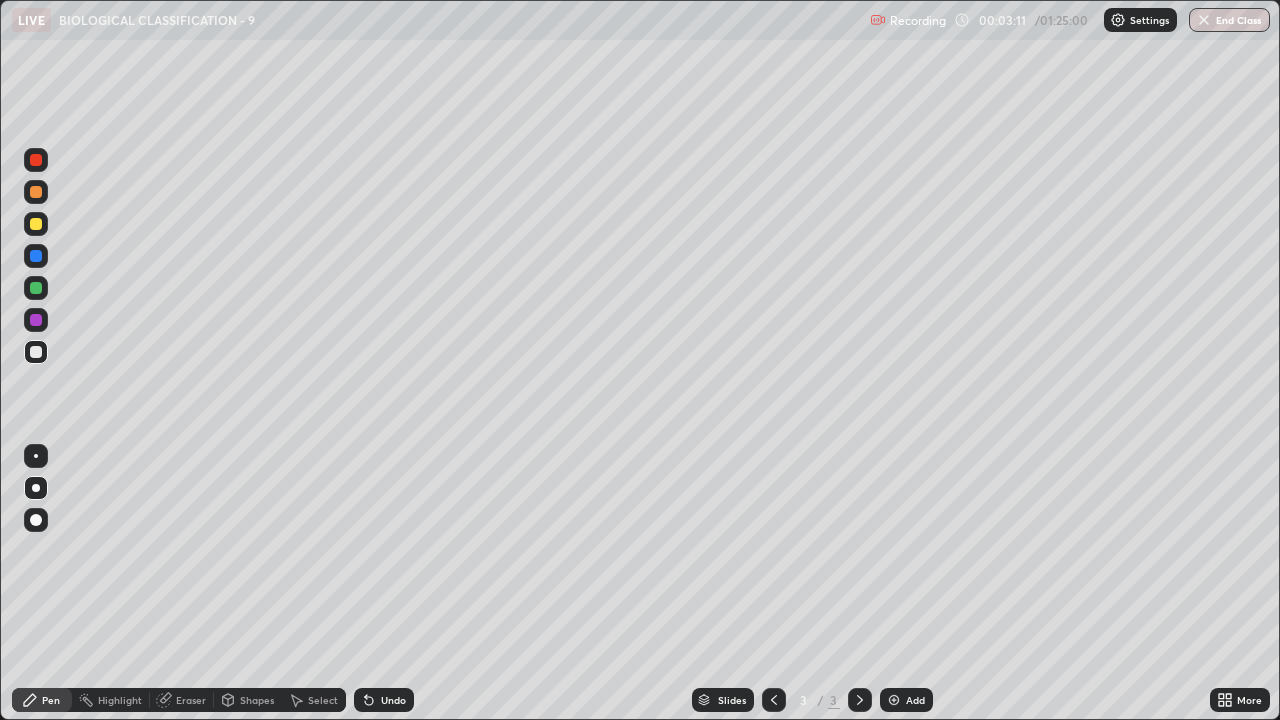 click at bounding box center [36, 160] 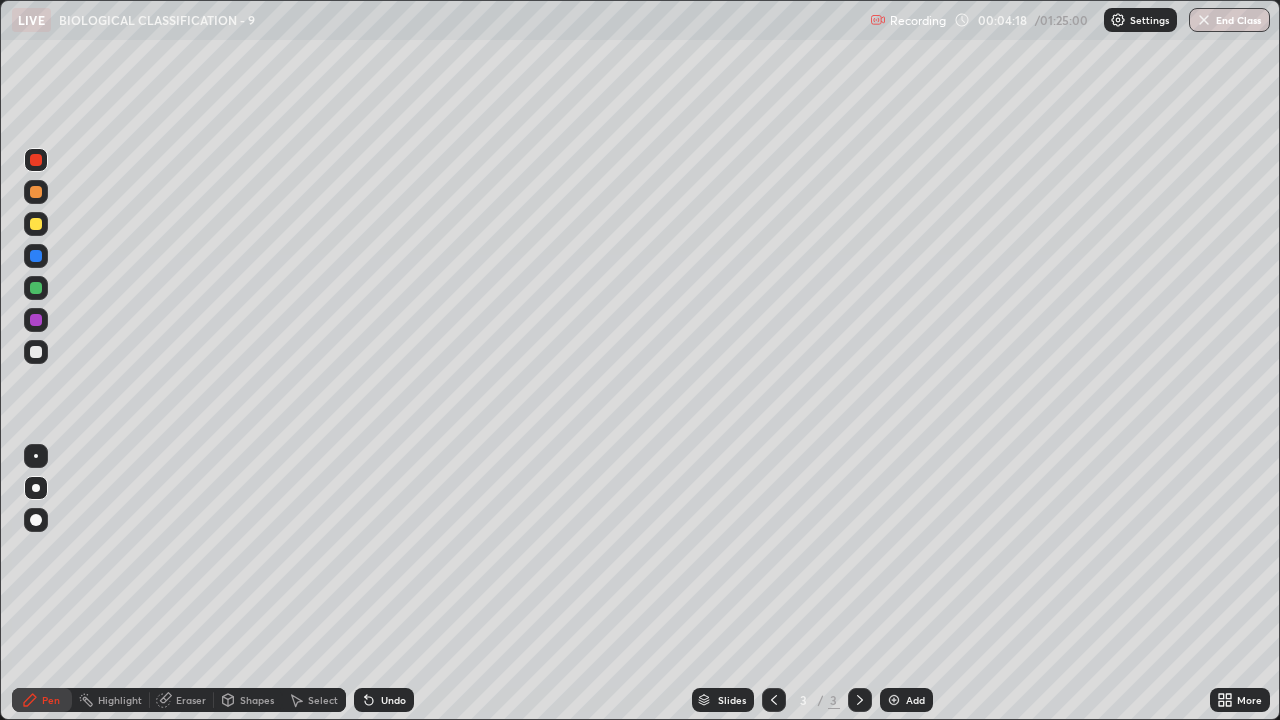 click at bounding box center [36, 224] 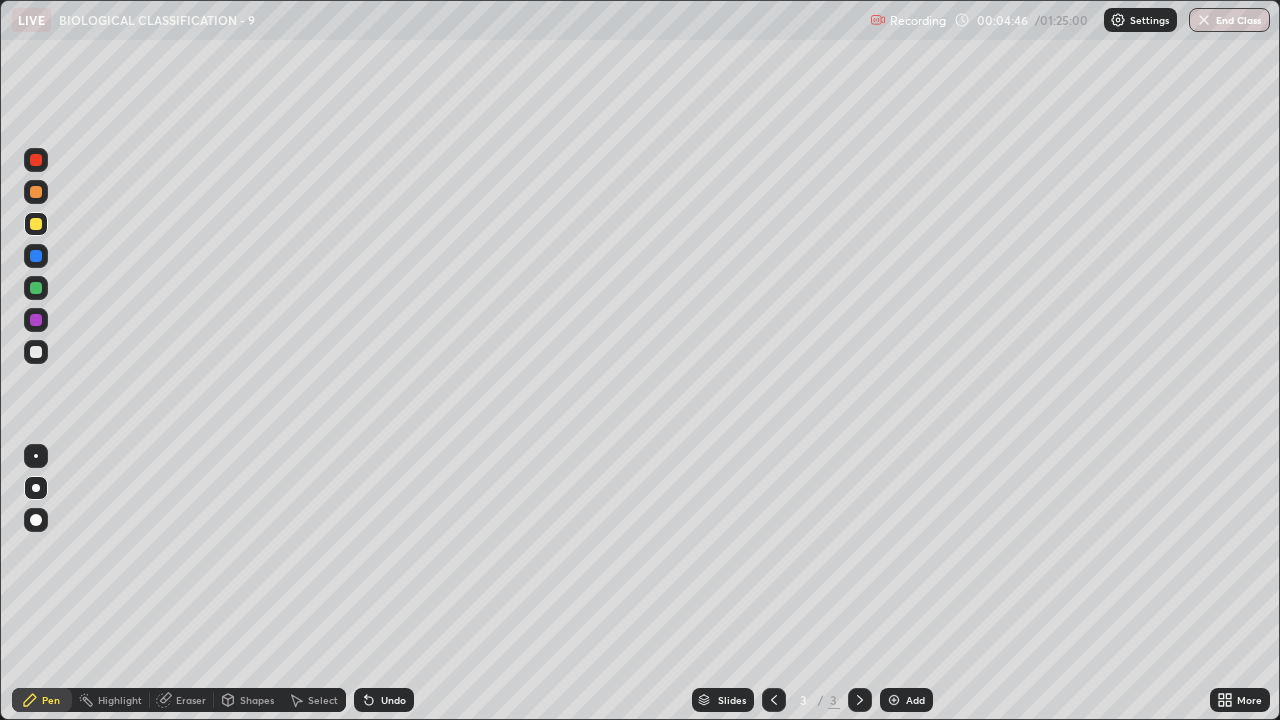 click at bounding box center [36, 288] 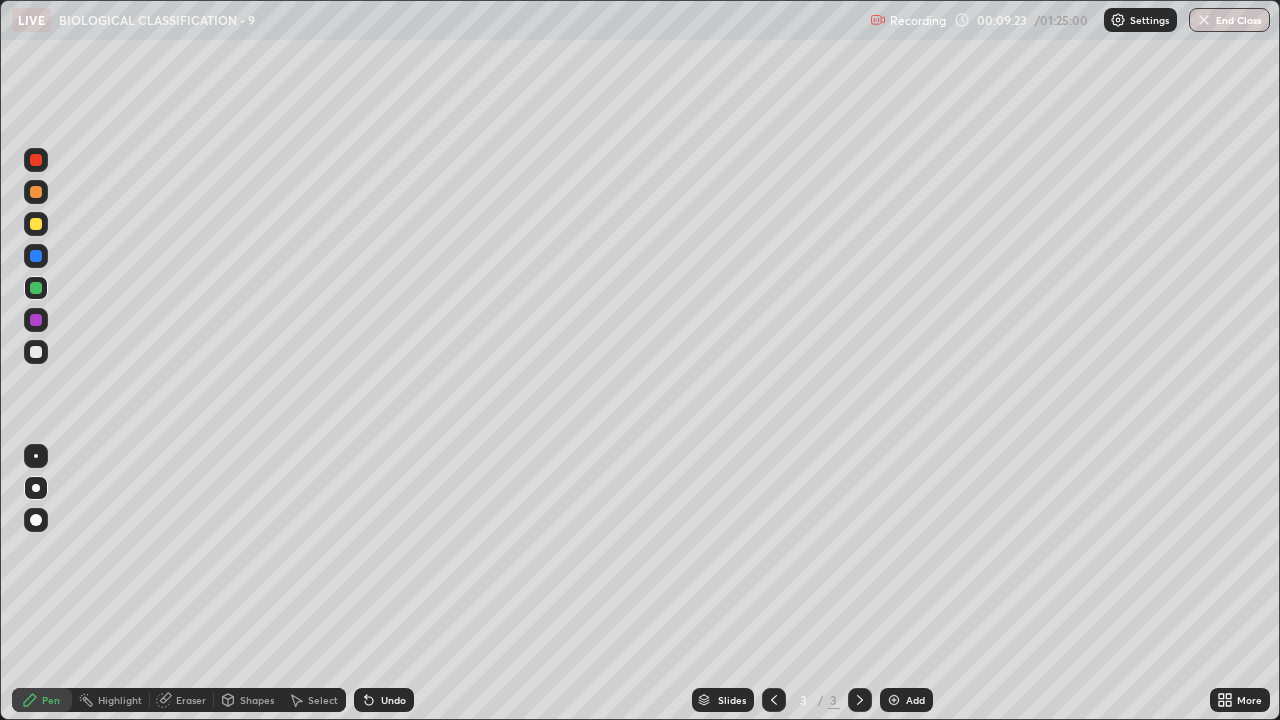 click on "Add" at bounding box center (915, 700) 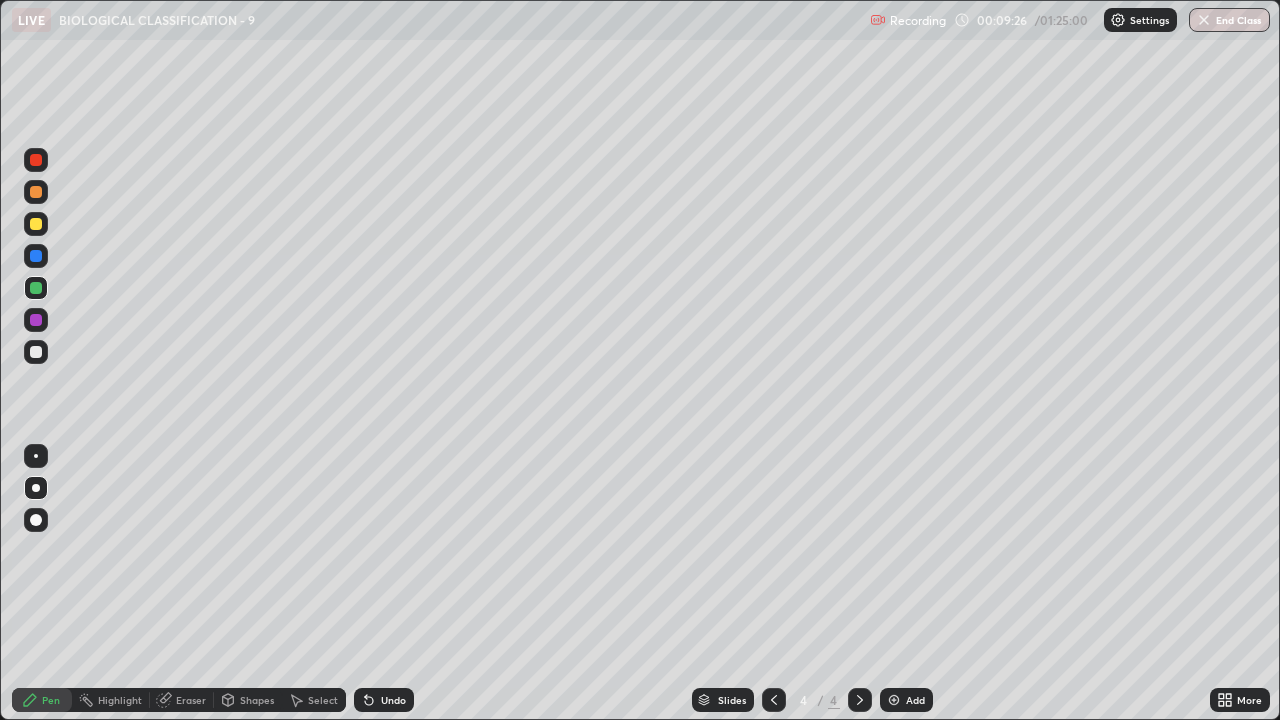 click at bounding box center (36, 192) 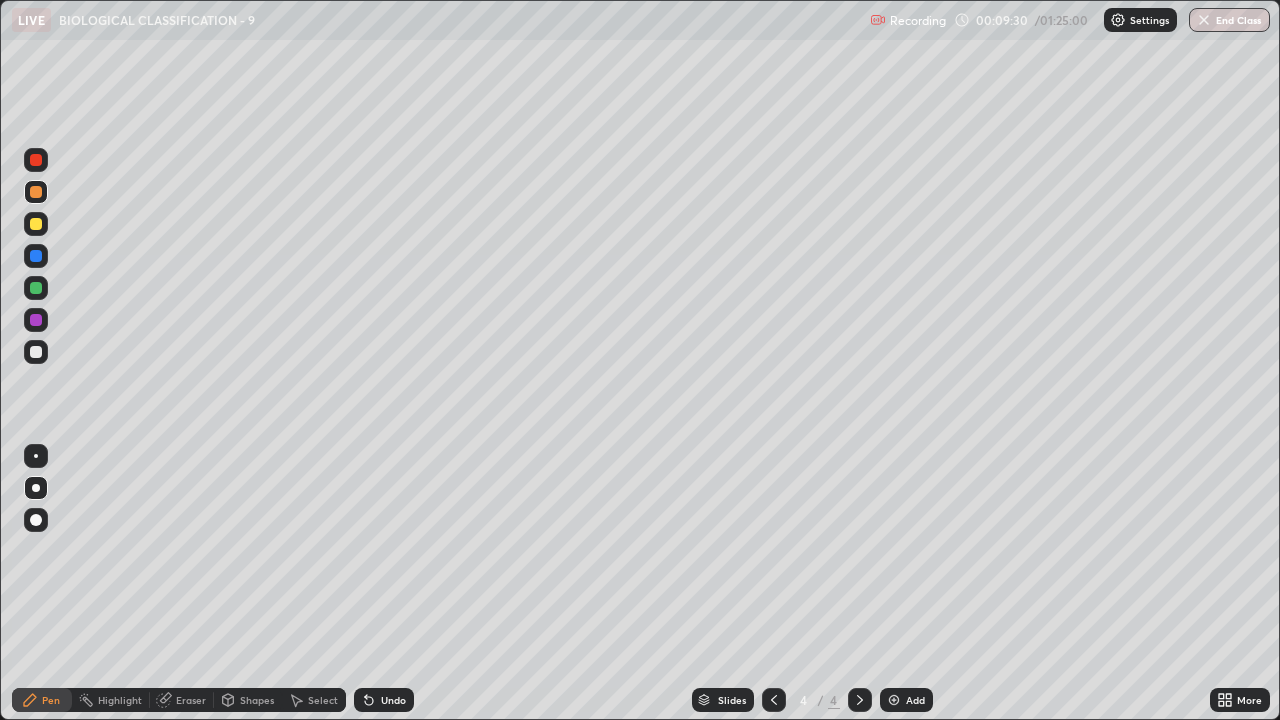 click on "Undo" at bounding box center (384, 700) 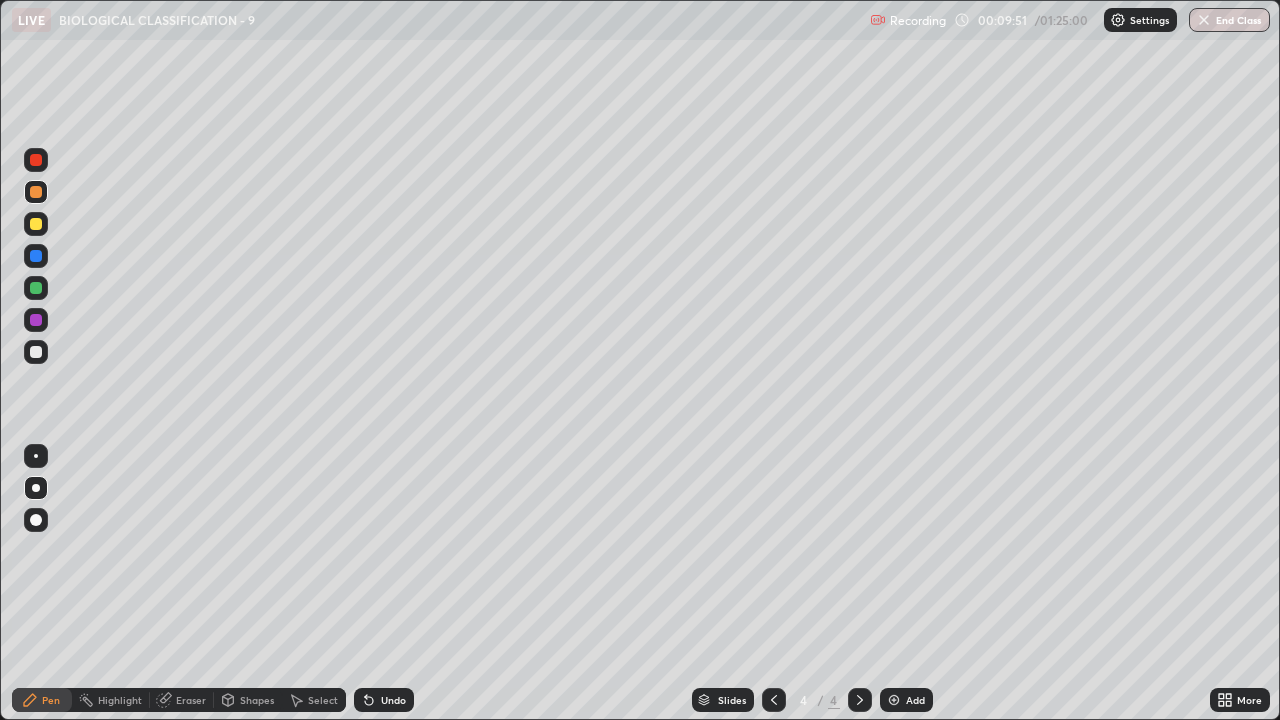 click at bounding box center [36, 352] 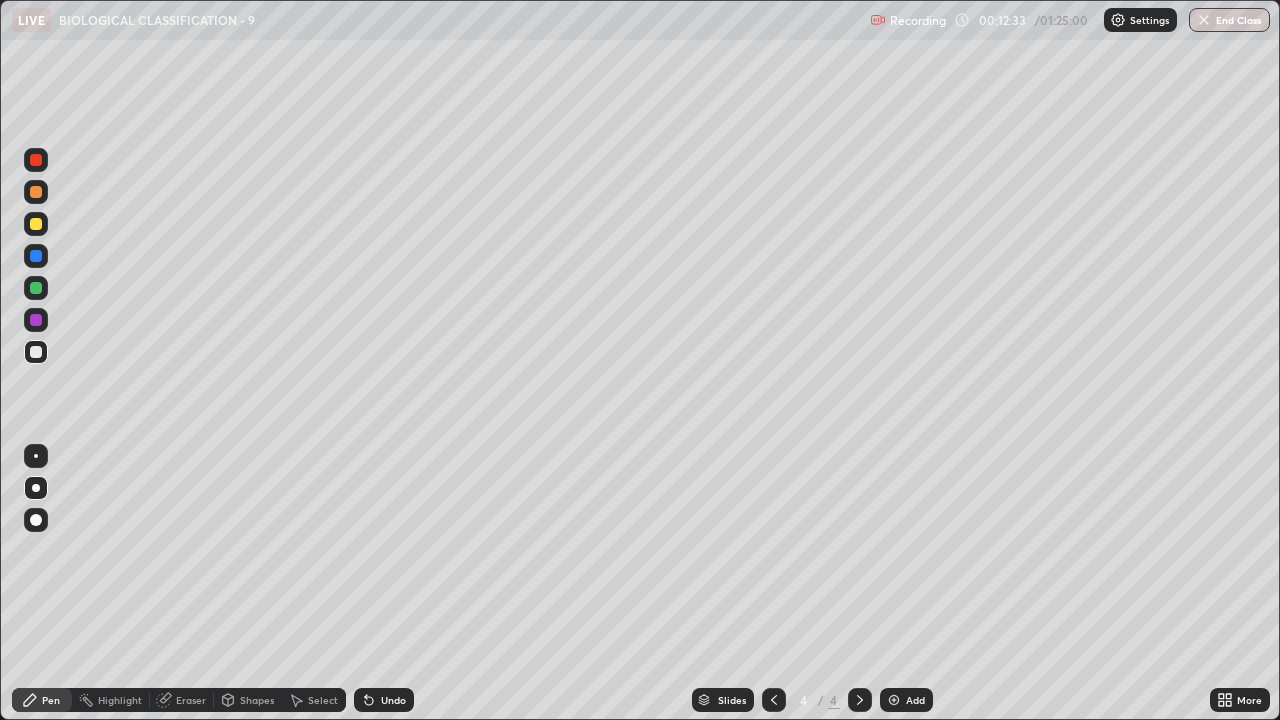click at bounding box center [36, 224] 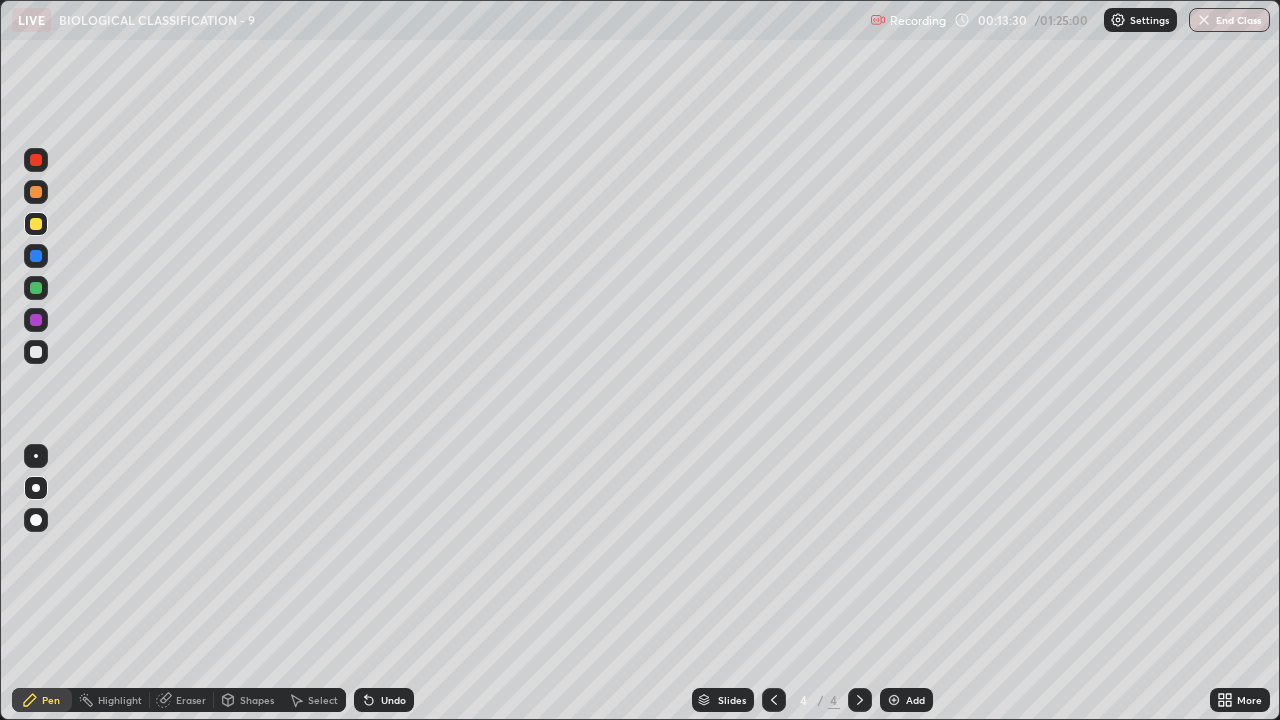 click at bounding box center [36, 320] 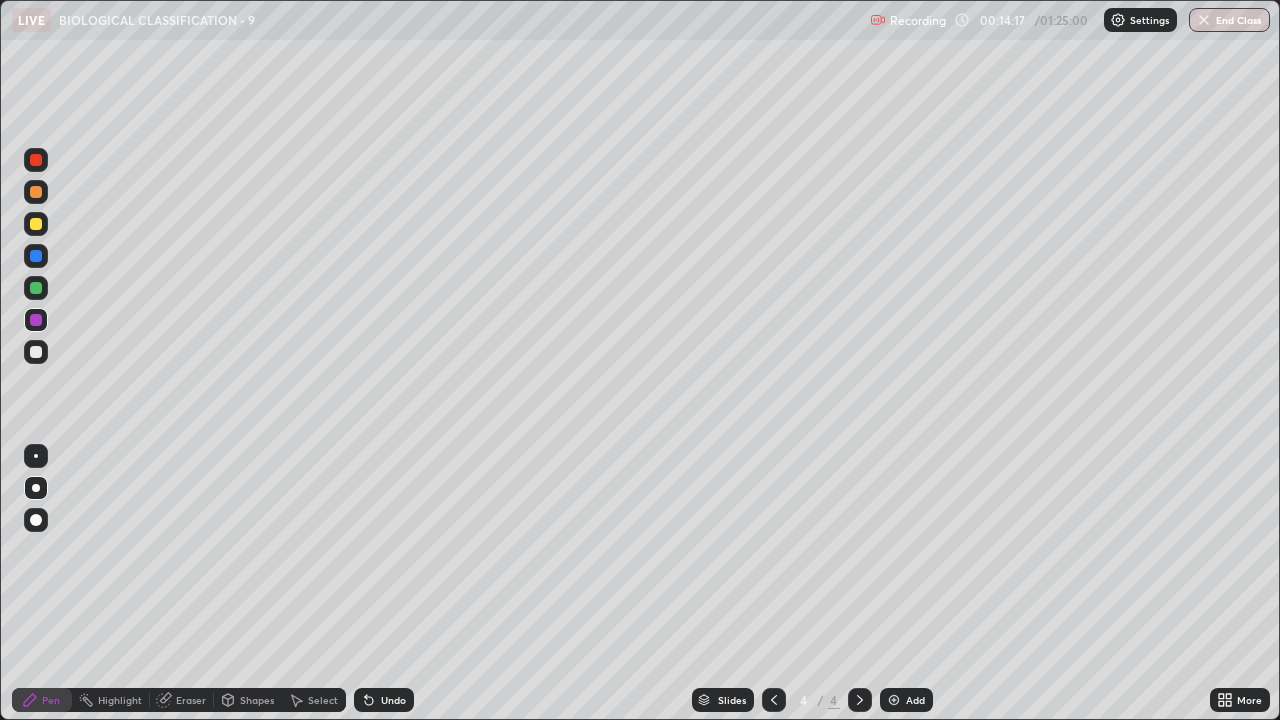 click 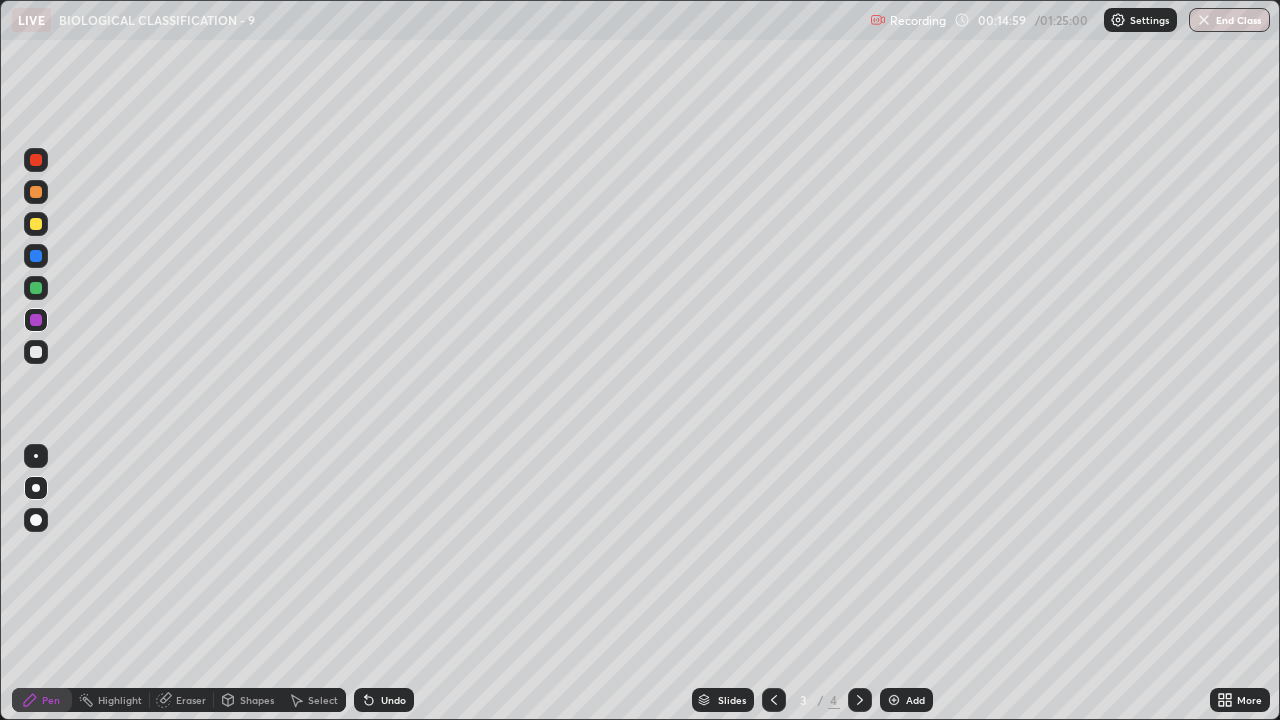 click 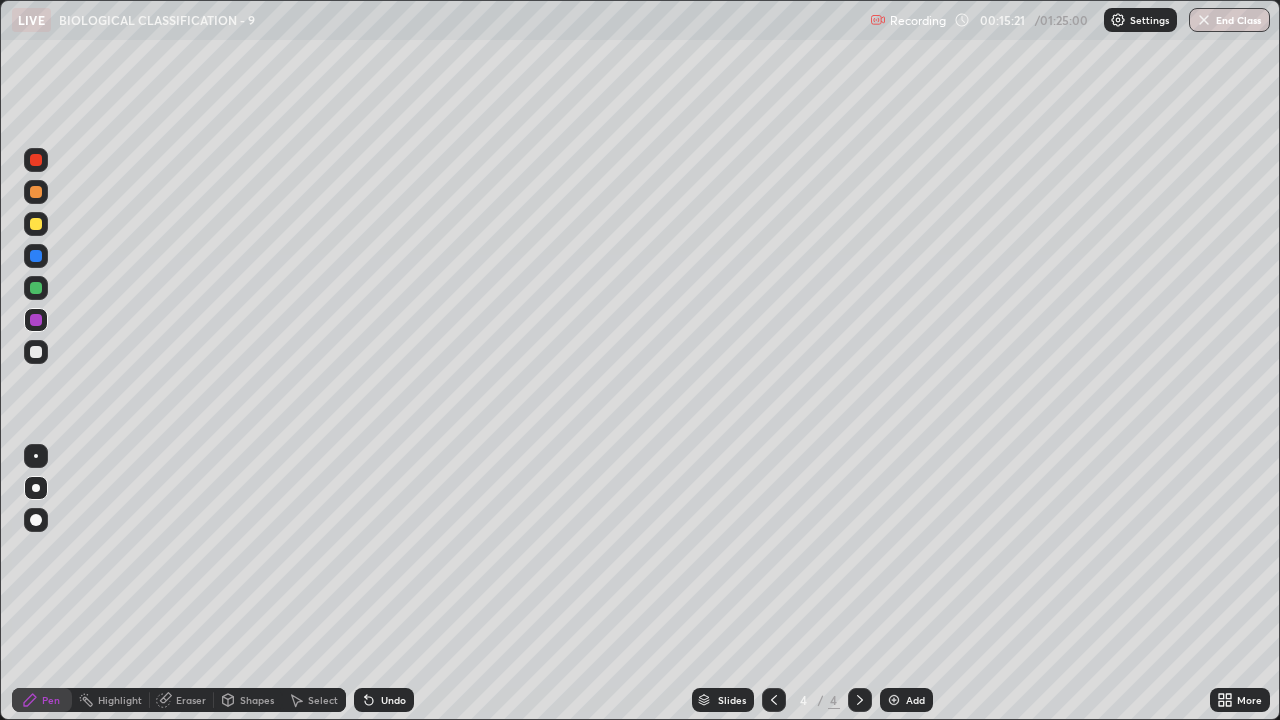 click at bounding box center (36, 224) 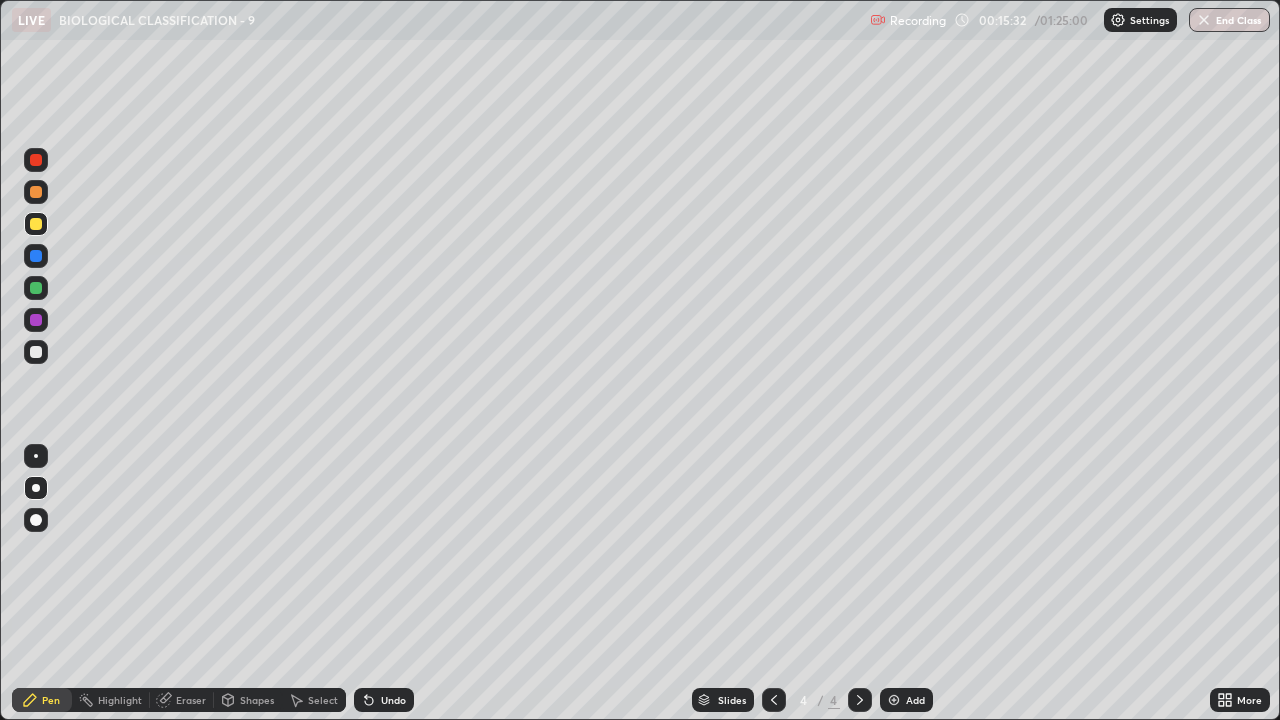 click 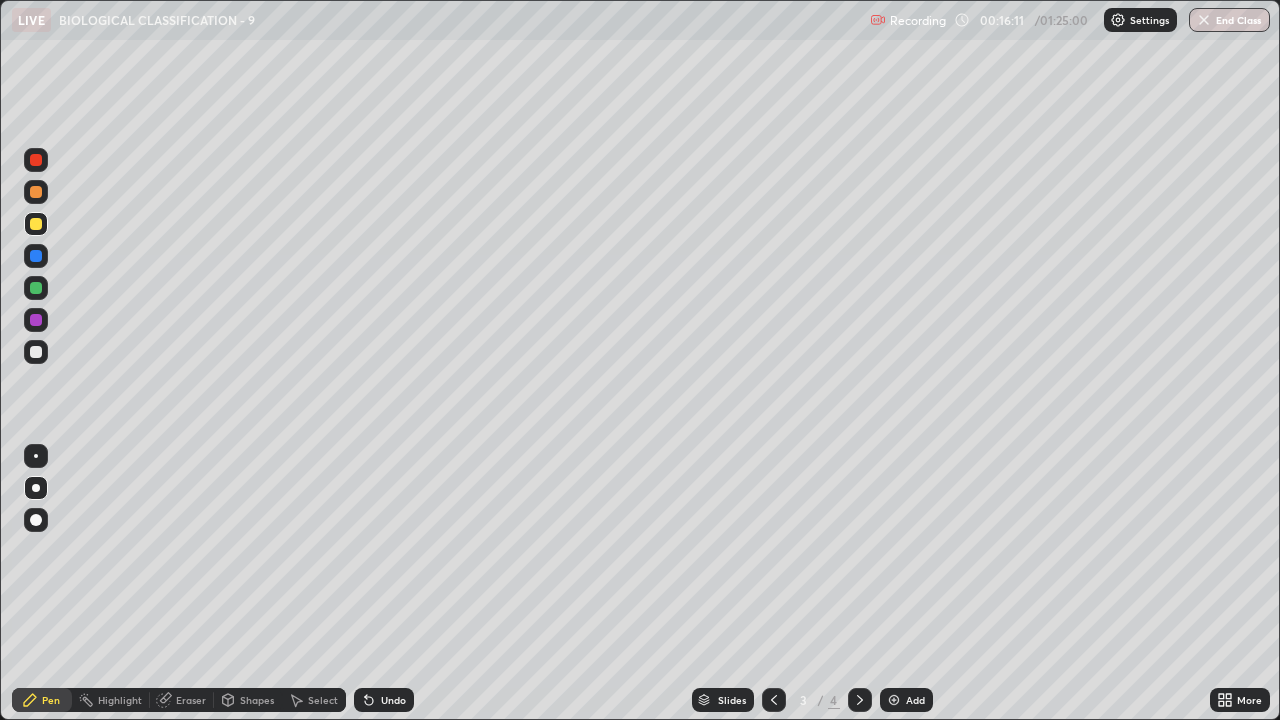 click 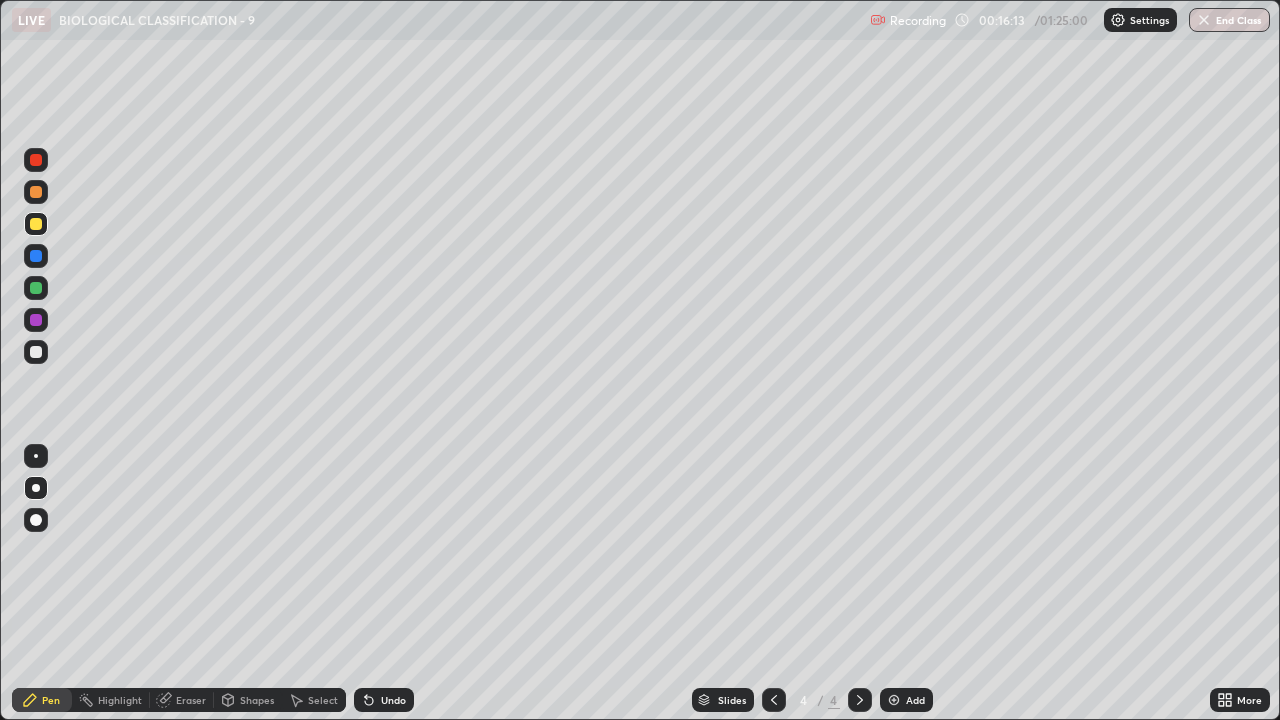 click at bounding box center [36, 352] 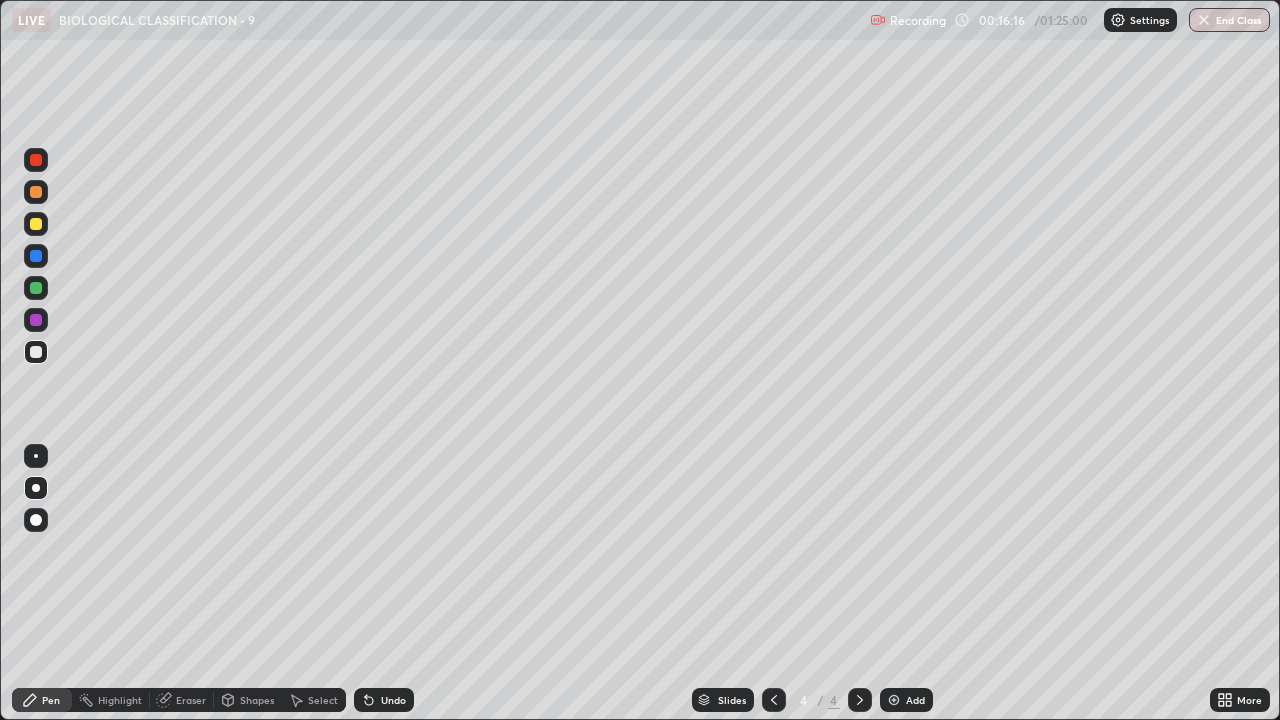click on "Undo" at bounding box center (384, 700) 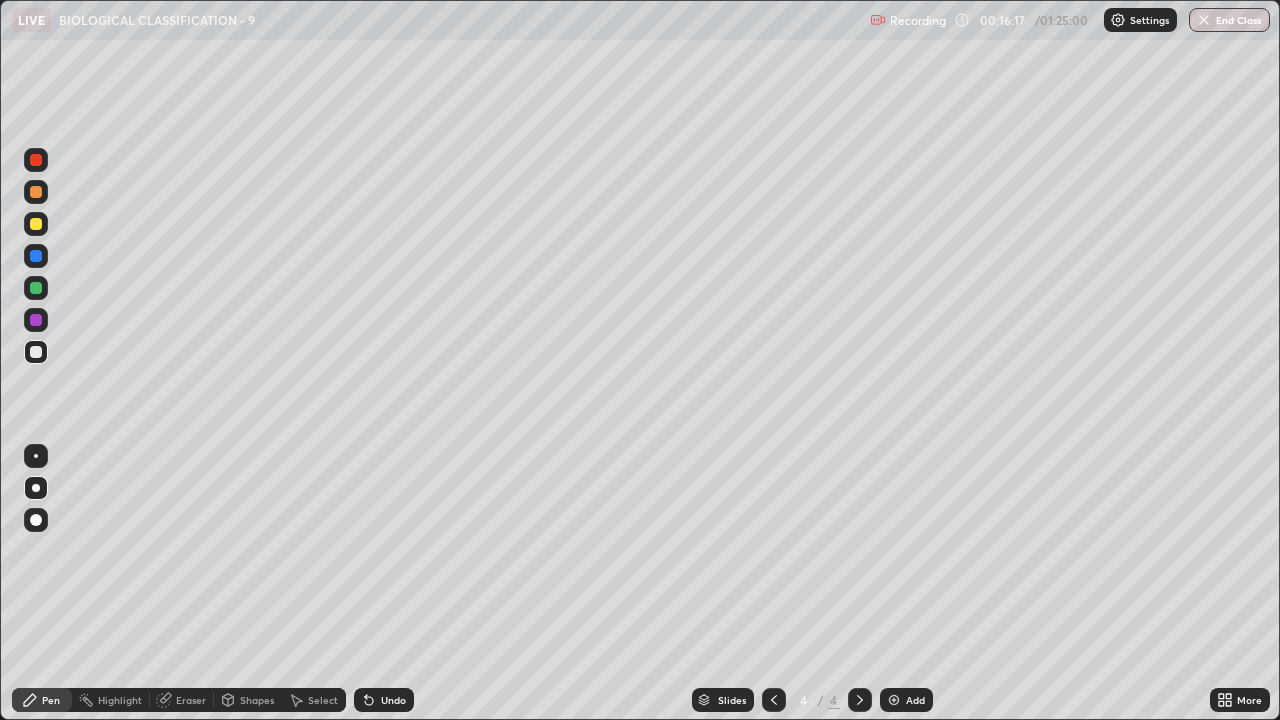 click on "Undo" at bounding box center [384, 700] 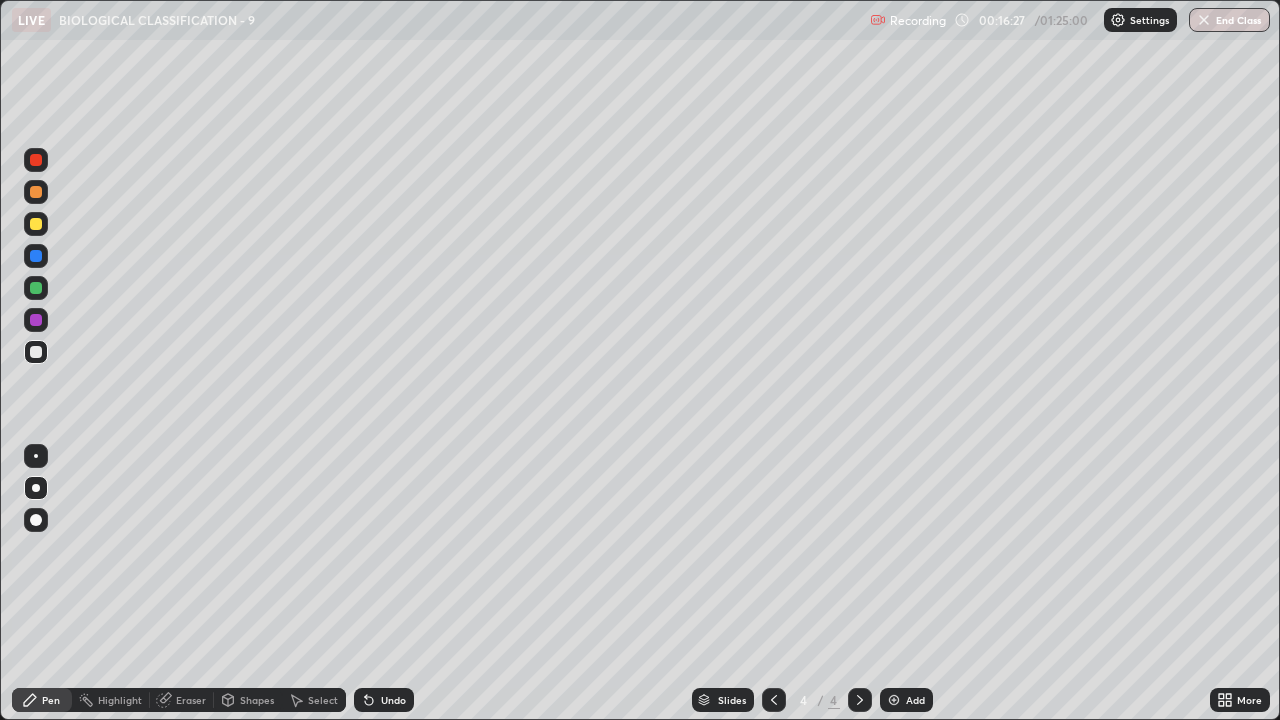 click at bounding box center (36, 320) 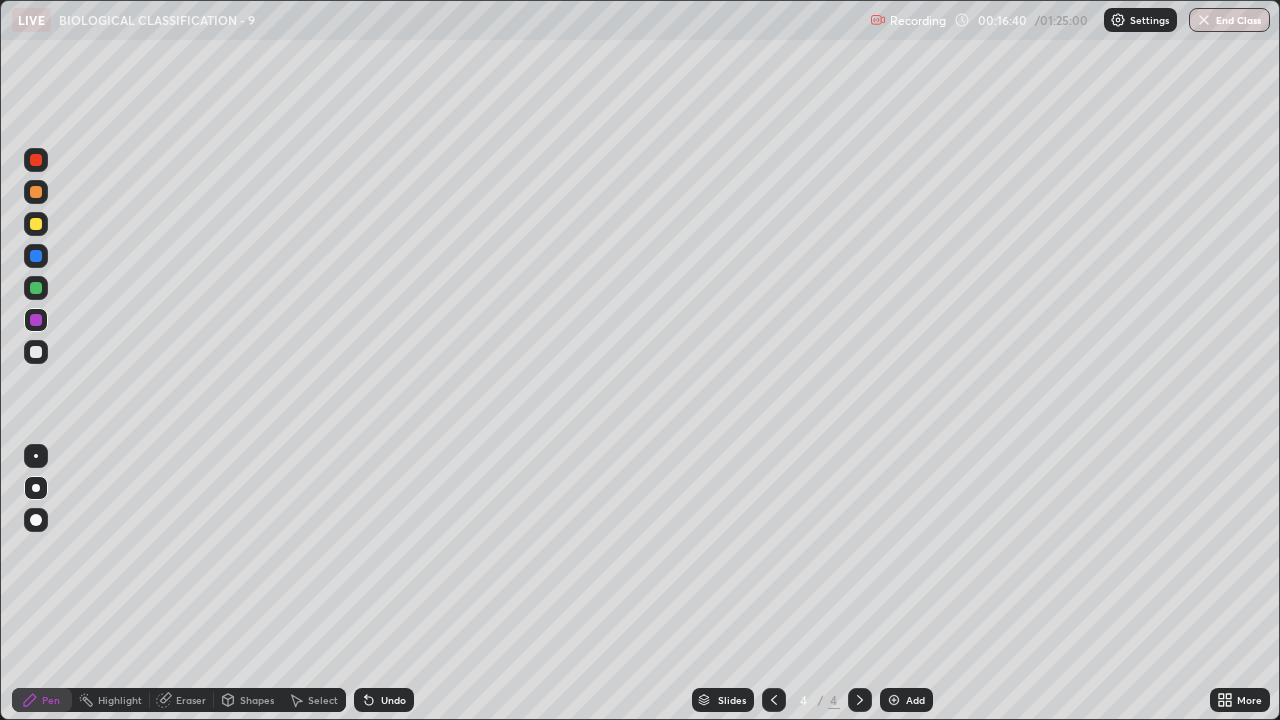click on "Undo" at bounding box center (384, 700) 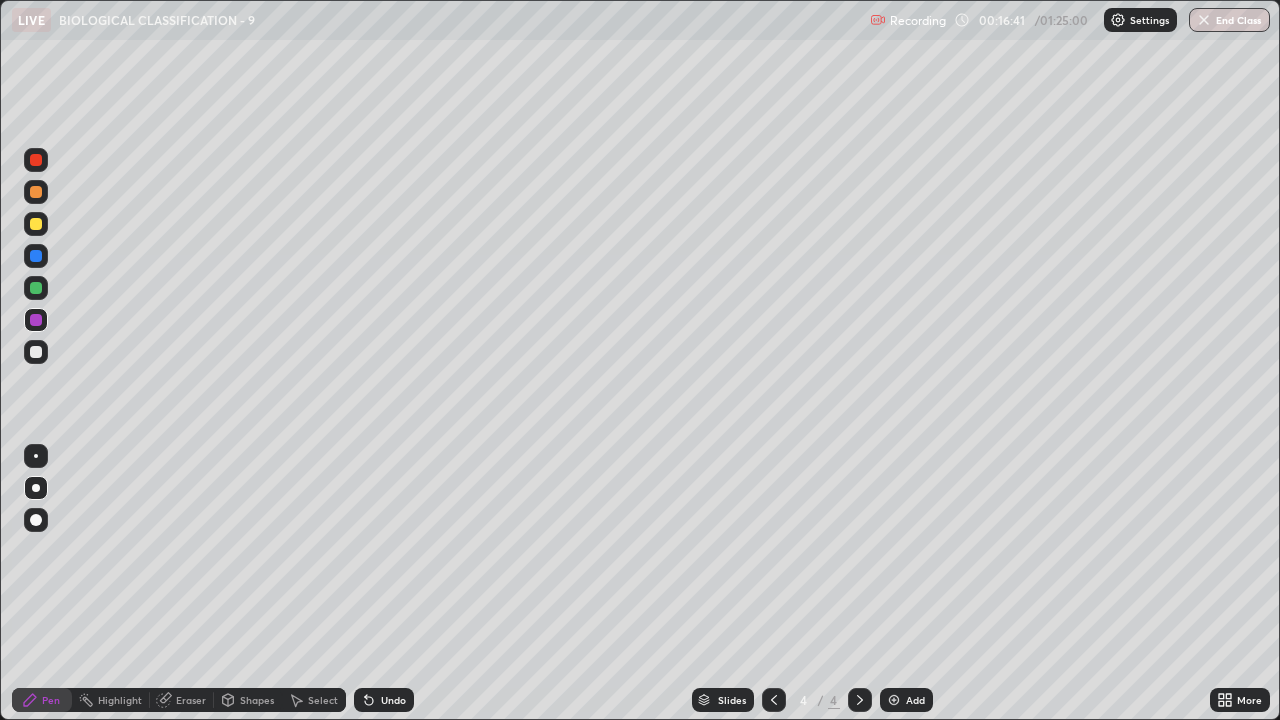 click on "Undo" at bounding box center (393, 700) 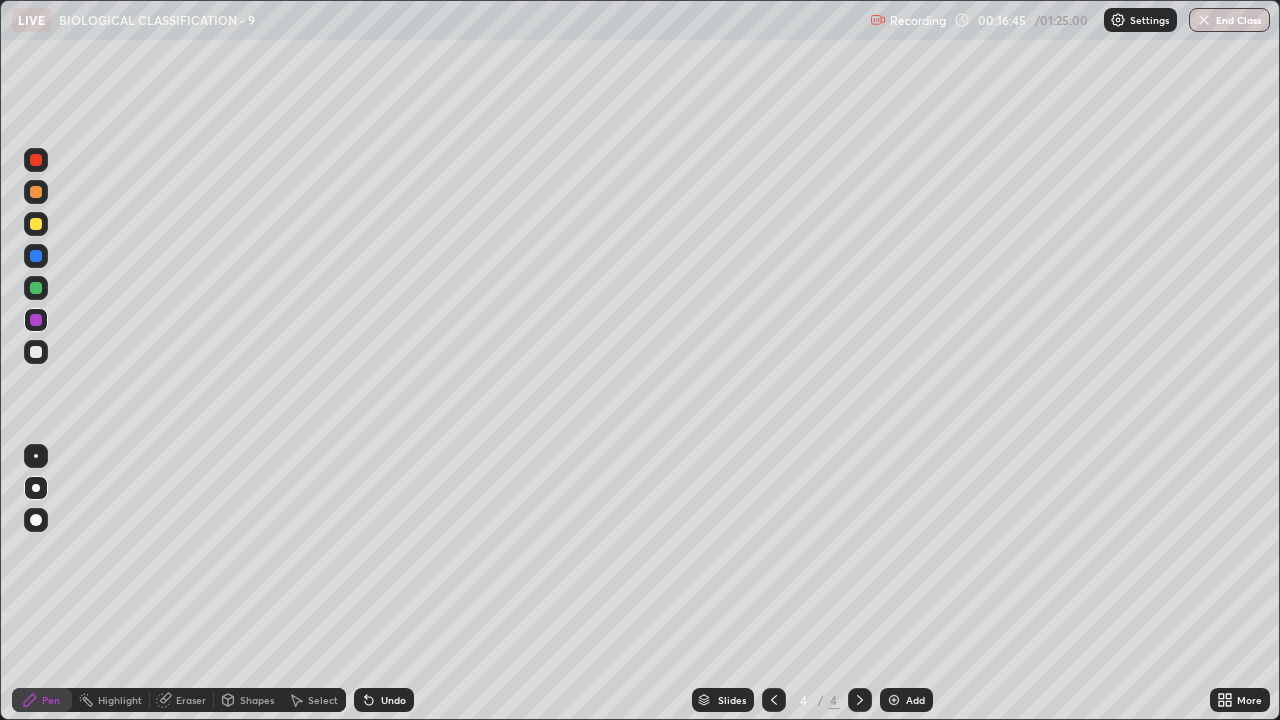 click at bounding box center [36, 352] 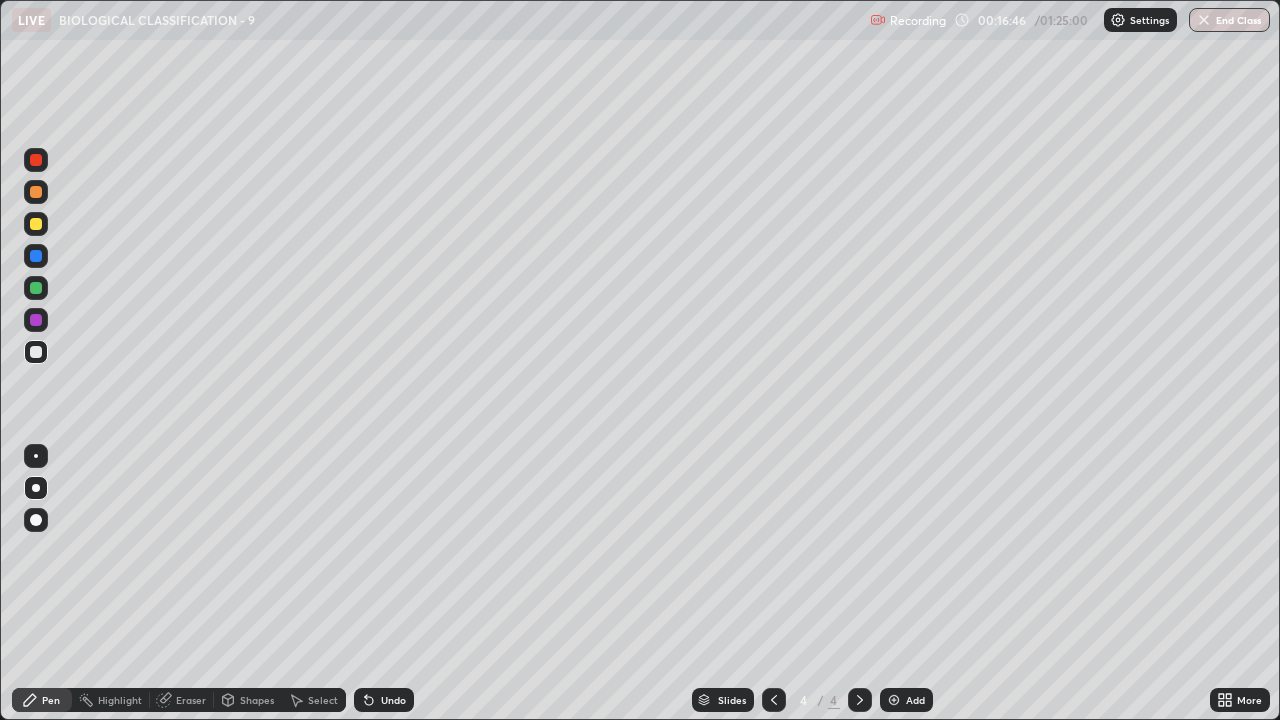 click at bounding box center (36, 288) 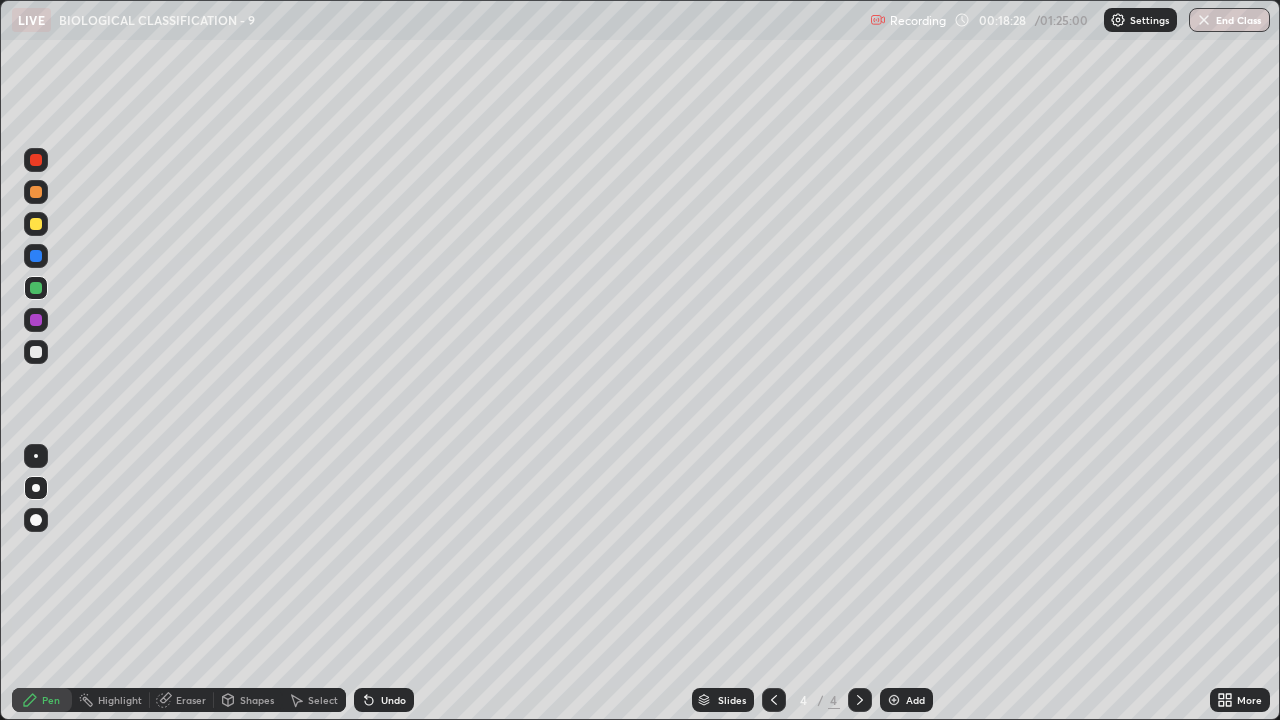 click on "Add" at bounding box center [906, 700] 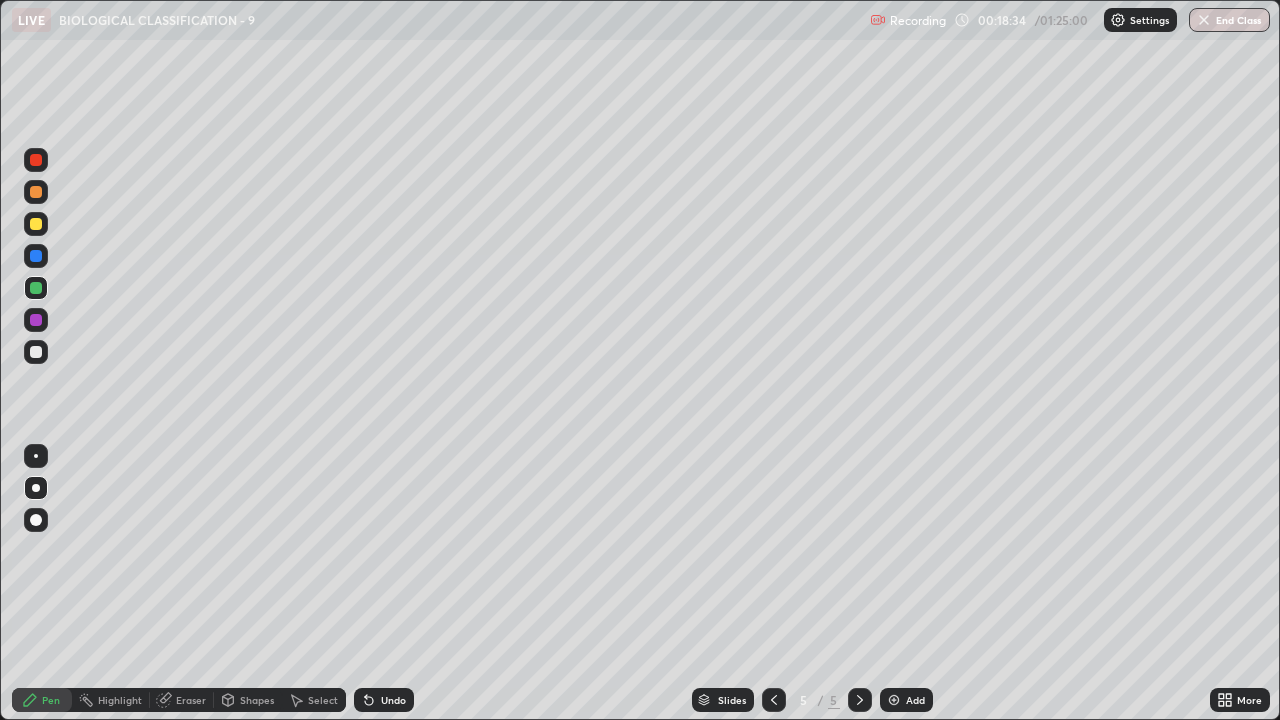 click at bounding box center [774, 700] 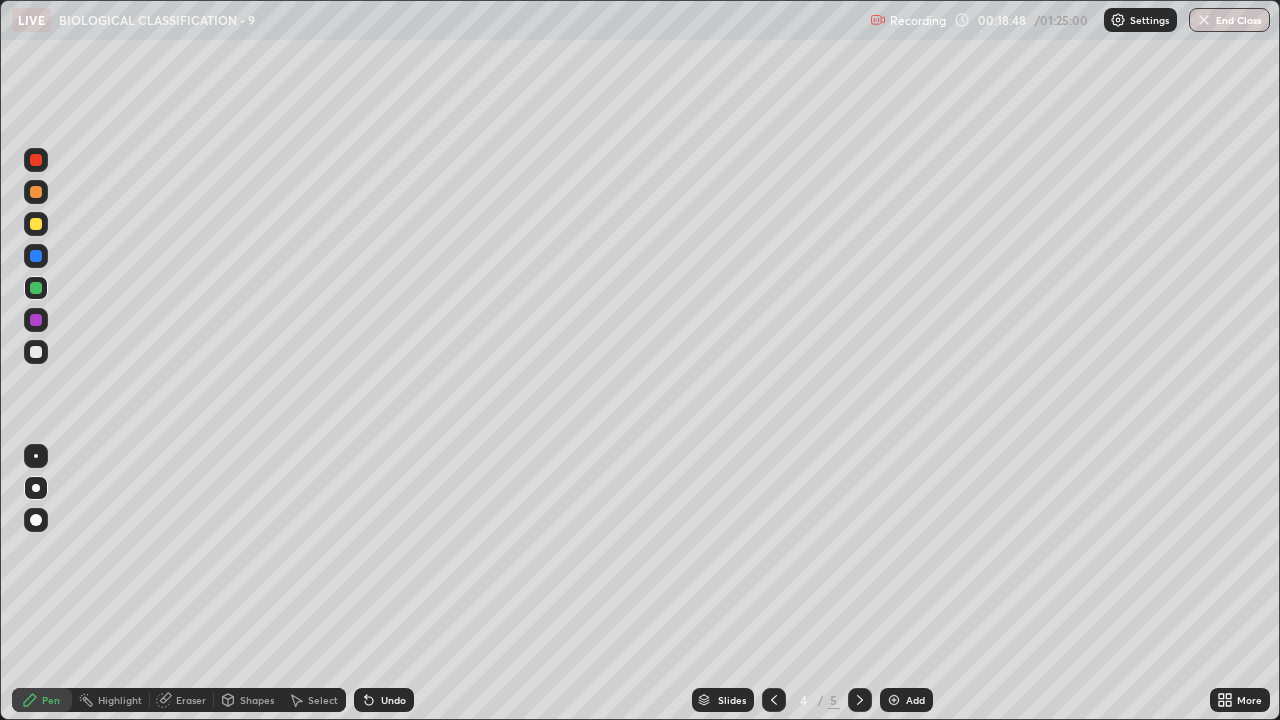 click 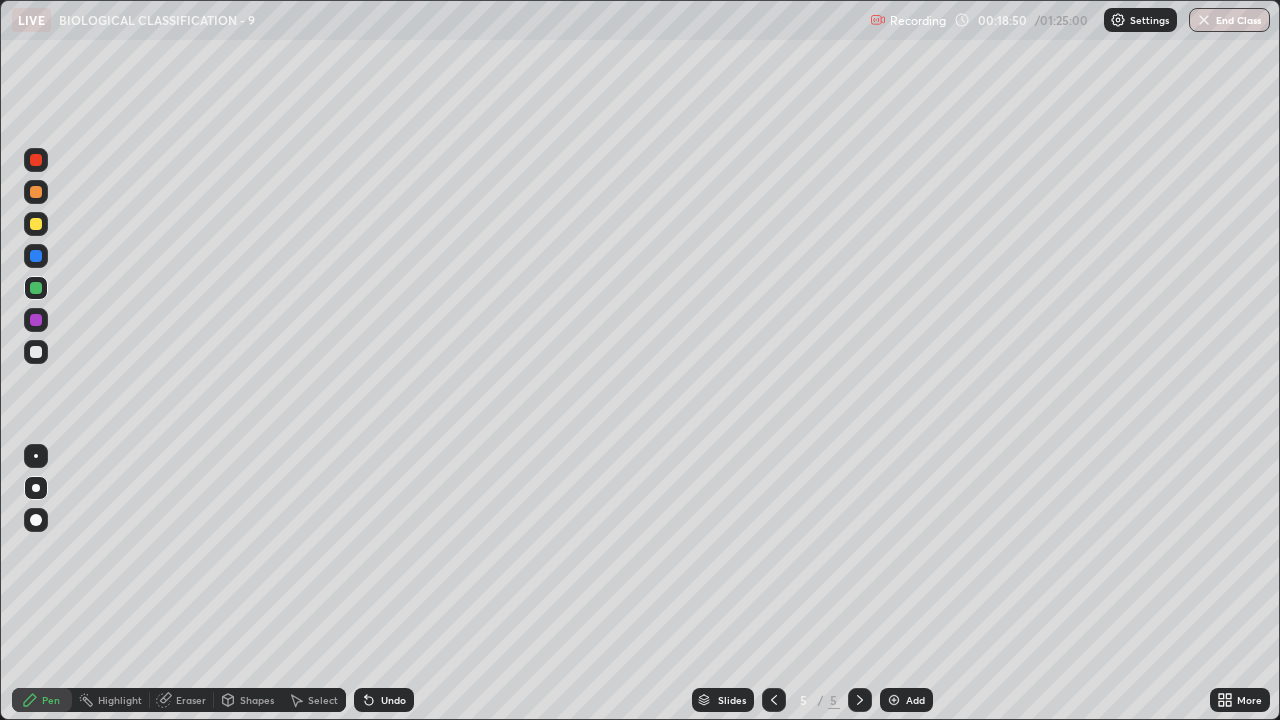 click at bounding box center [36, 192] 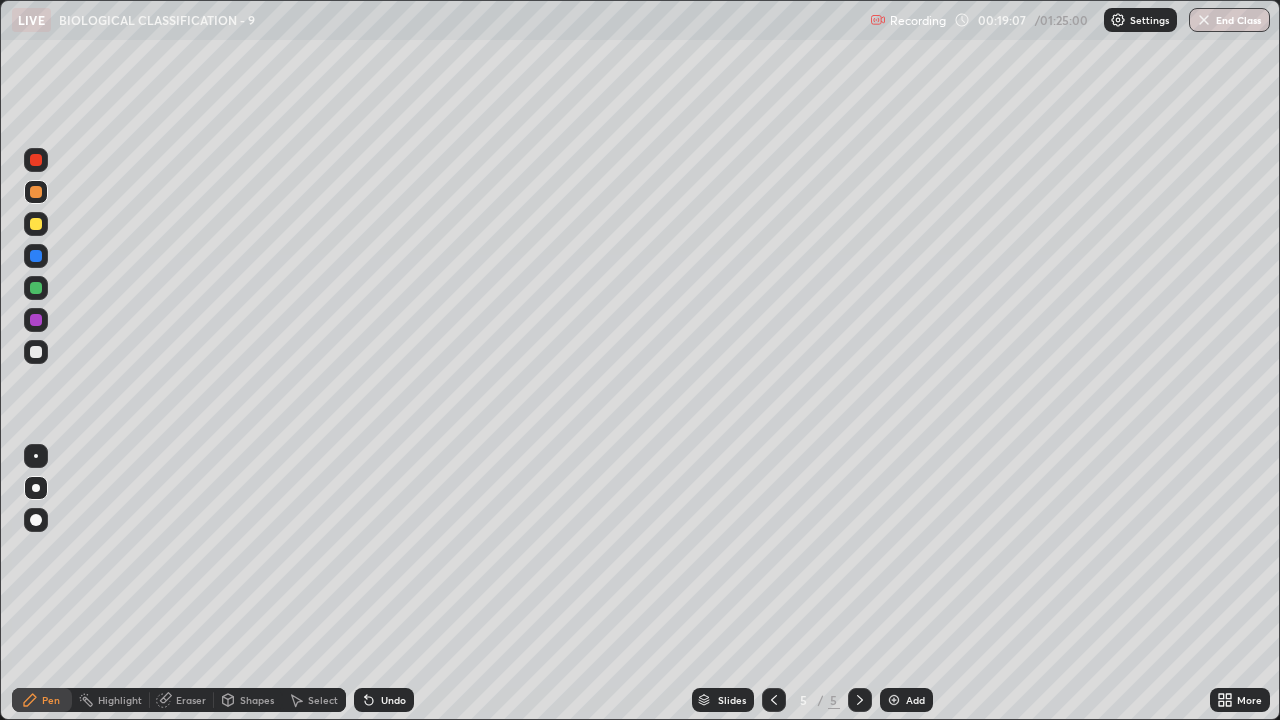 click at bounding box center [36, 352] 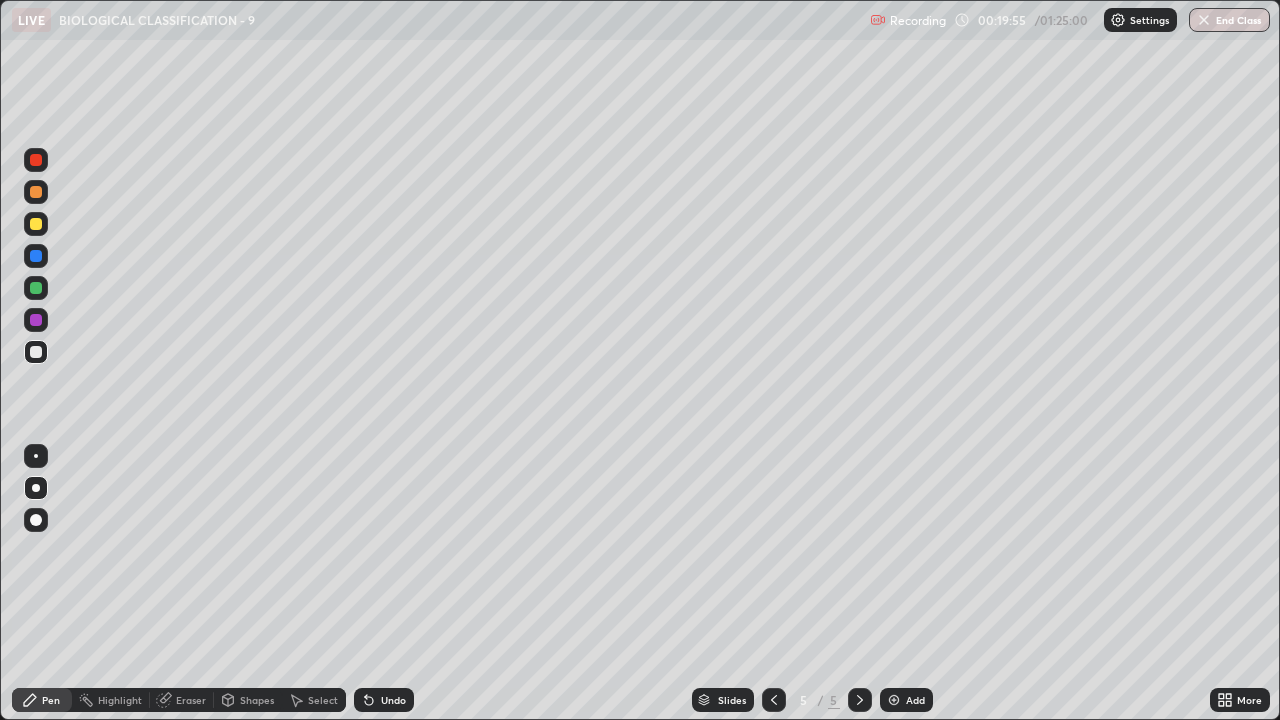 click at bounding box center (36, 320) 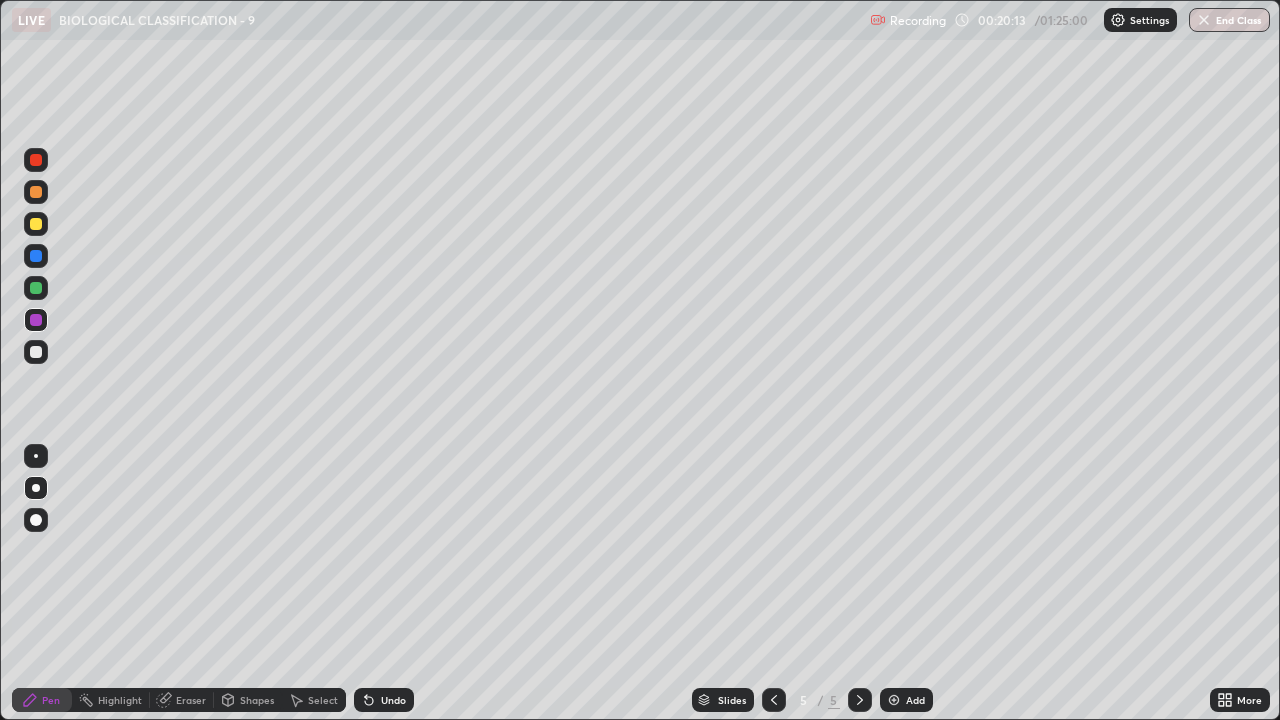 click at bounding box center [36, 192] 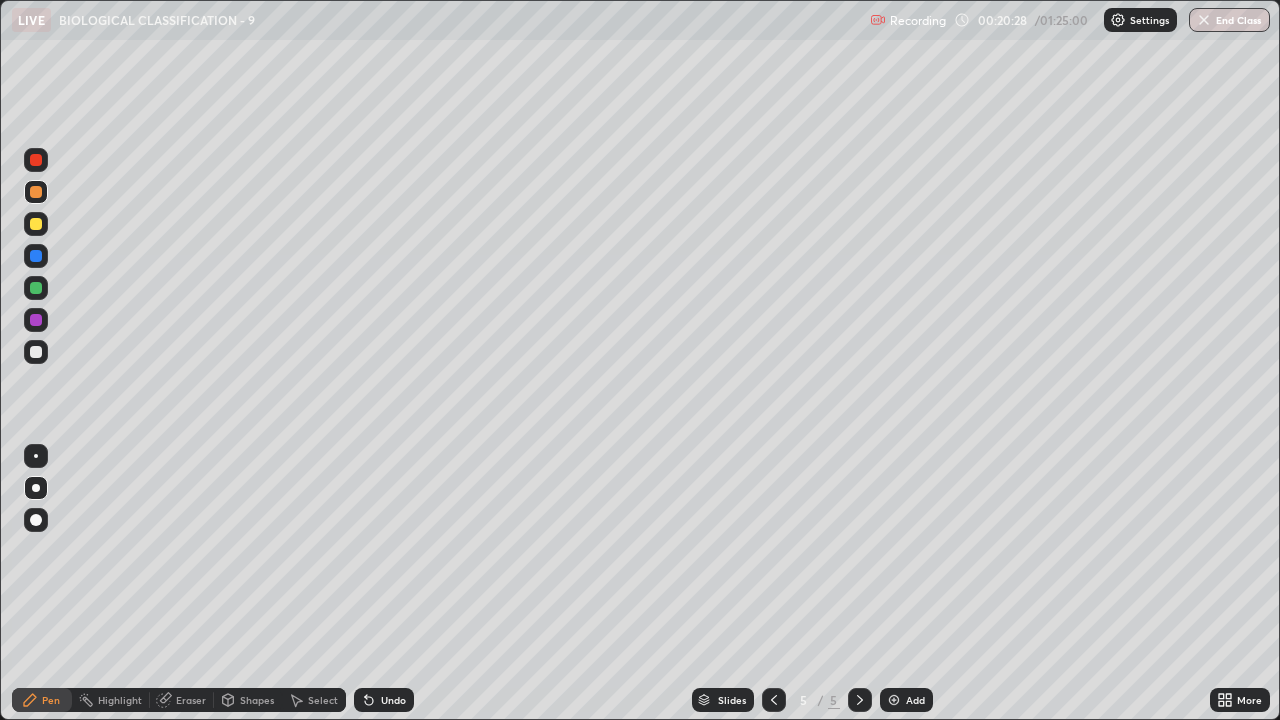 click at bounding box center (36, 288) 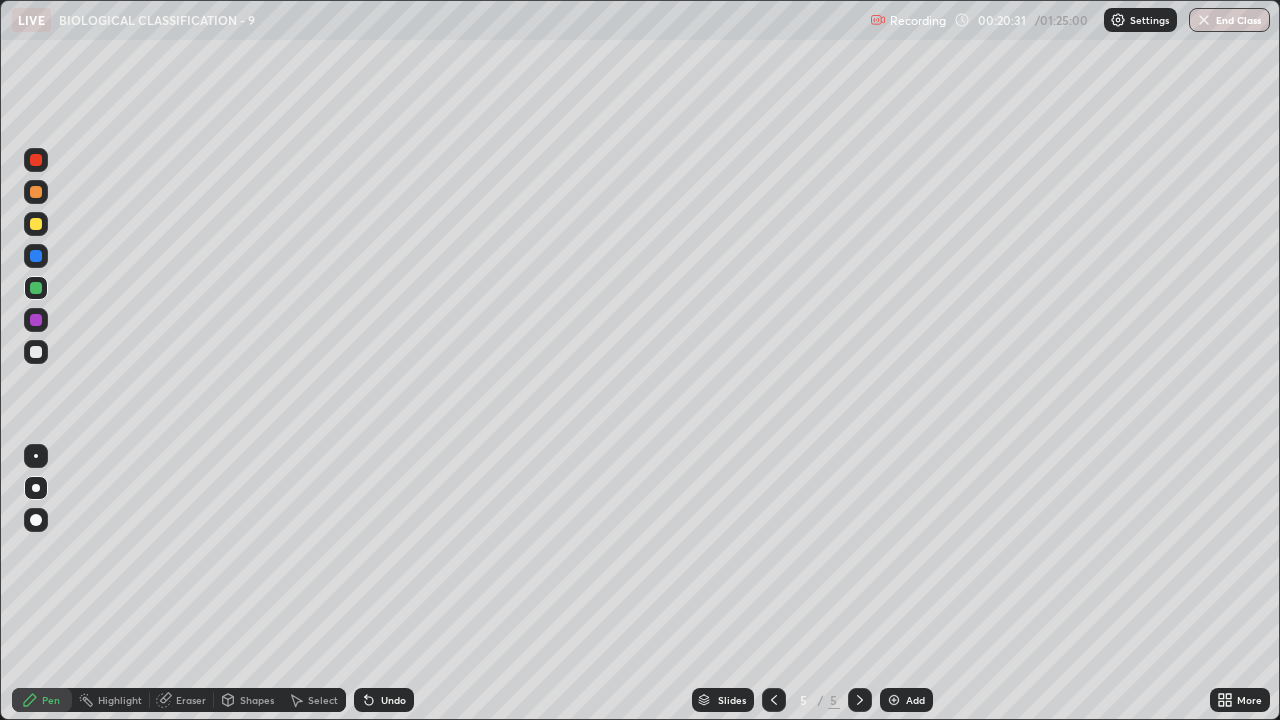 click at bounding box center [36, 224] 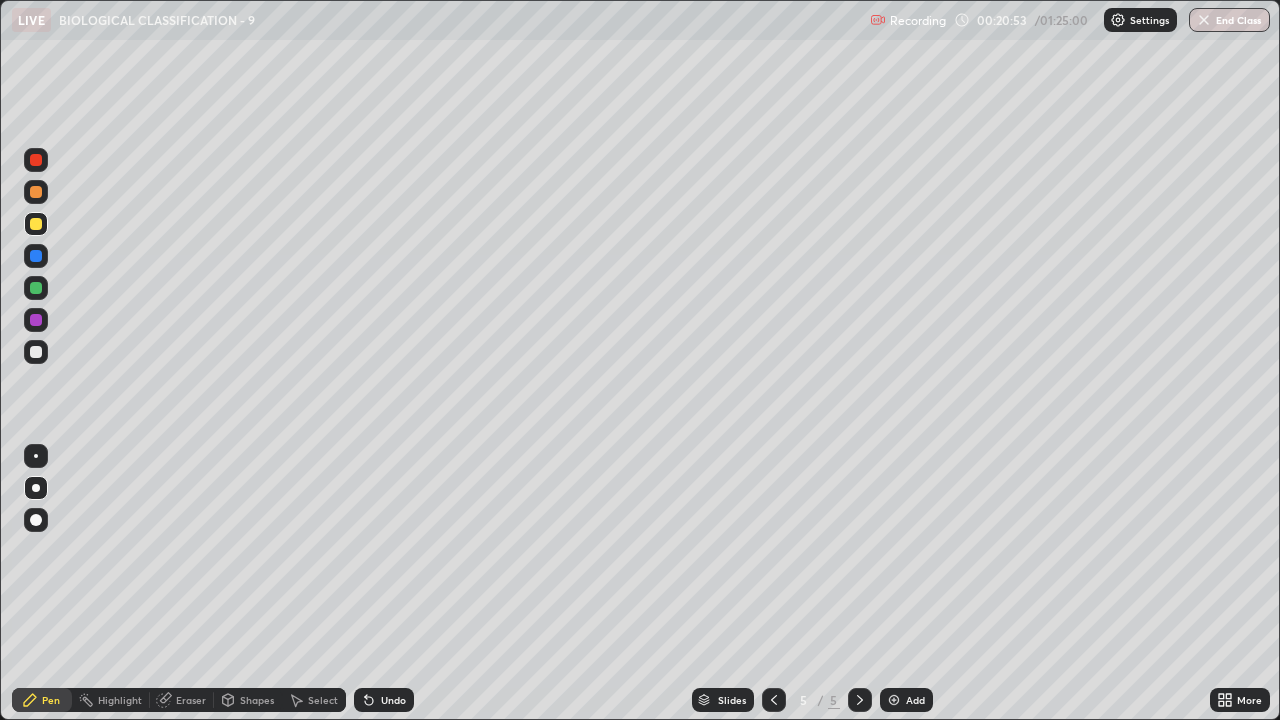click at bounding box center (774, 700) 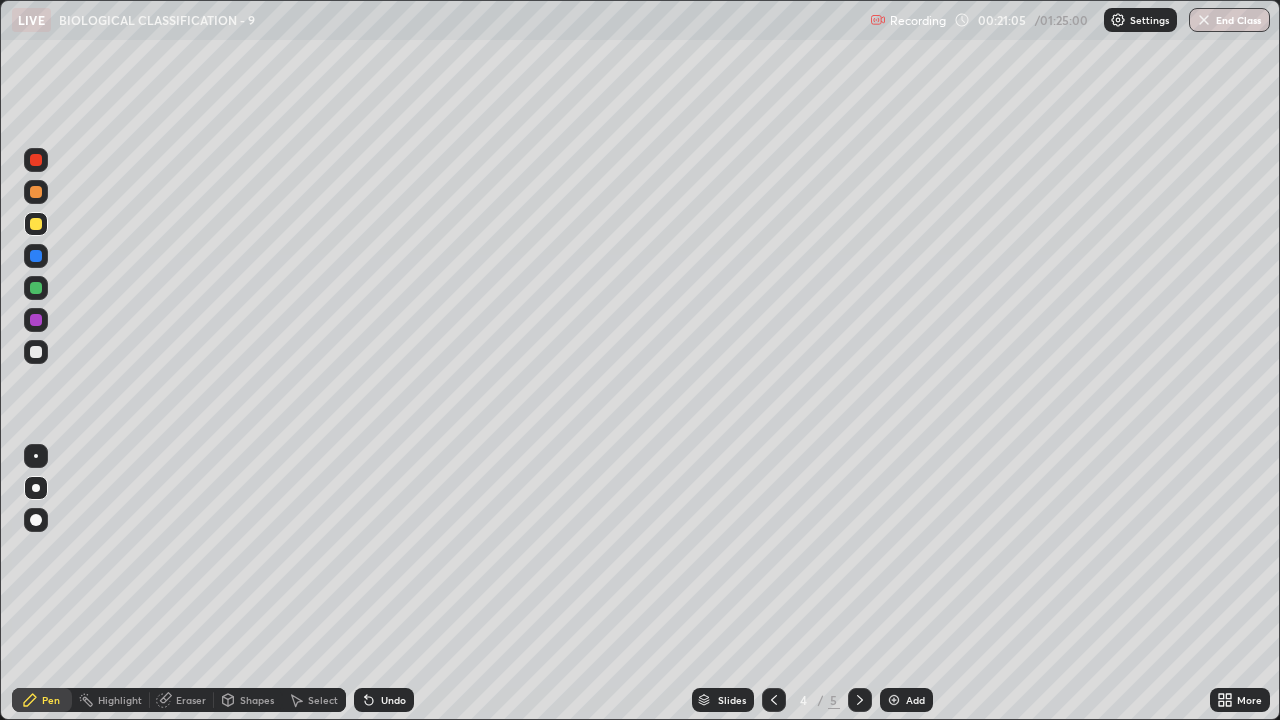 click 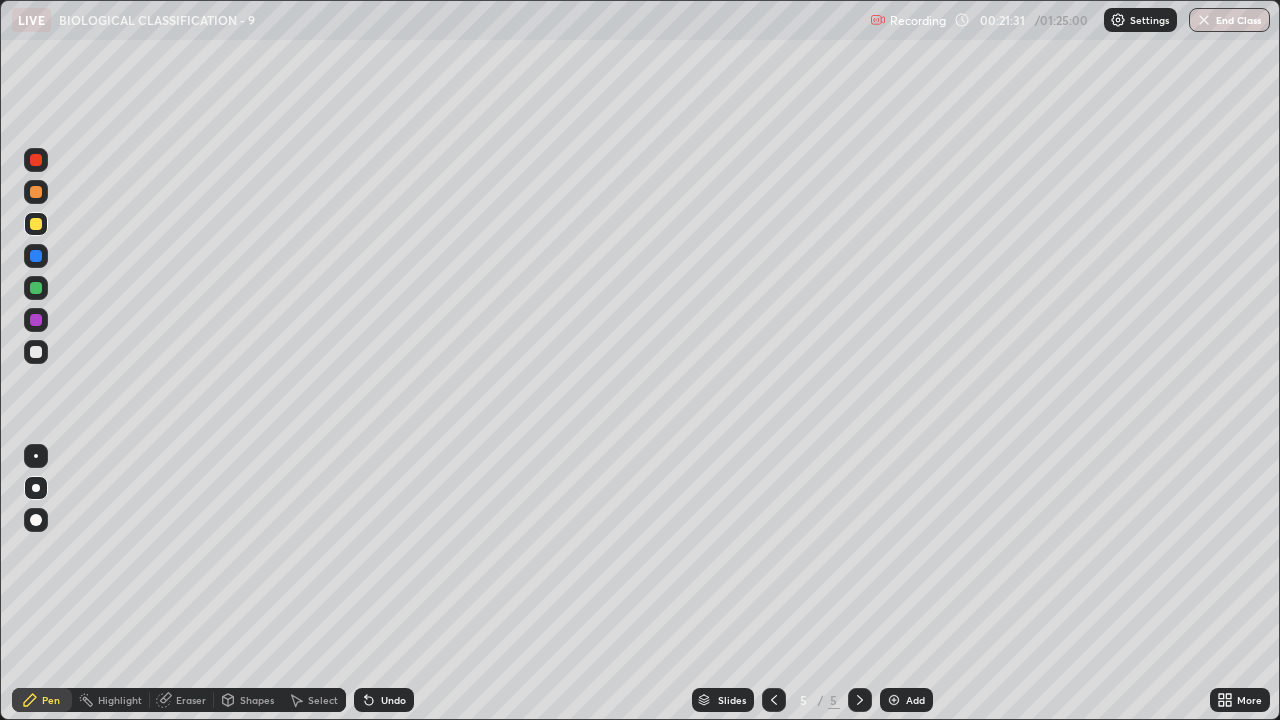 click at bounding box center (36, 352) 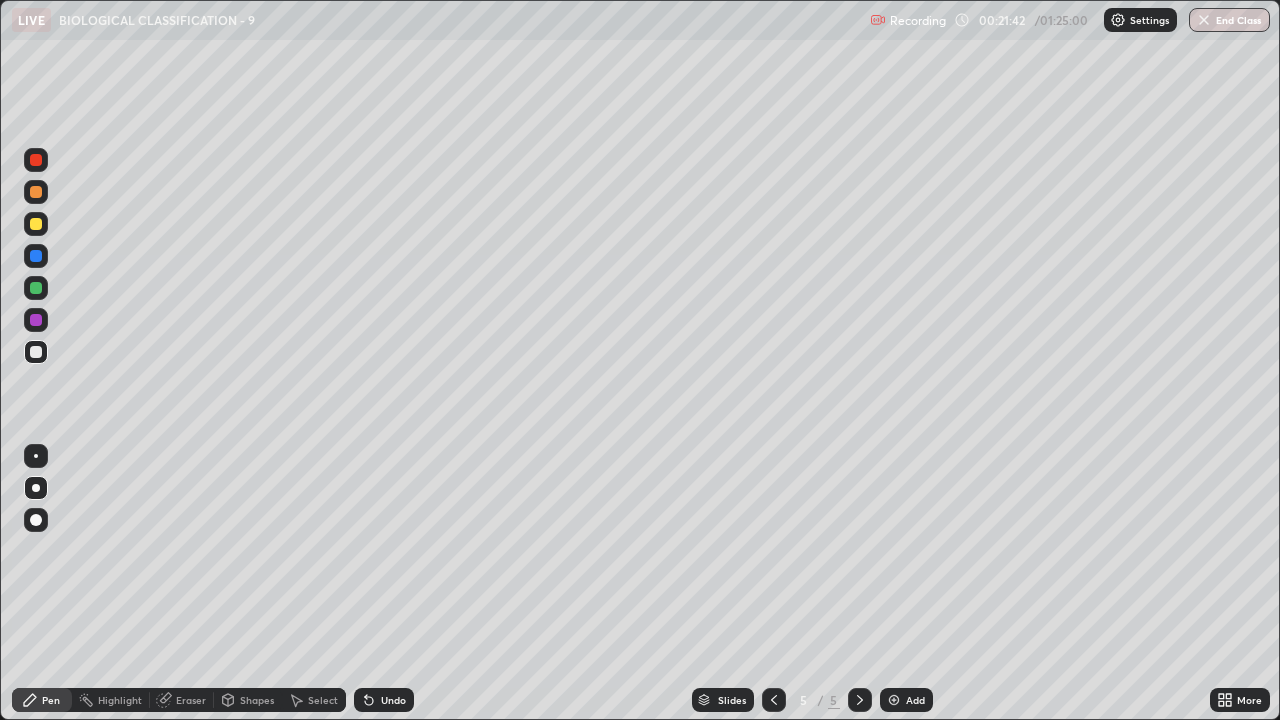 click on "Undo" at bounding box center [384, 700] 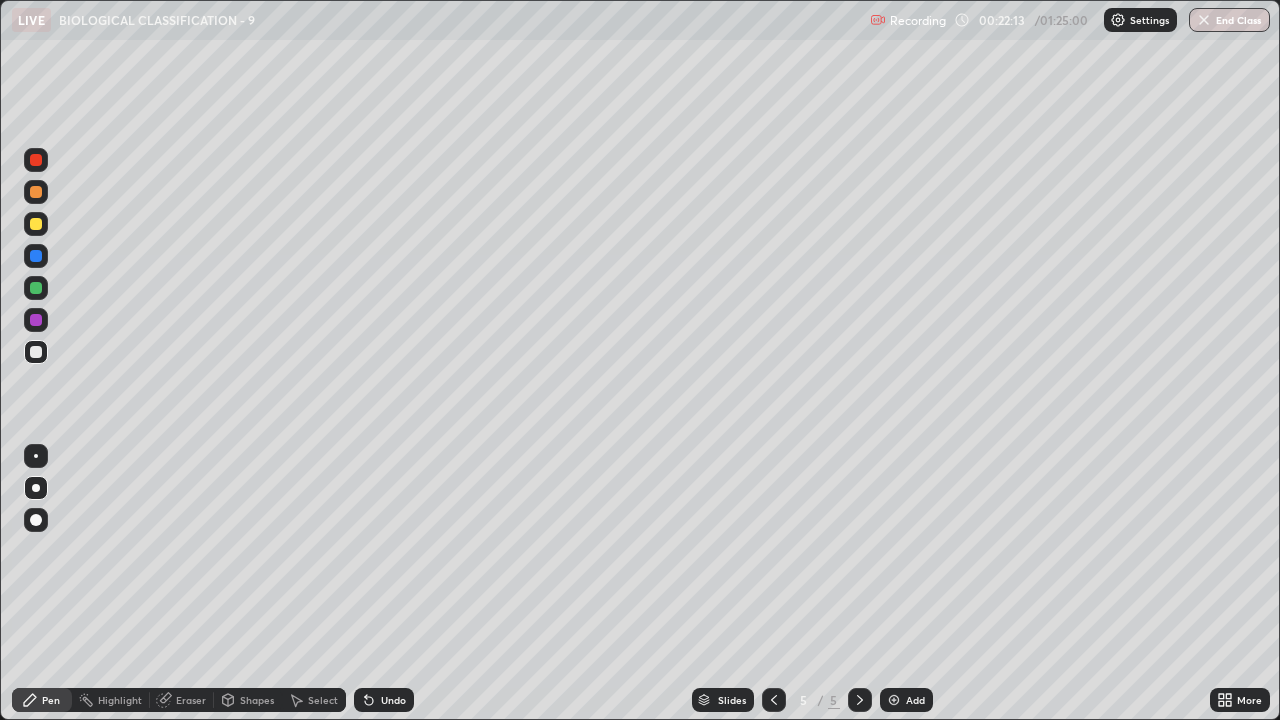 click at bounding box center [36, 288] 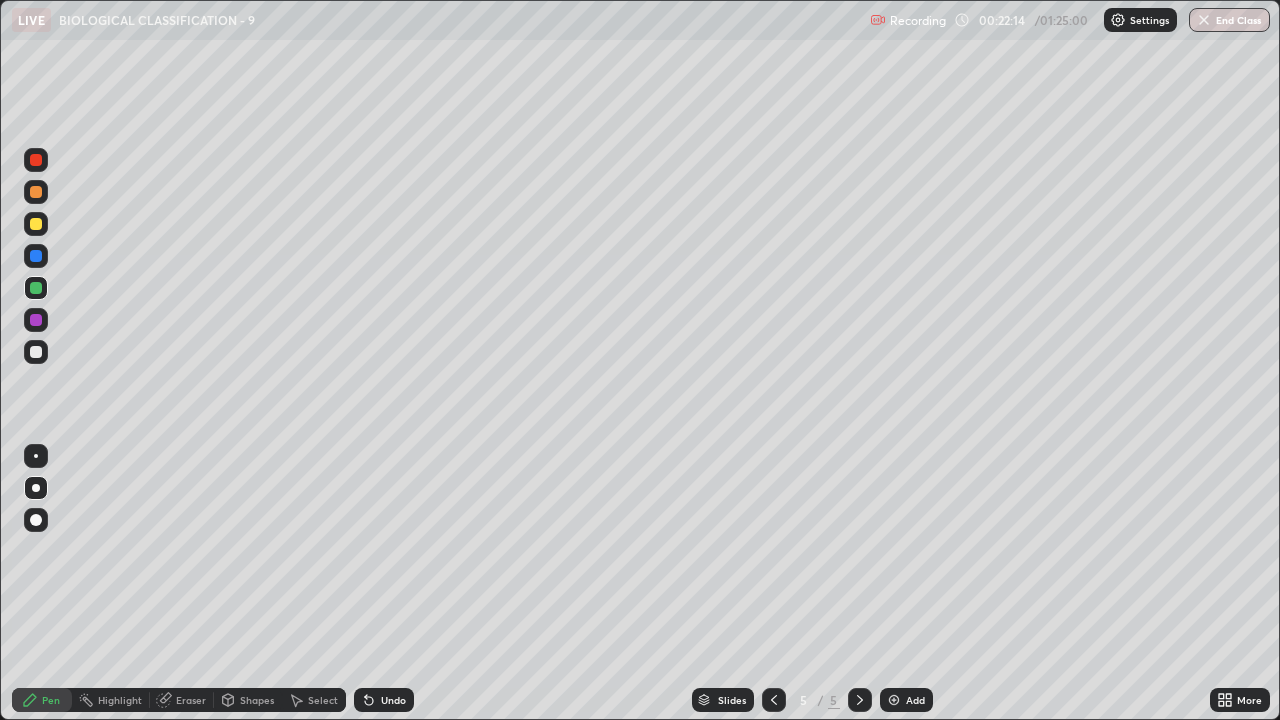 click at bounding box center (36, 320) 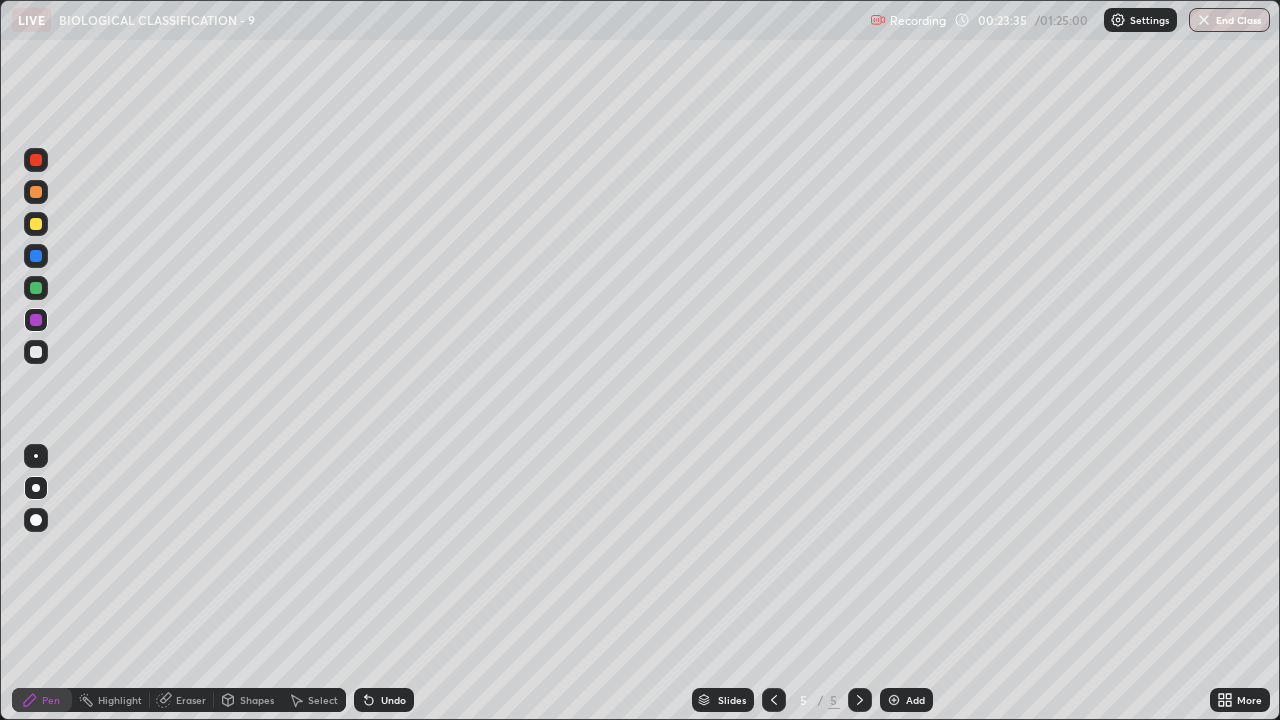 click at bounding box center (894, 700) 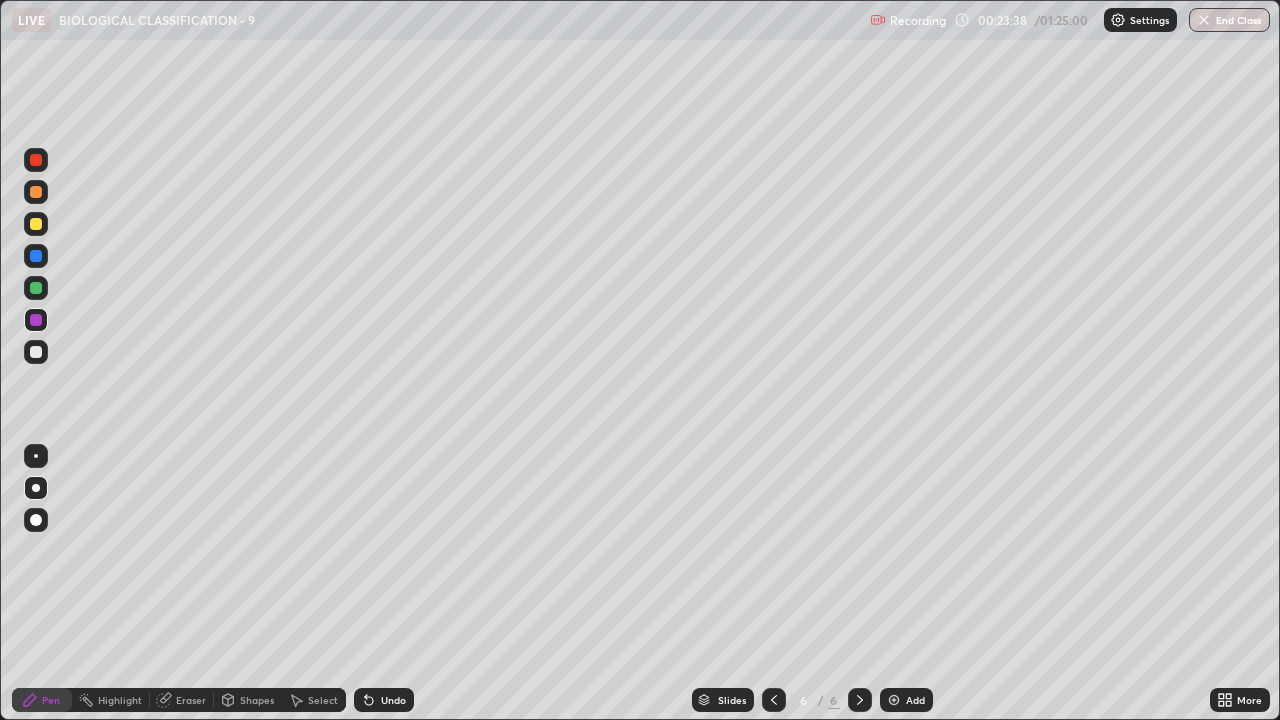 click at bounding box center (36, 320) 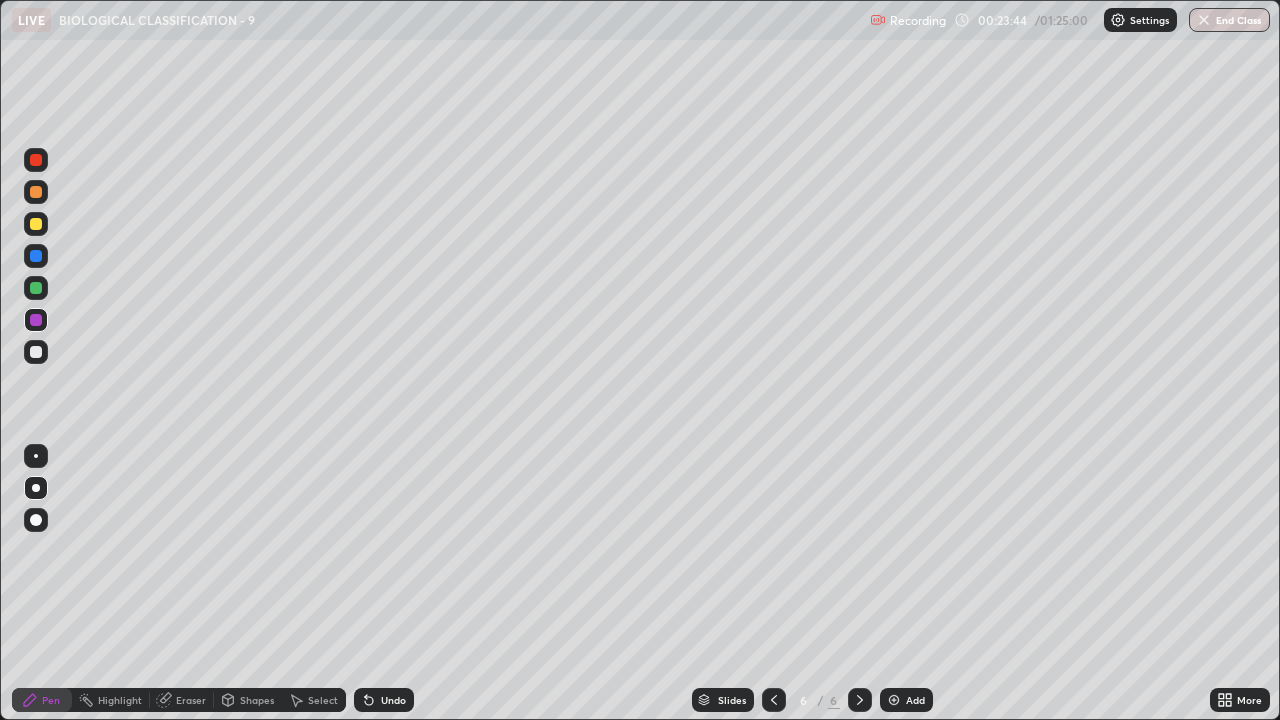 click on "Undo" at bounding box center [393, 700] 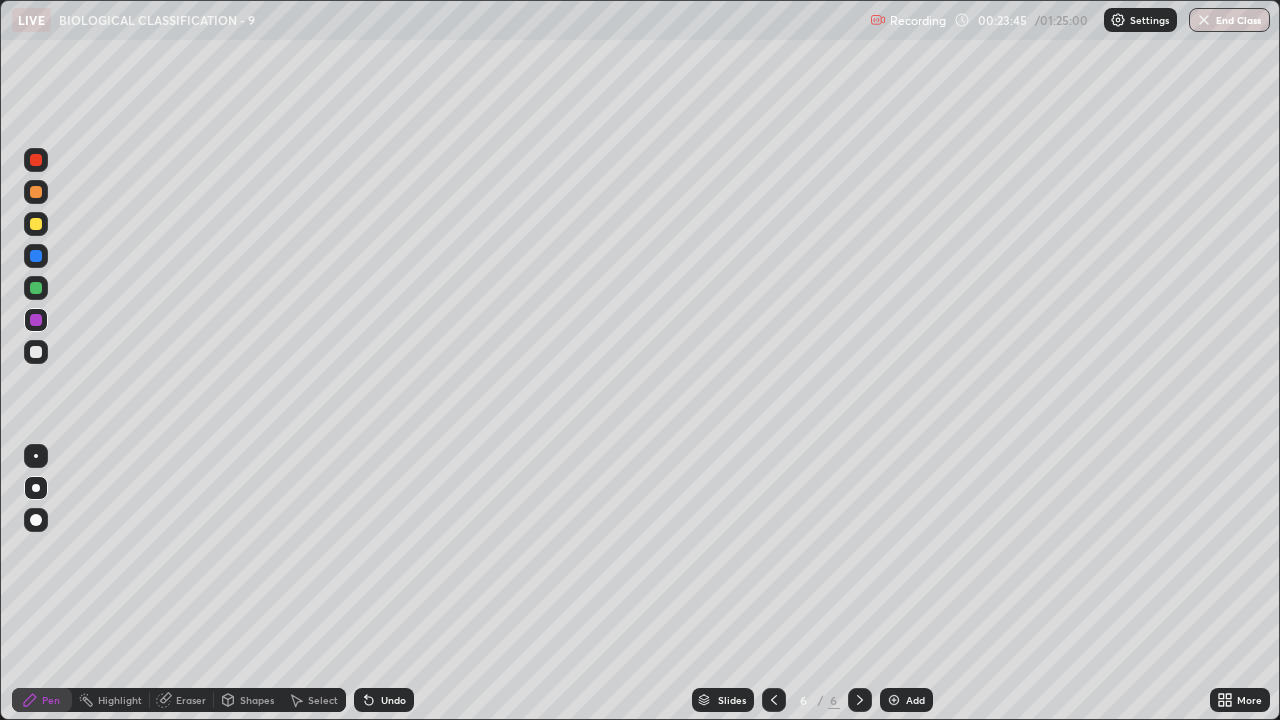 click at bounding box center [36, 256] 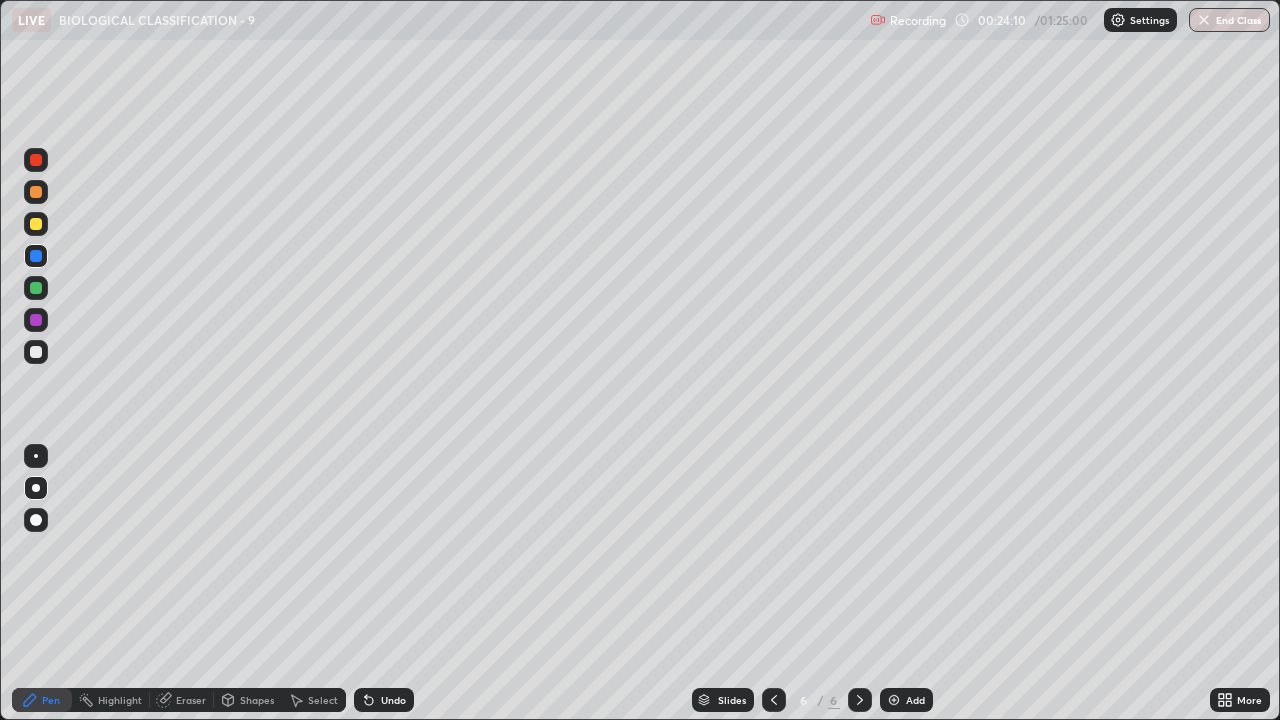 click at bounding box center (36, 192) 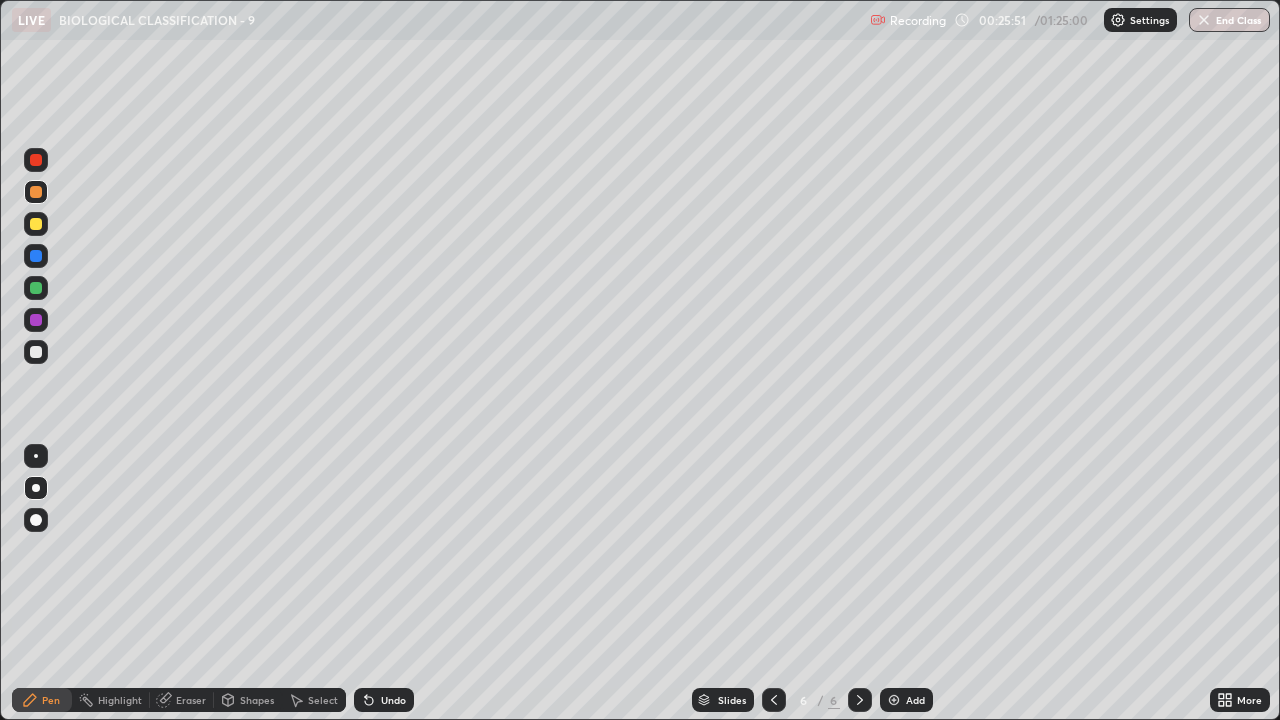 click on "Undo" at bounding box center (384, 700) 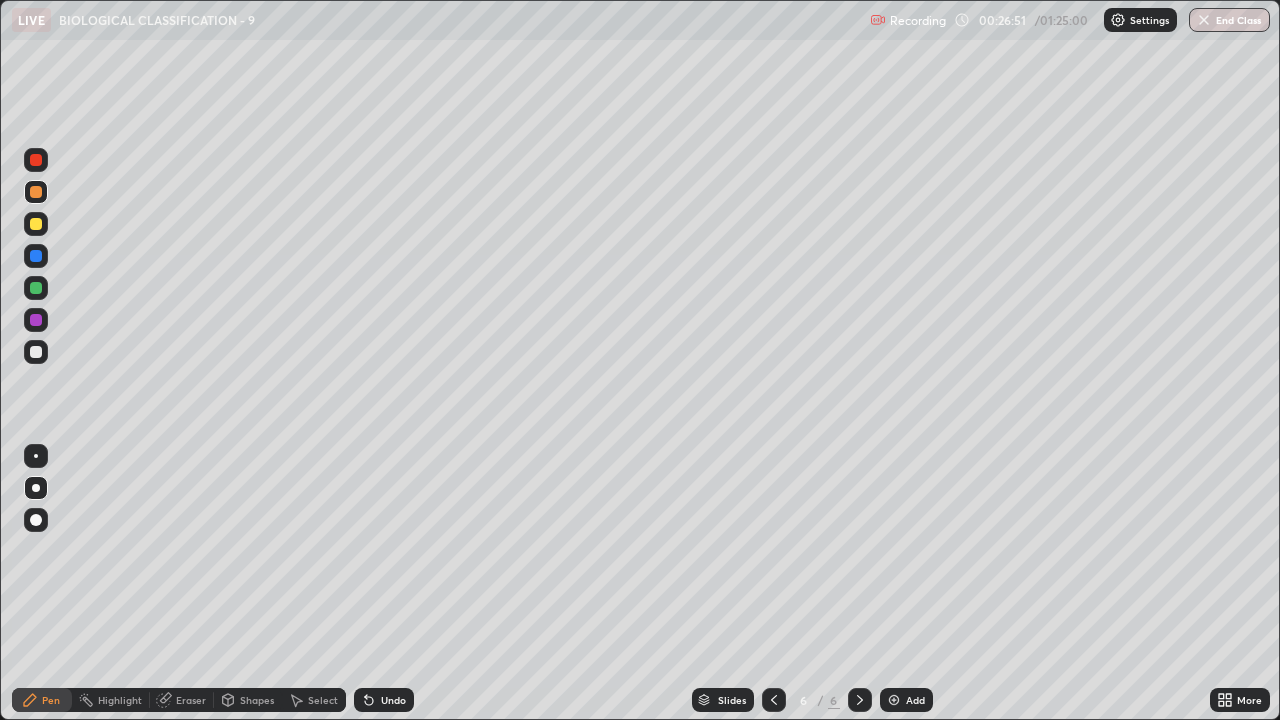 click on "Undo" at bounding box center [393, 700] 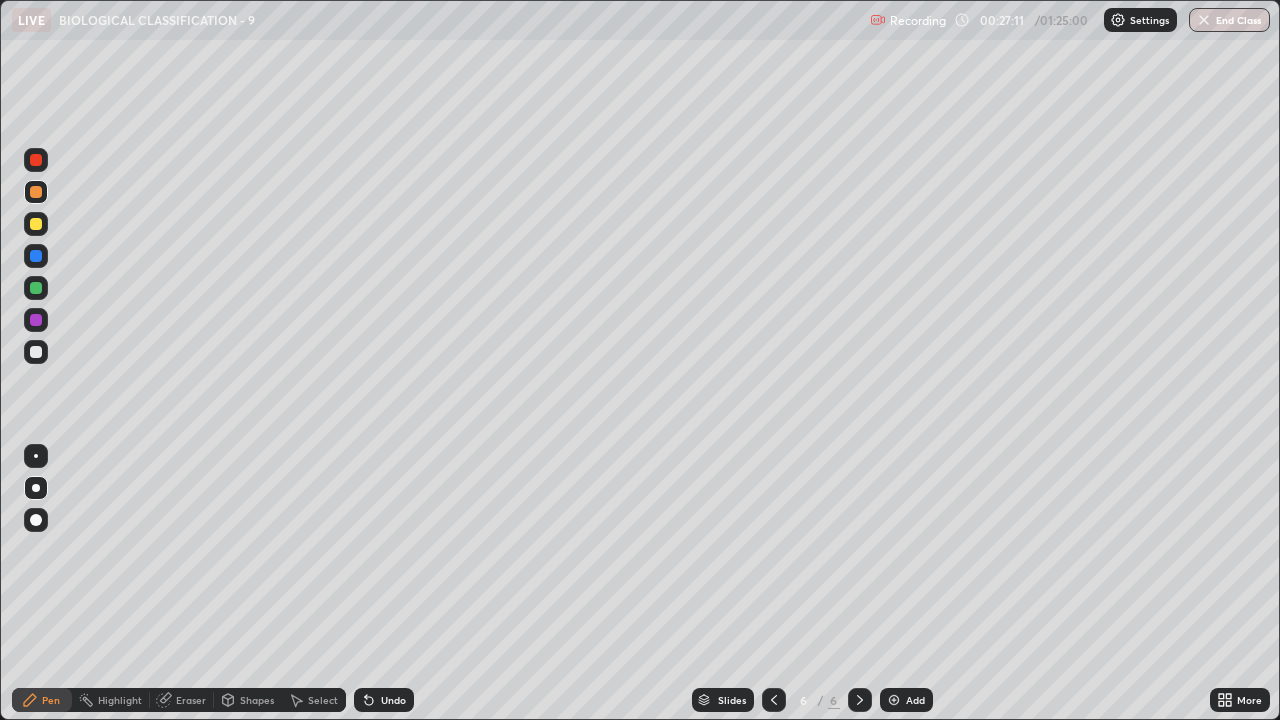 click at bounding box center (36, 288) 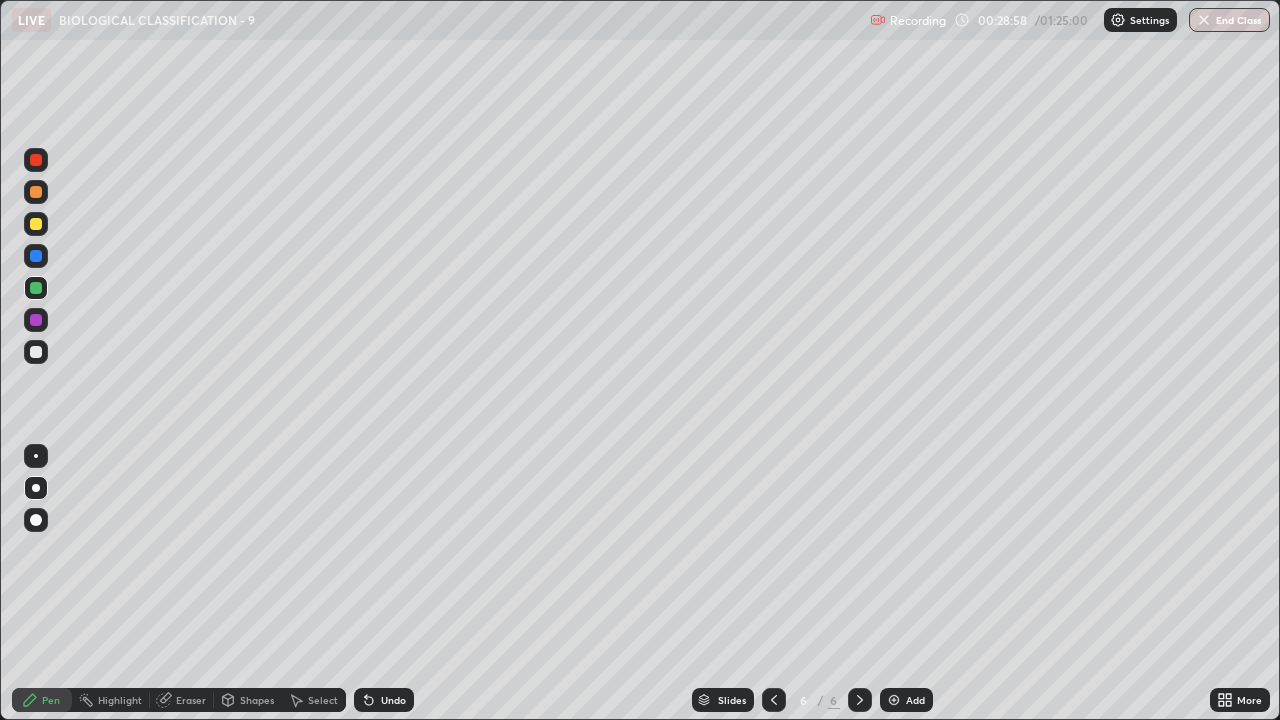 click at bounding box center [36, 224] 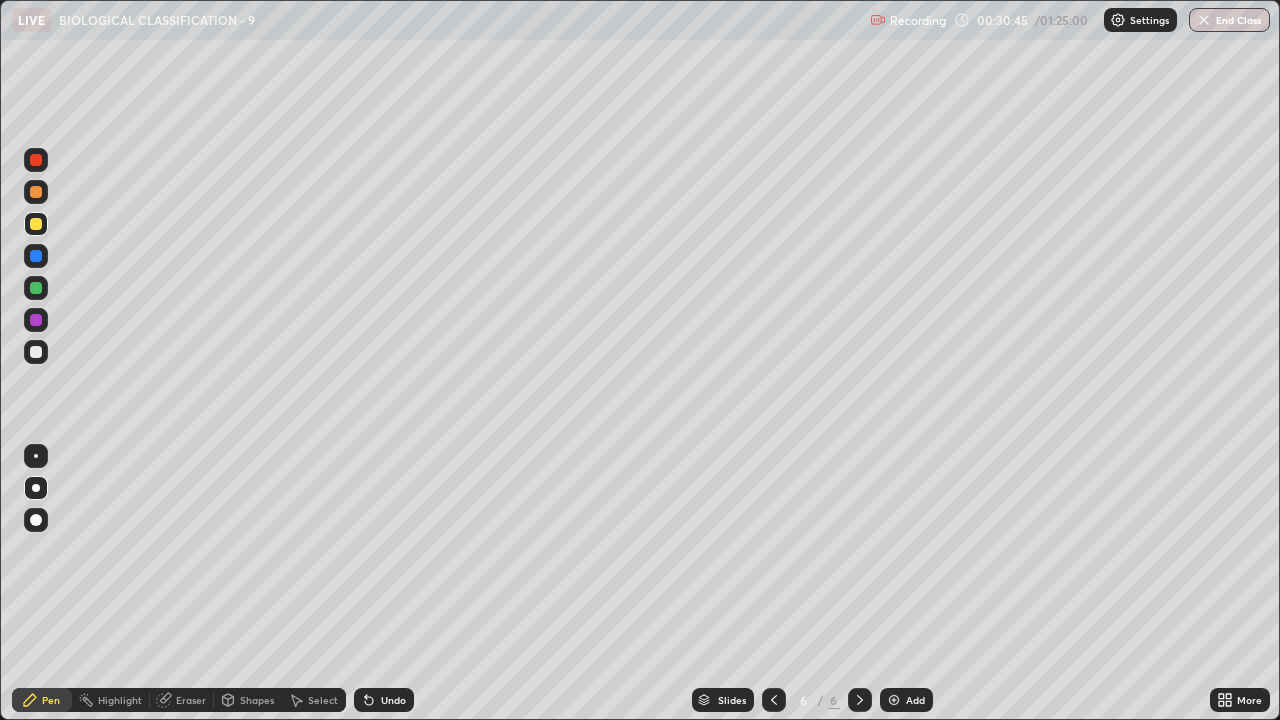 click at bounding box center [36, 288] 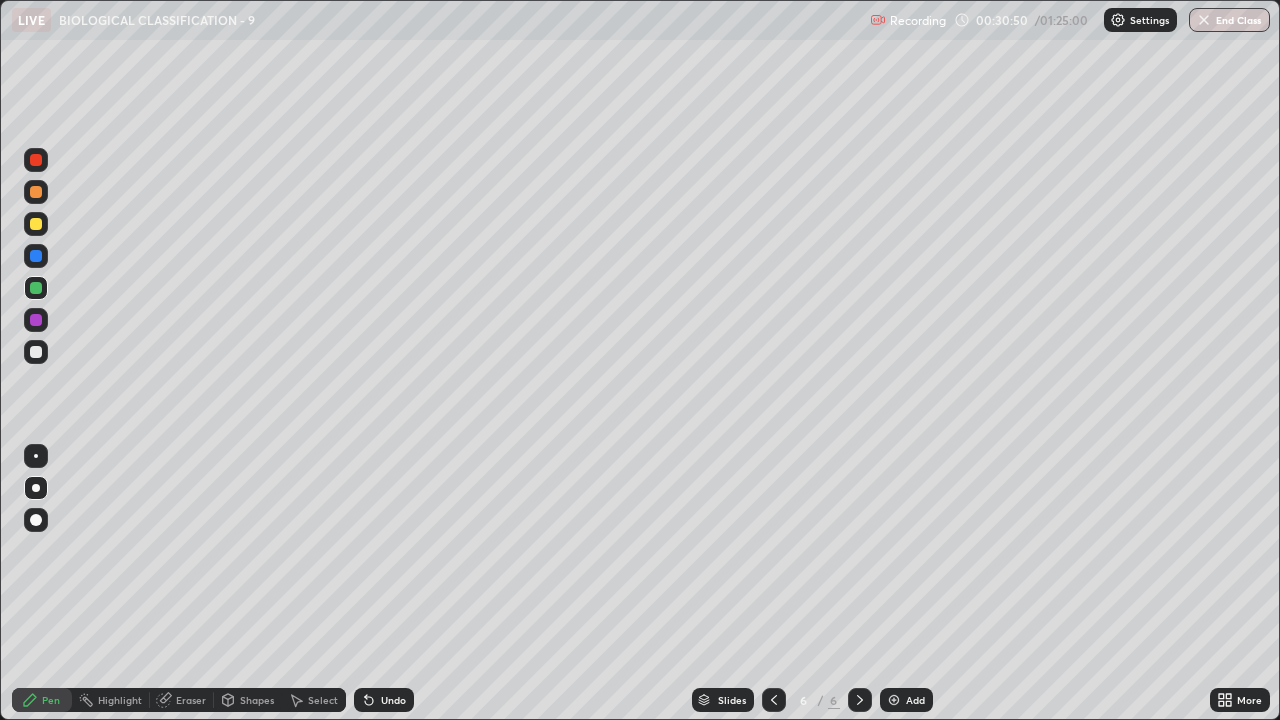 click at bounding box center [36, 224] 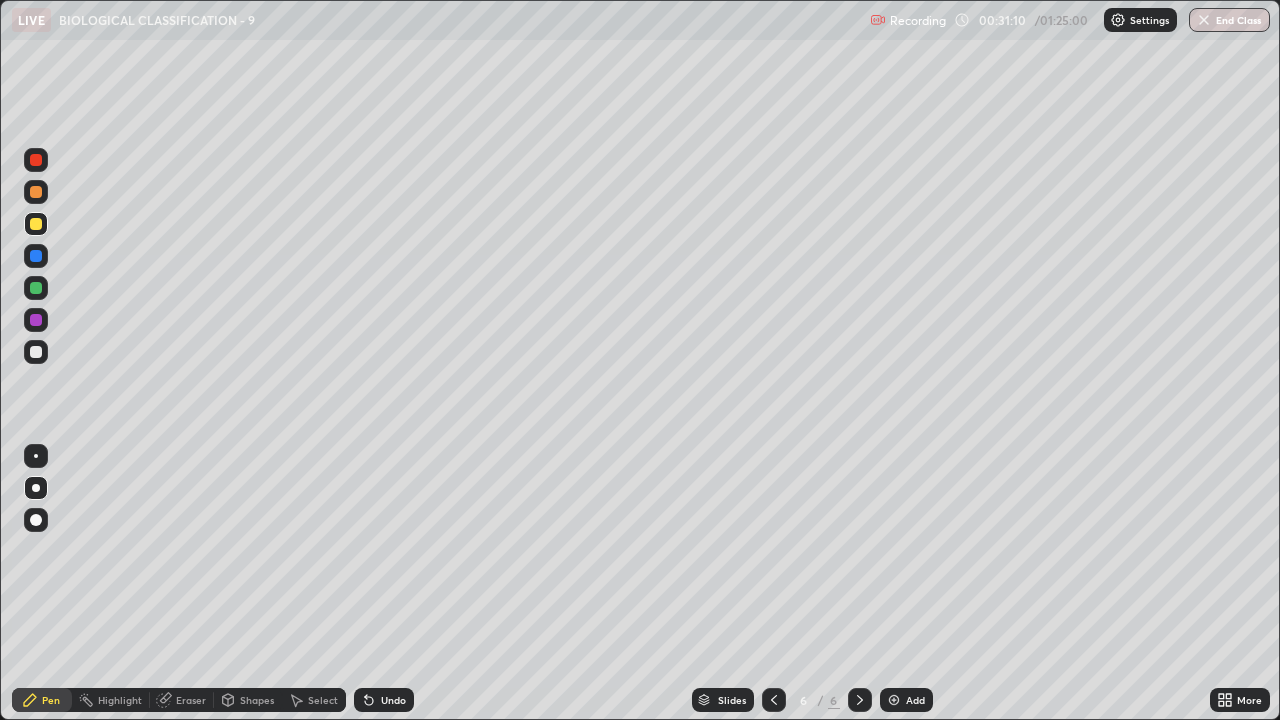 click at bounding box center [36, 288] 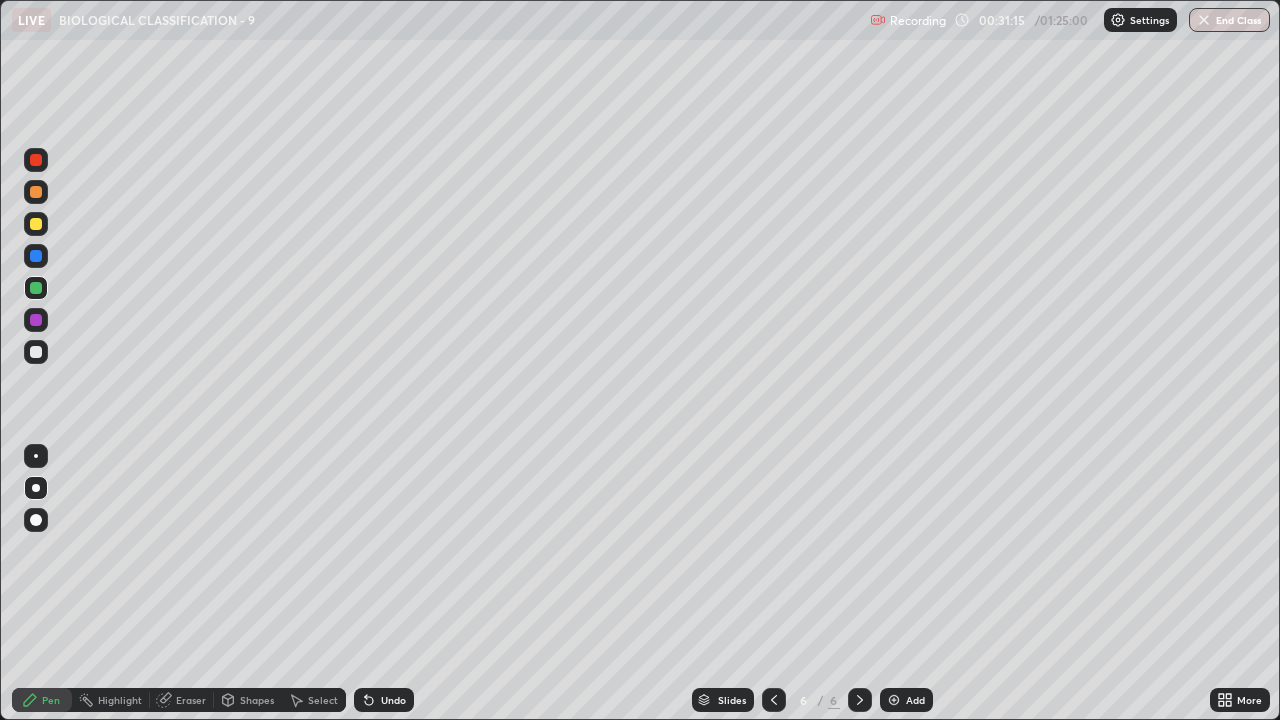 click at bounding box center (36, 224) 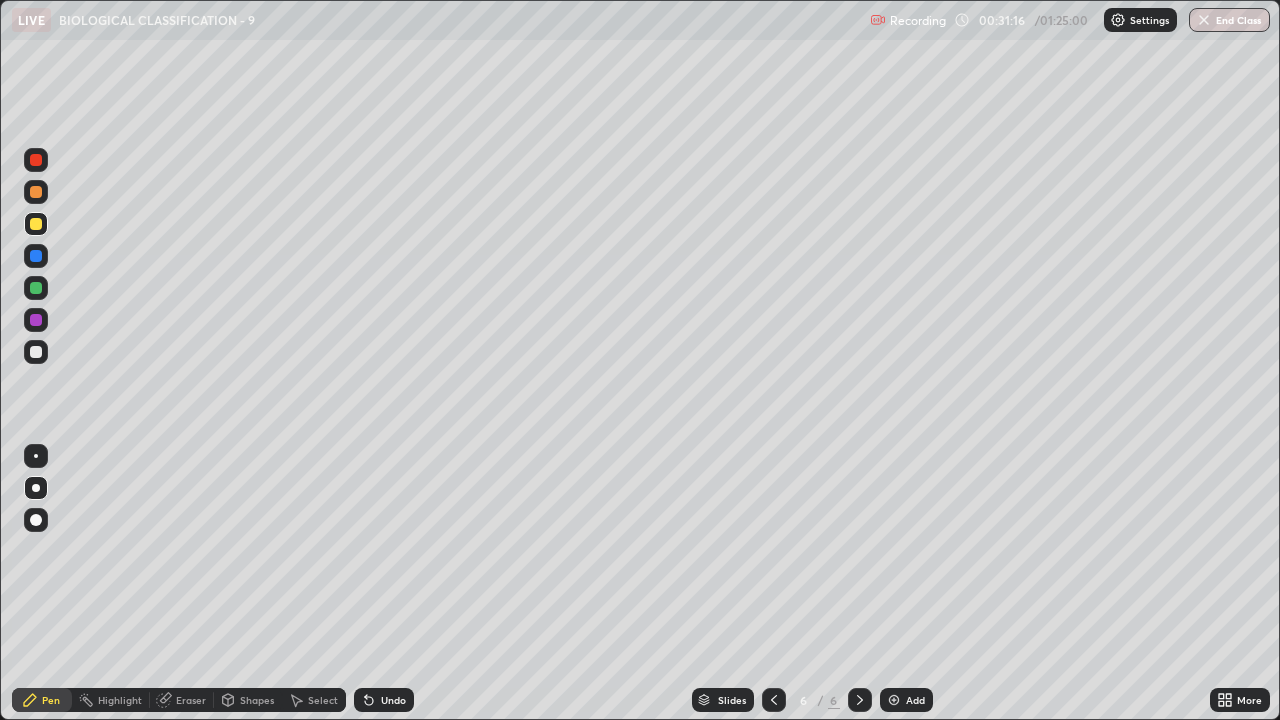 click at bounding box center (36, 288) 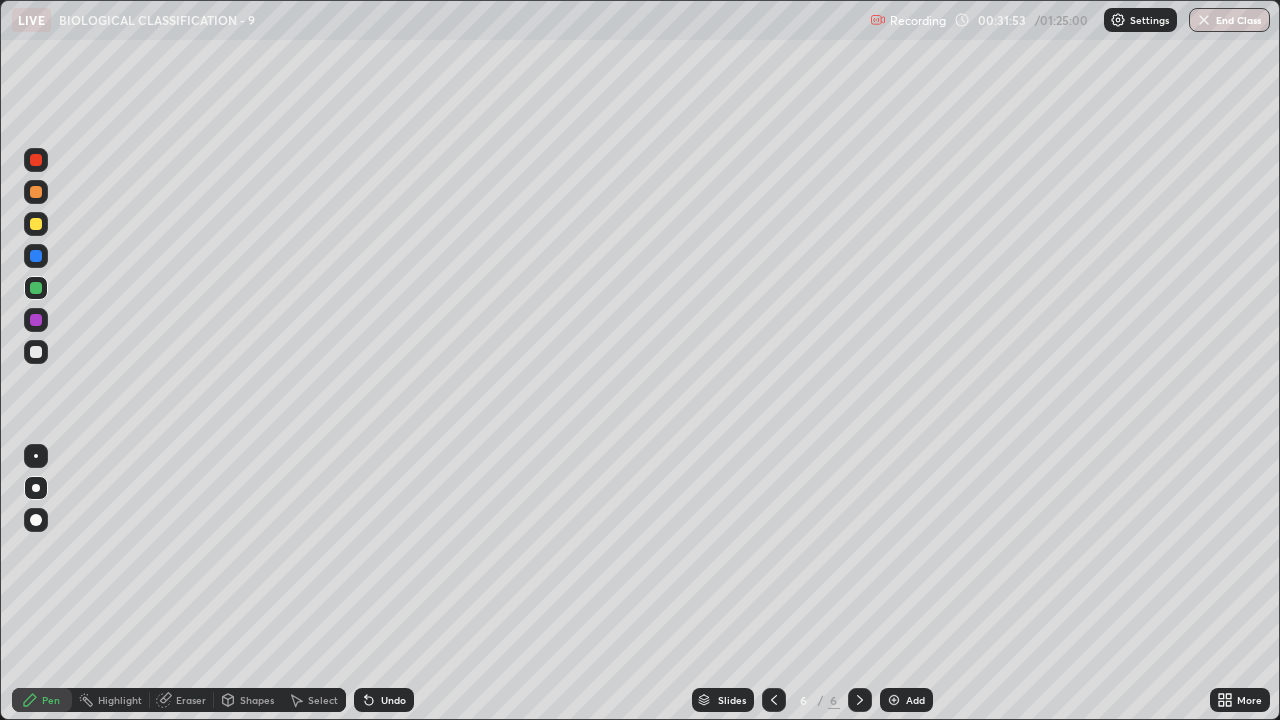 click at bounding box center [36, 160] 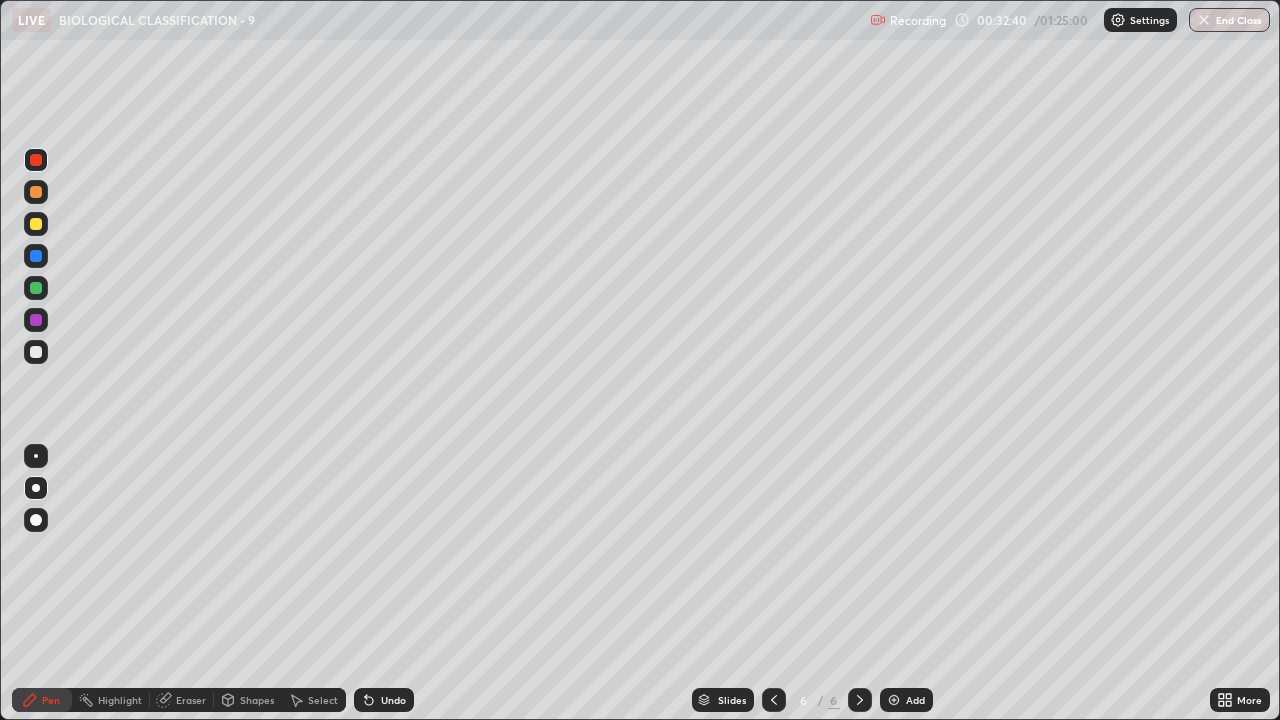 click at bounding box center (36, 224) 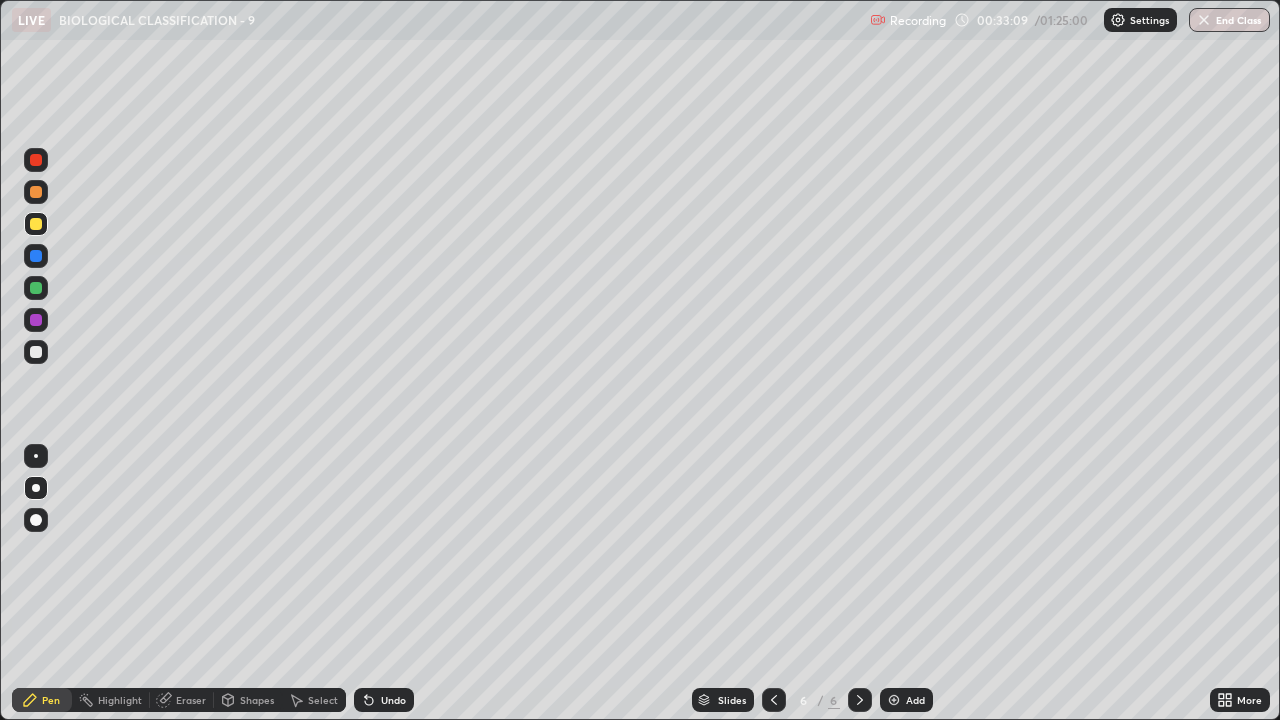 click at bounding box center (36, 320) 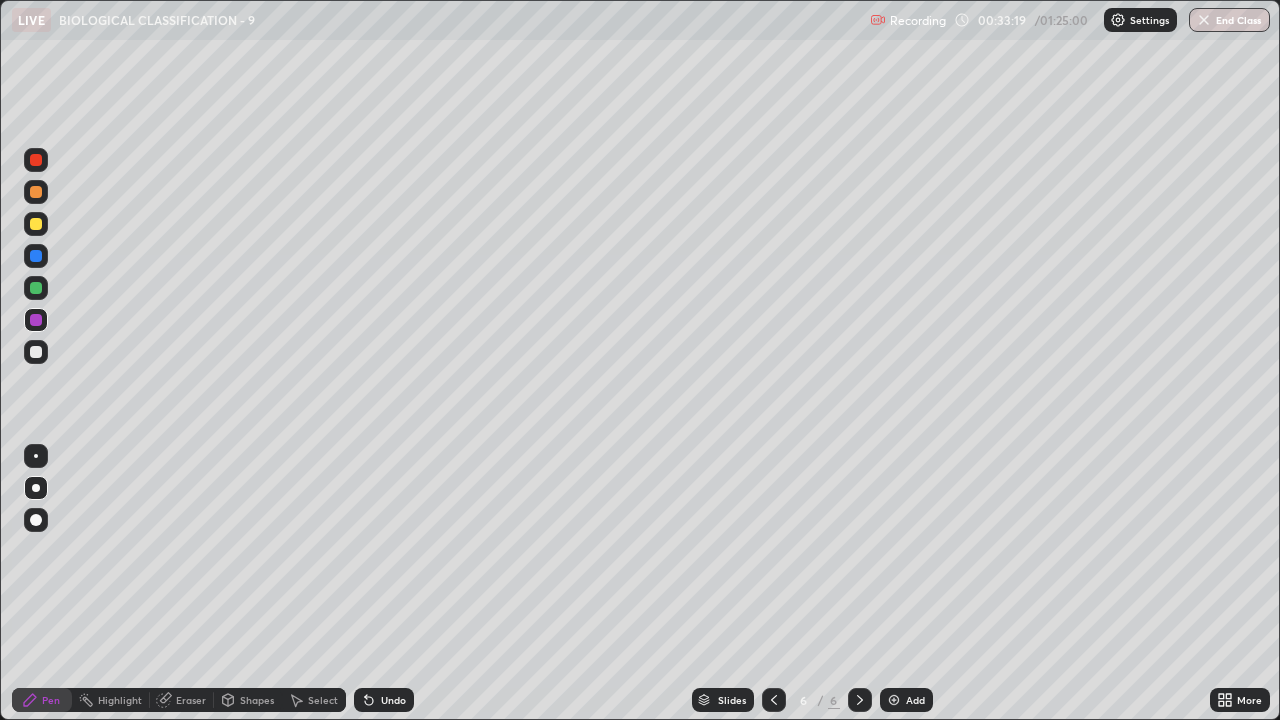 click at bounding box center [36, 352] 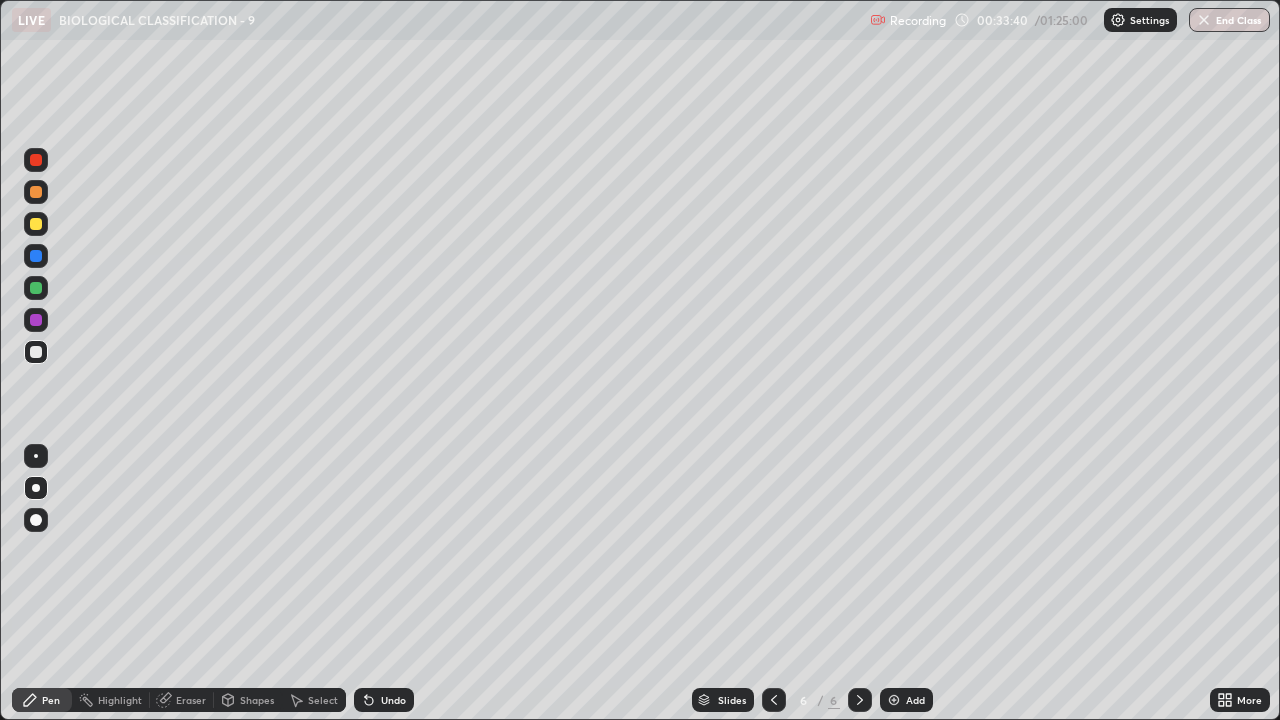 click 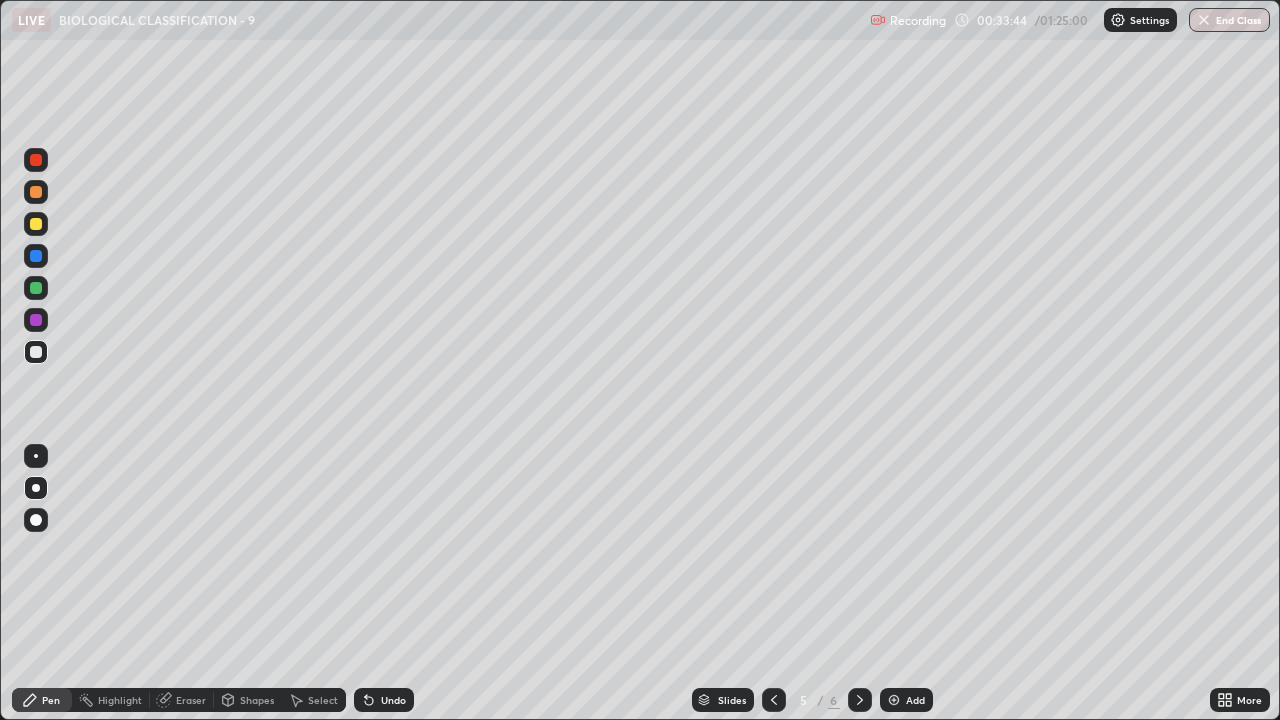 click at bounding box center [860, 700] 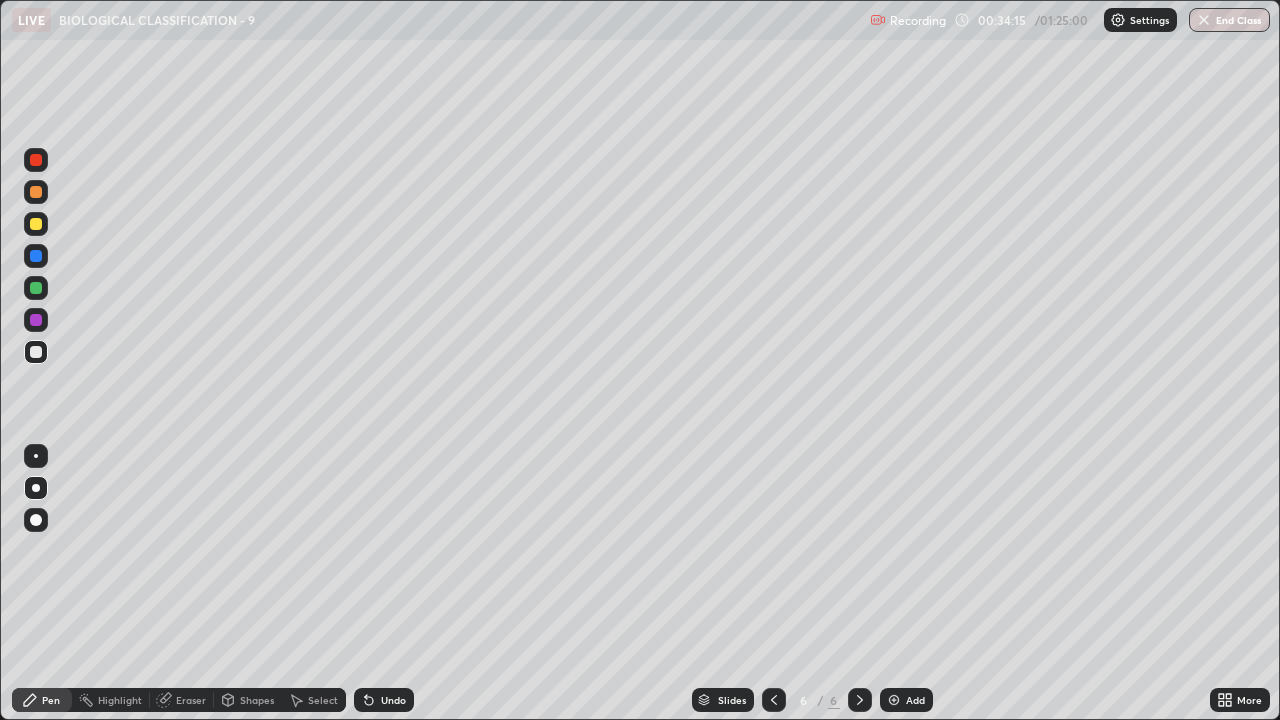click 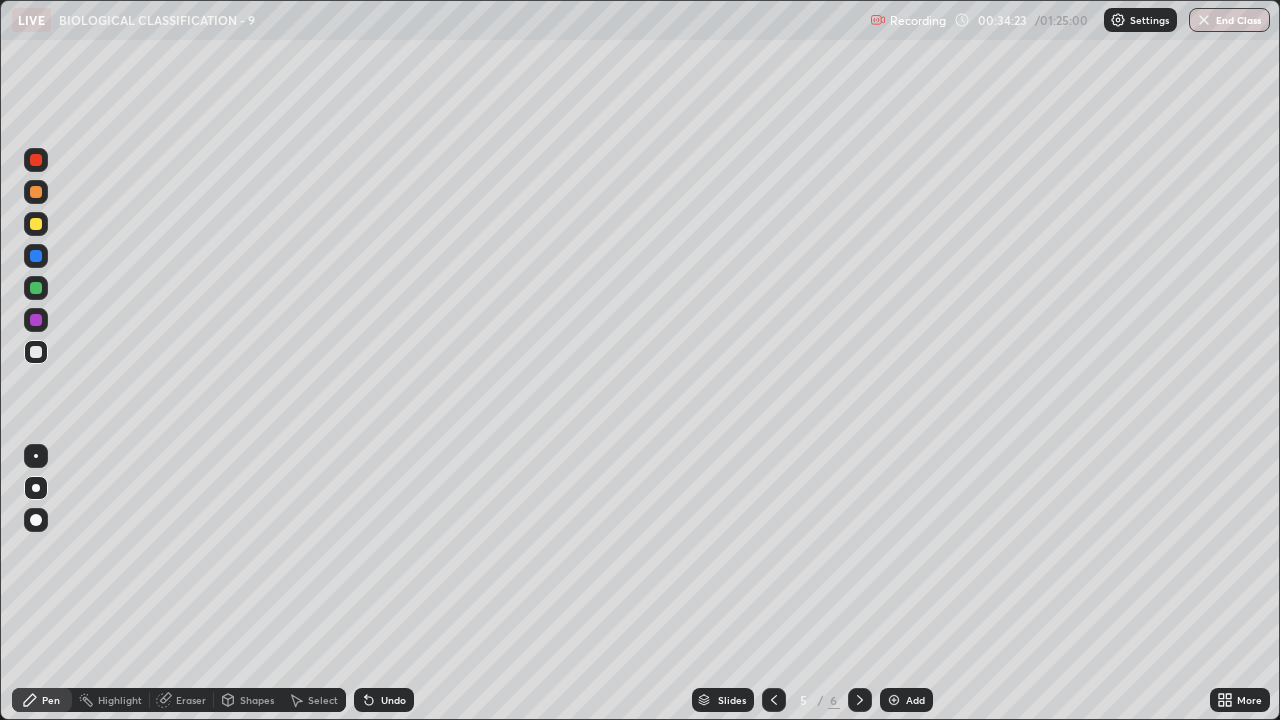 click on "Select" at bounding box center [323, 700] 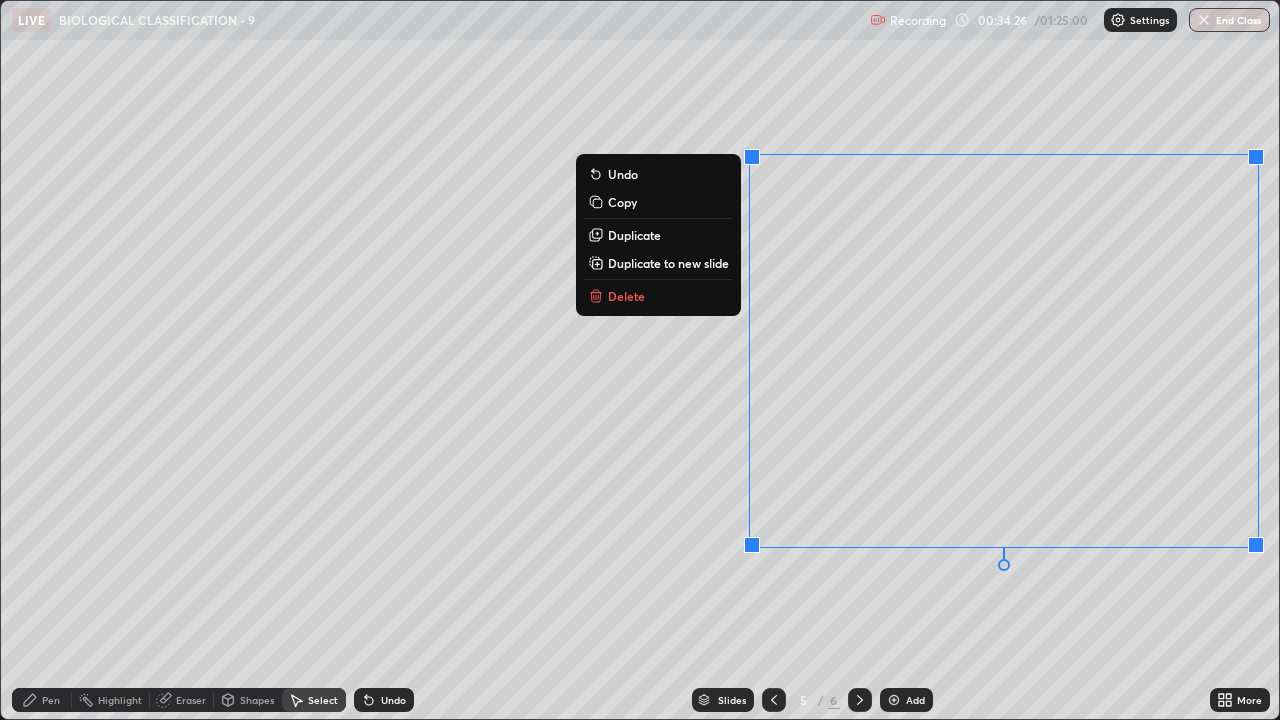 click on "Delete" at bounding box center (658, 296) 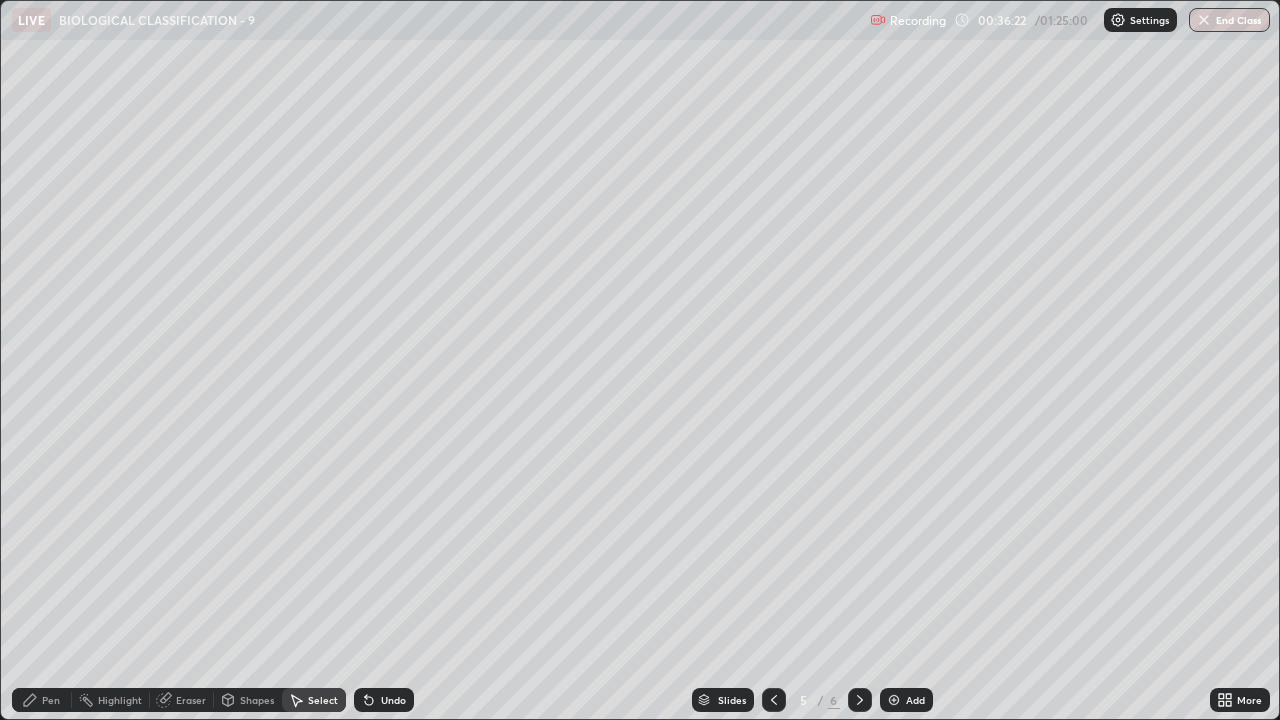 click on "Eraser" at bounding box center (182, 700) 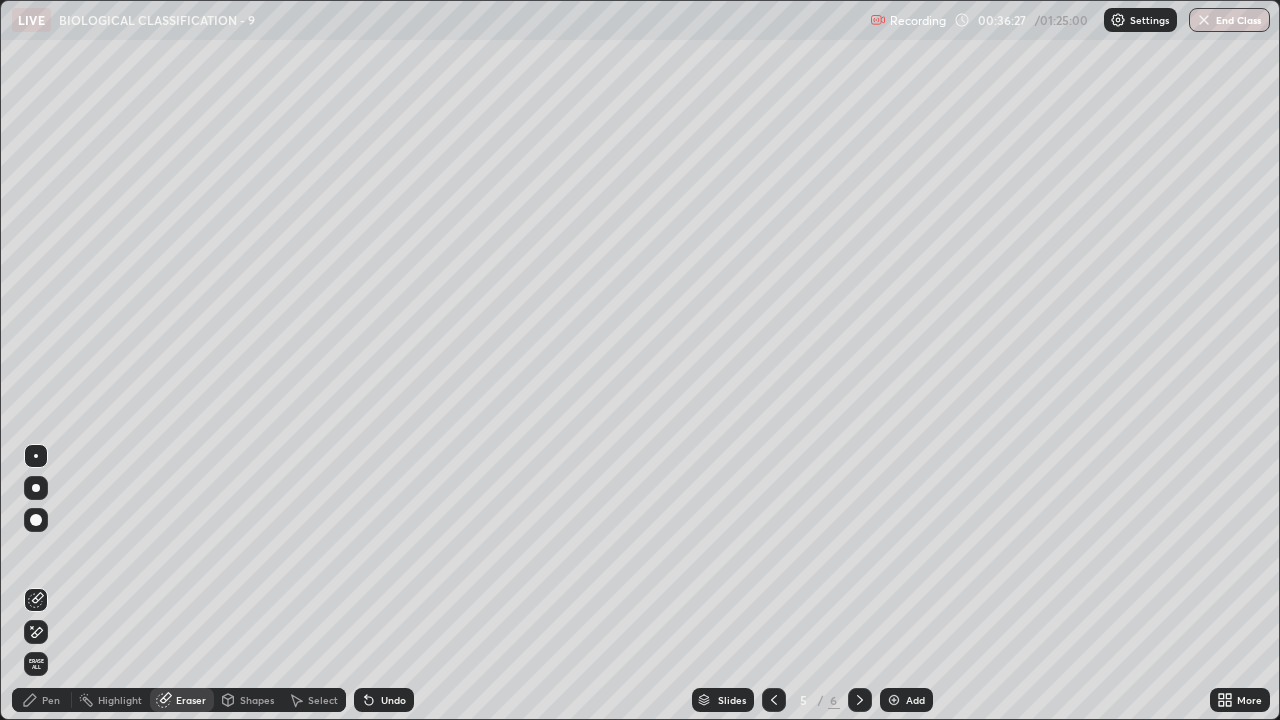 click on "Select" at bounding box center (314, 700) 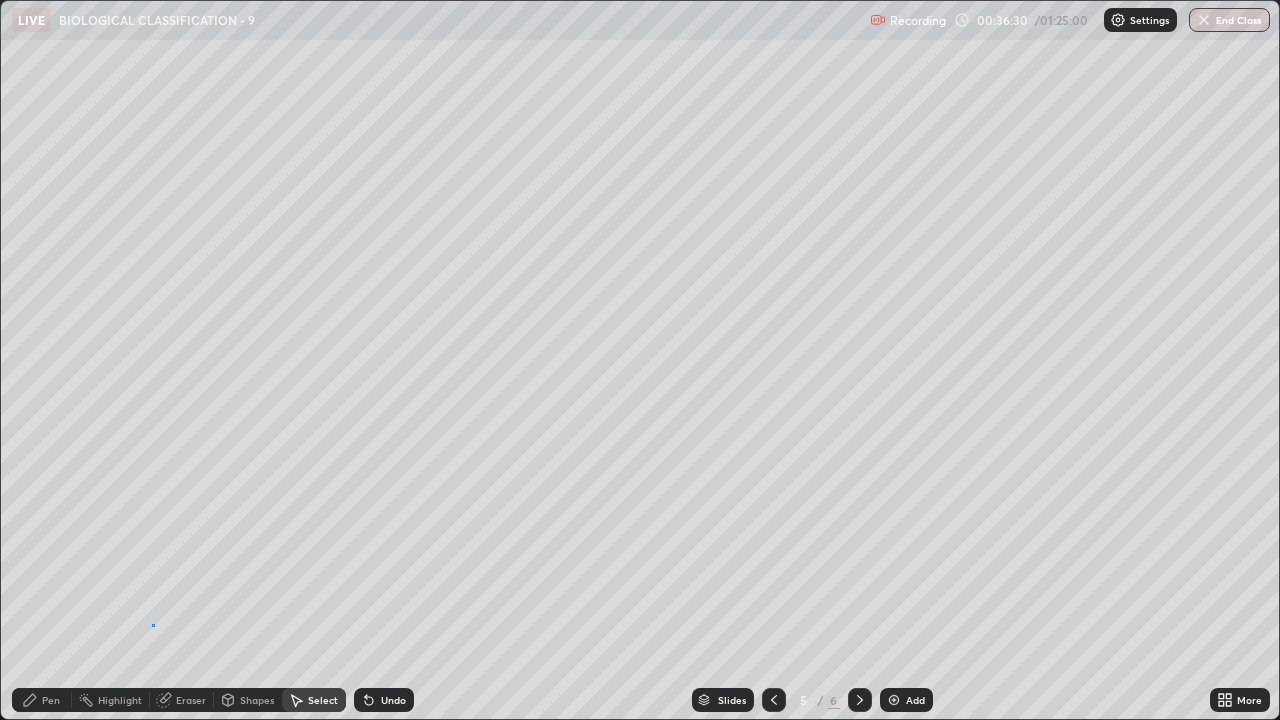 click on "0 ° Undo Copy Duplicate Duplicate to new slide Delete" at bounding box center [640, 360] 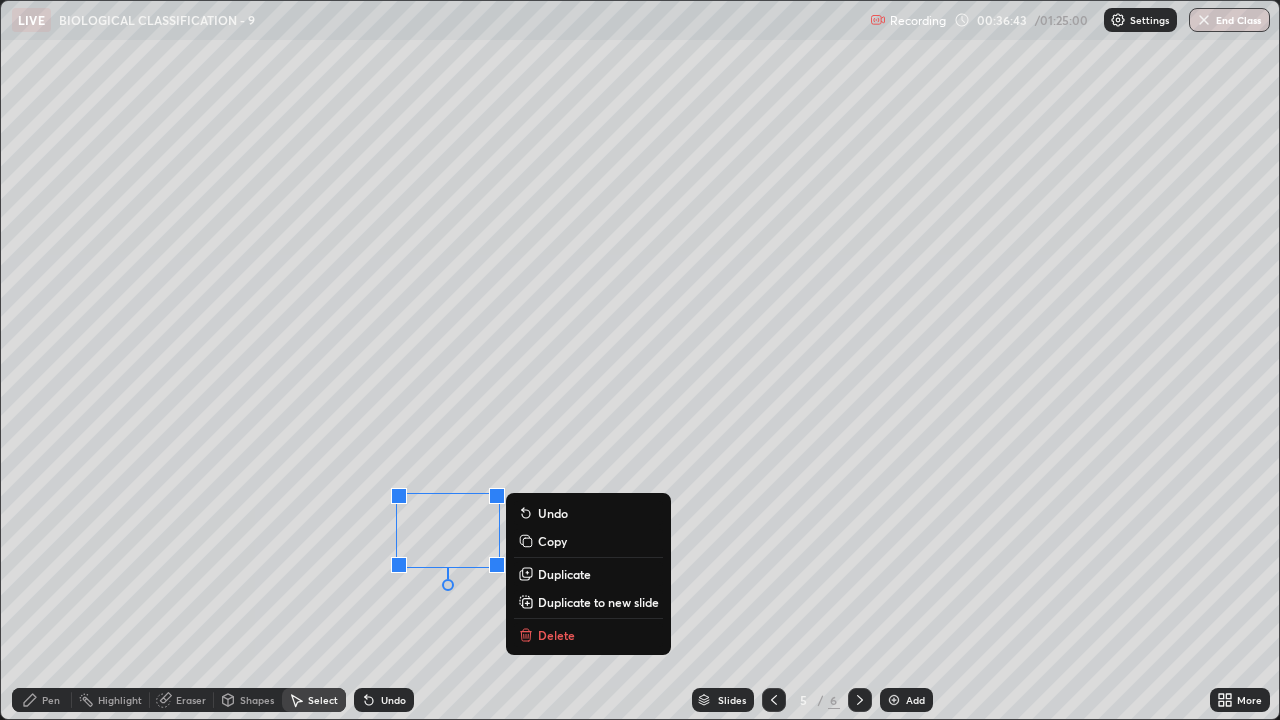 click on "0 ° Undo Copy Duplicate Duplicate to new slide Delete" at bounding box center (640, 360) 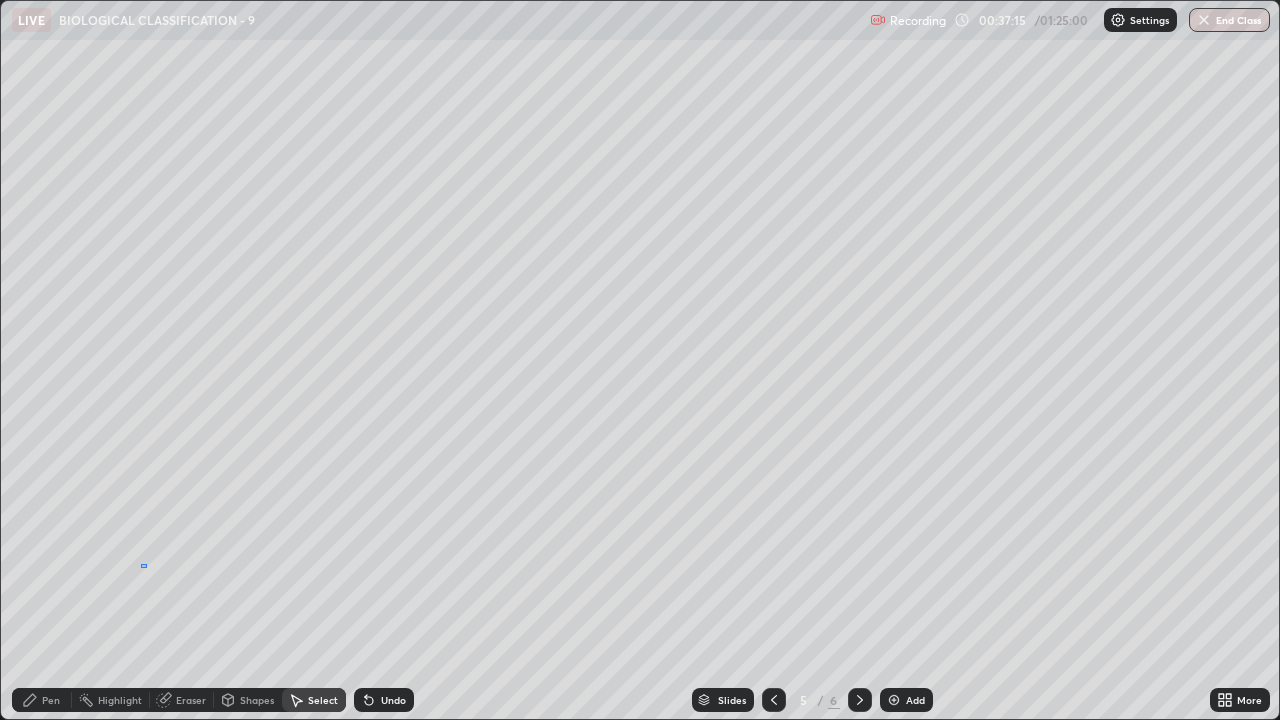 click on "0 ° Undo Copy Duplicate Duplicate to new slide Delete" at bounding box center [640, 360] 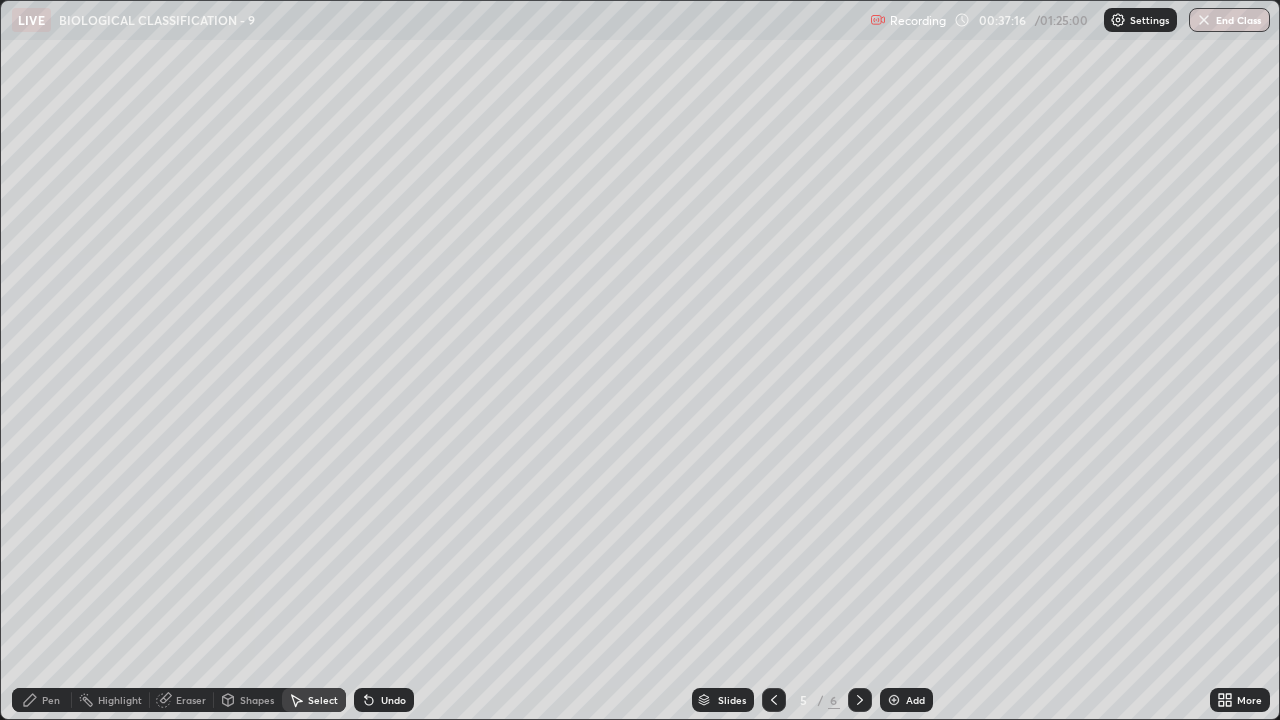 click on "0 ° Undo Copy Duplicate Duplicate to new slide Delete" at bounding box center (640, 360) 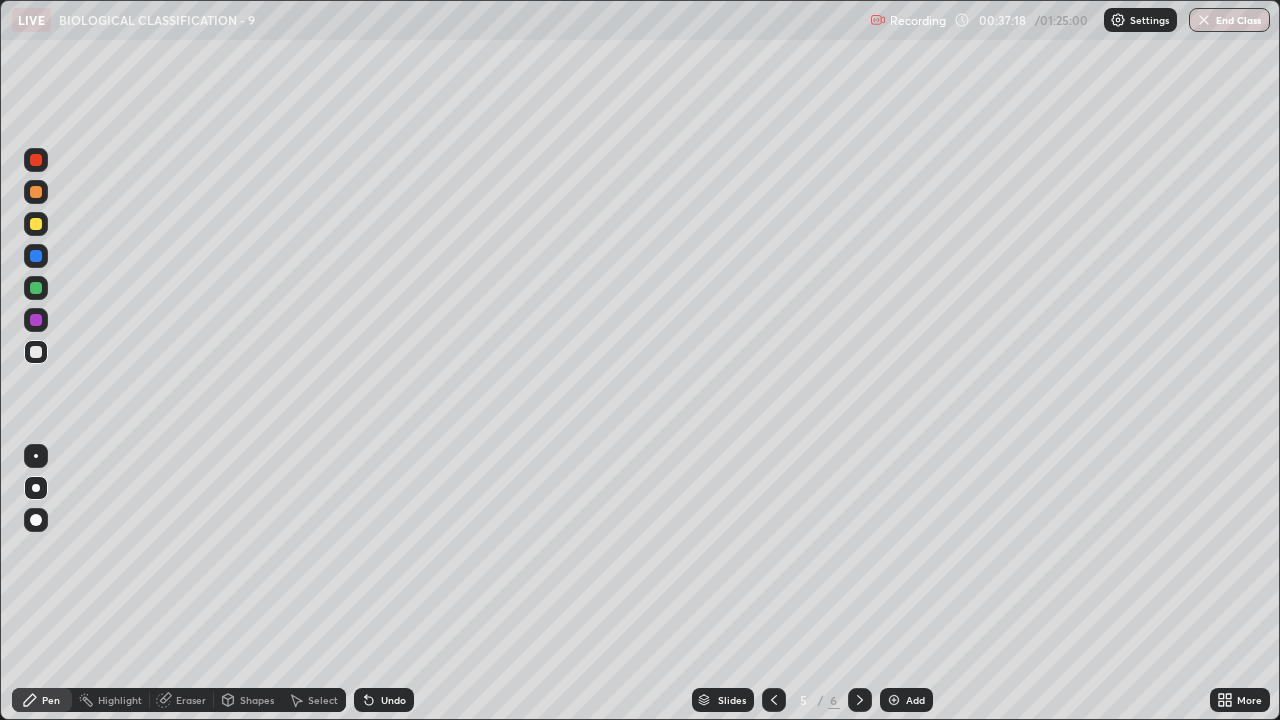 click at bounding box center [36, 288] 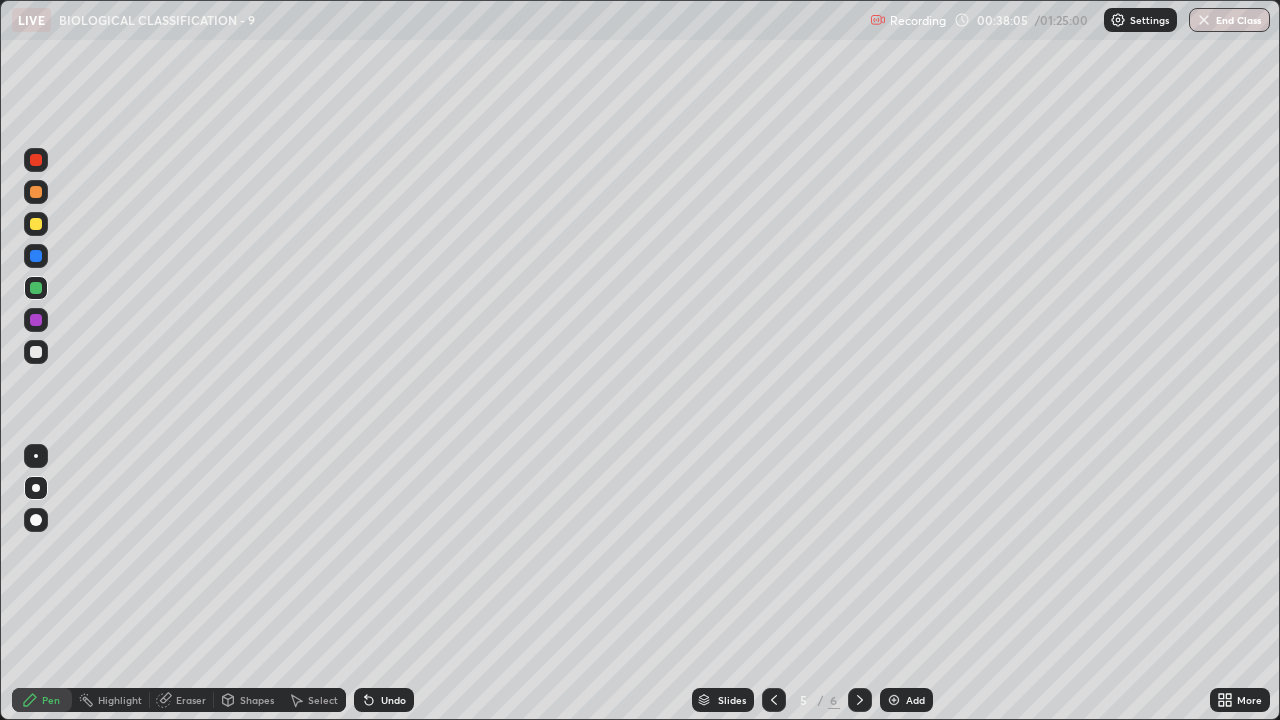 click on "Add" at bounding box center [915, 700] 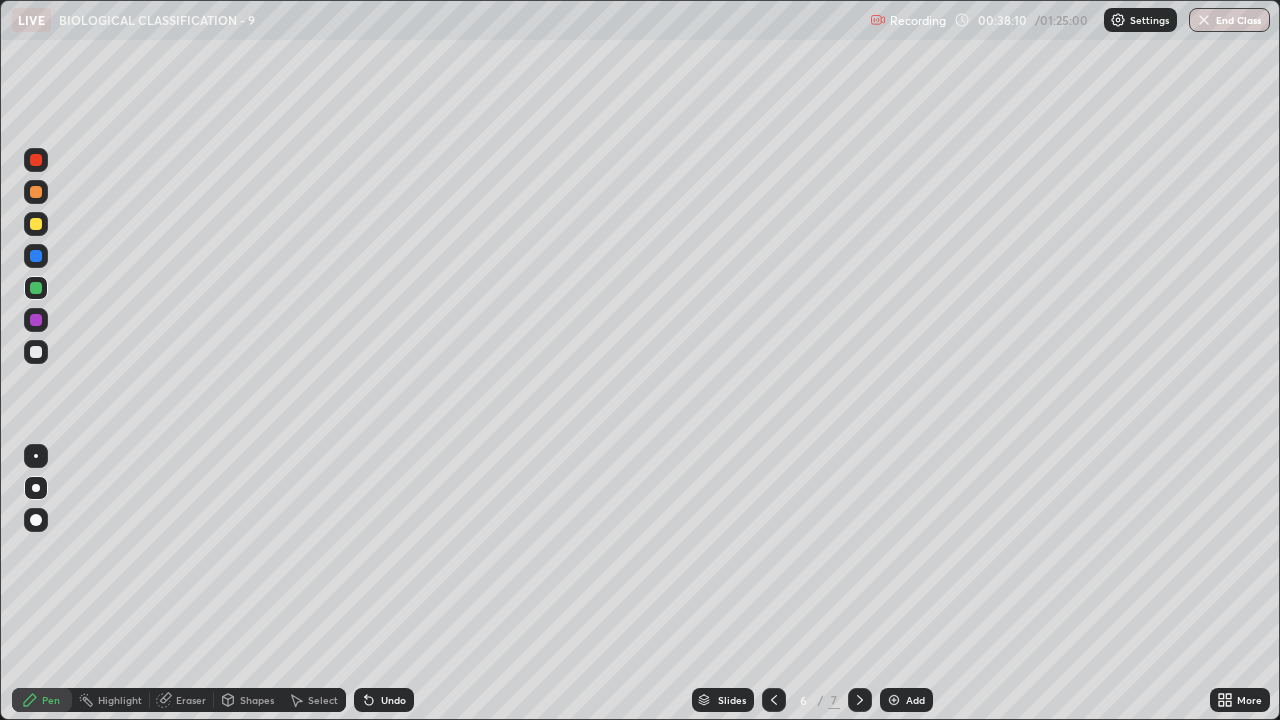 click at bounding box center [36, 352] 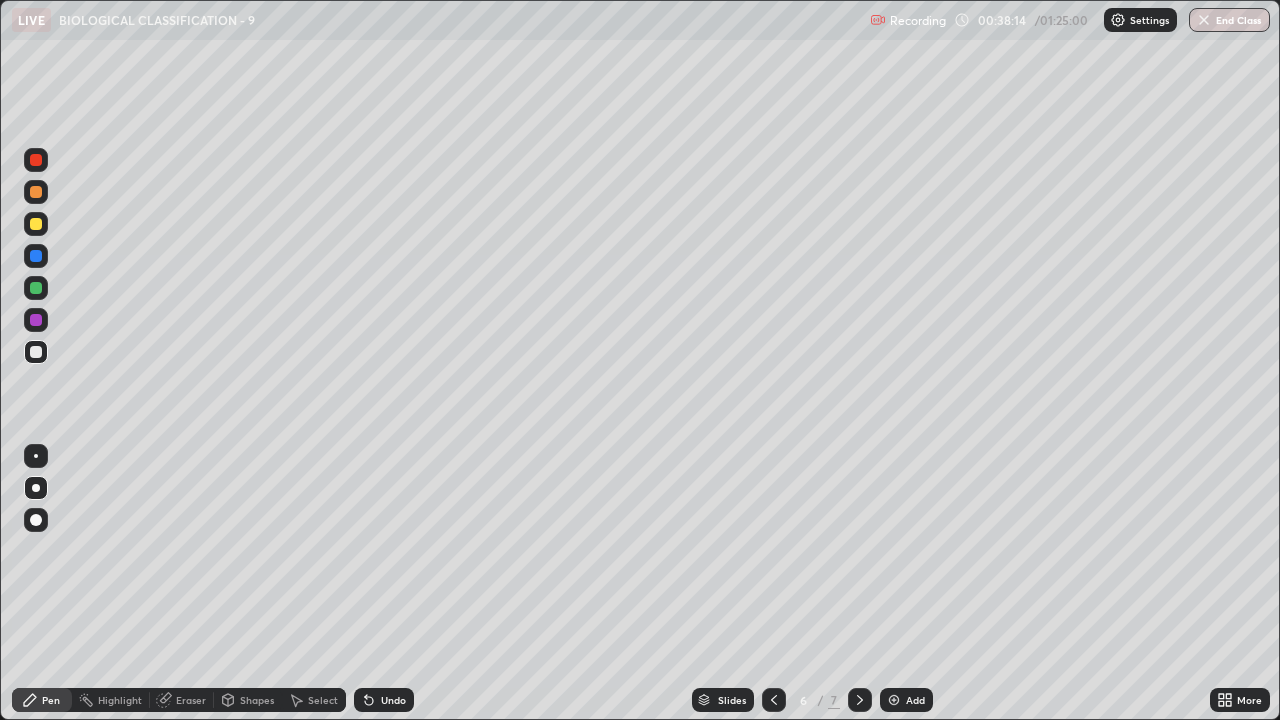 click at bounding box center (36, 192) 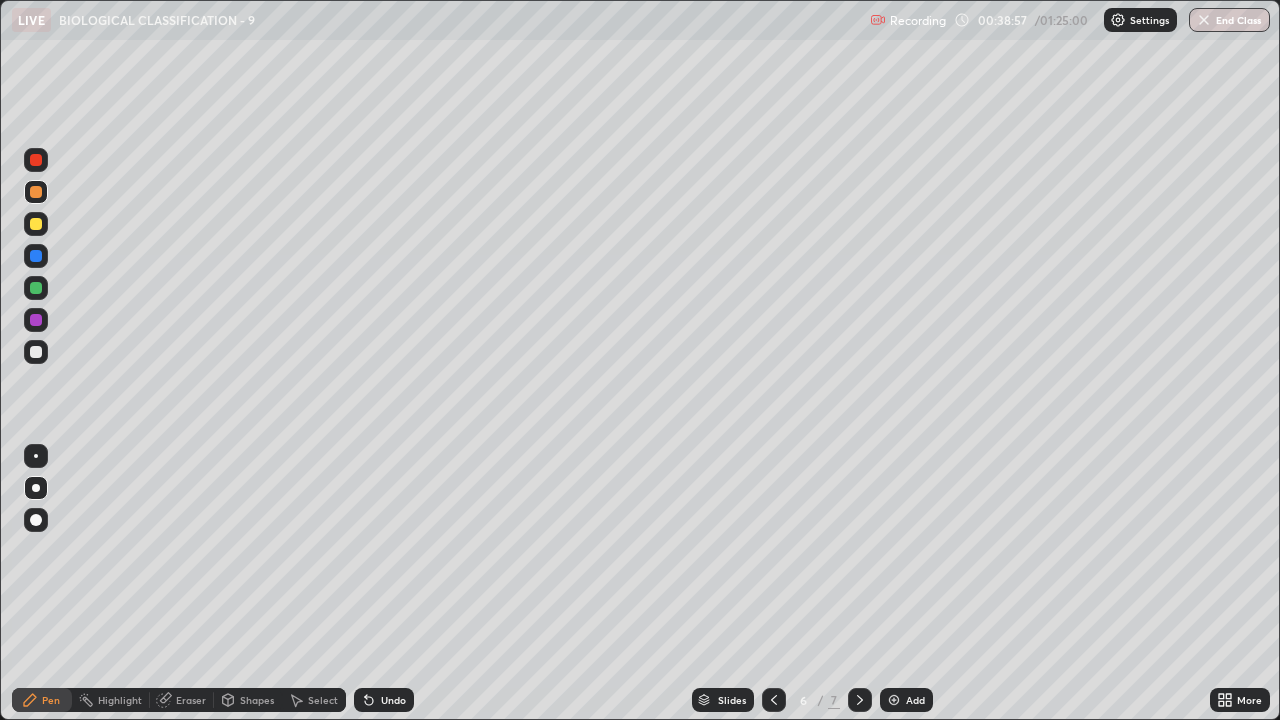 click at bounding box center (36, 352) 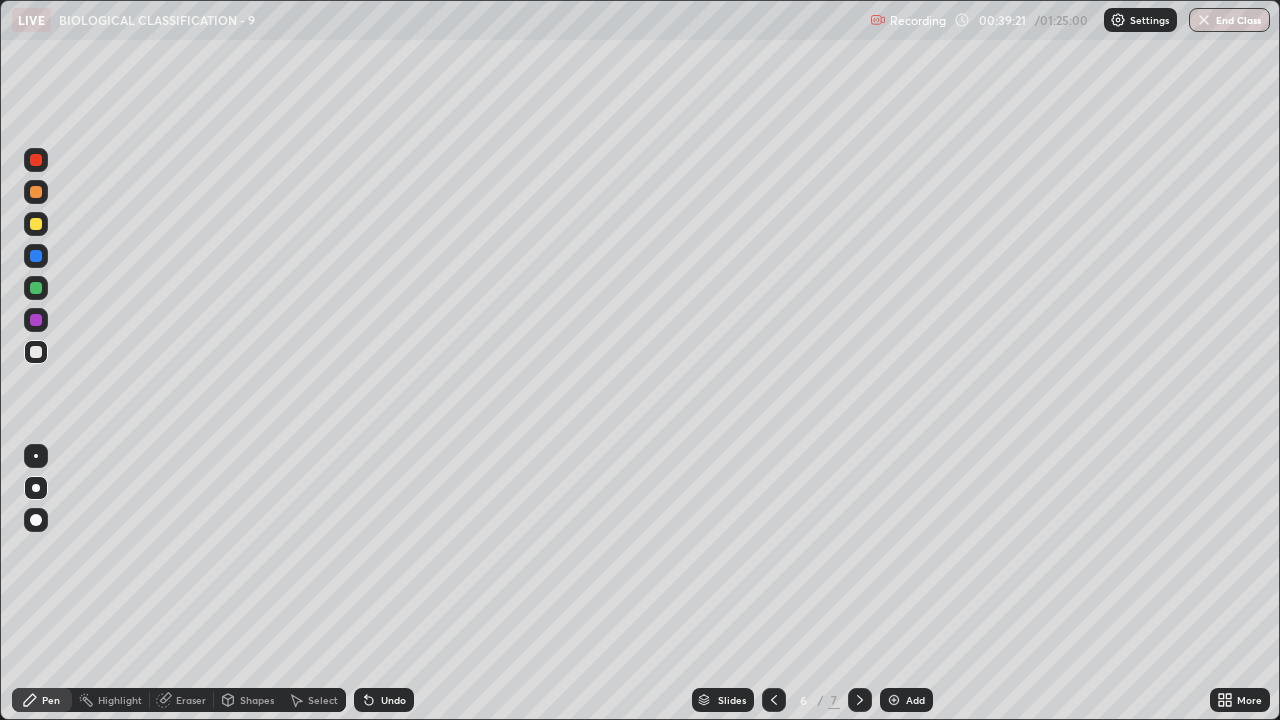 click at bounding box center (36, 192) 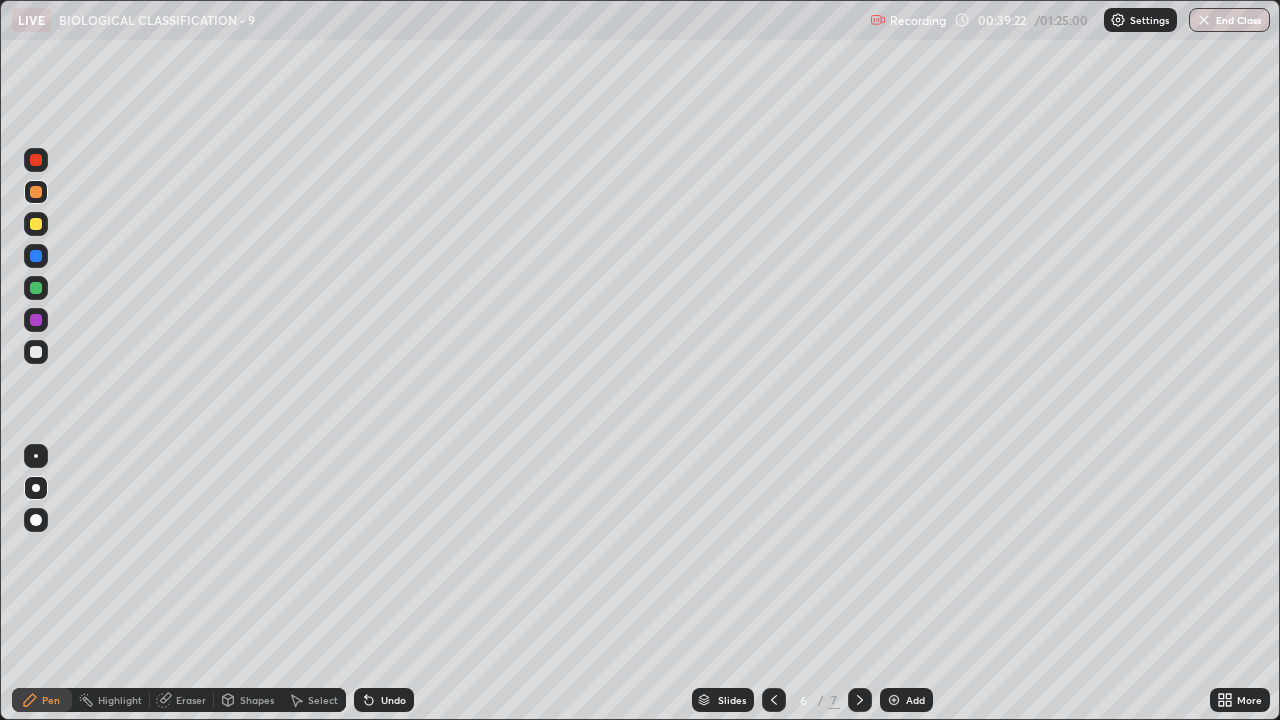 click at bounding box center [36, 320] 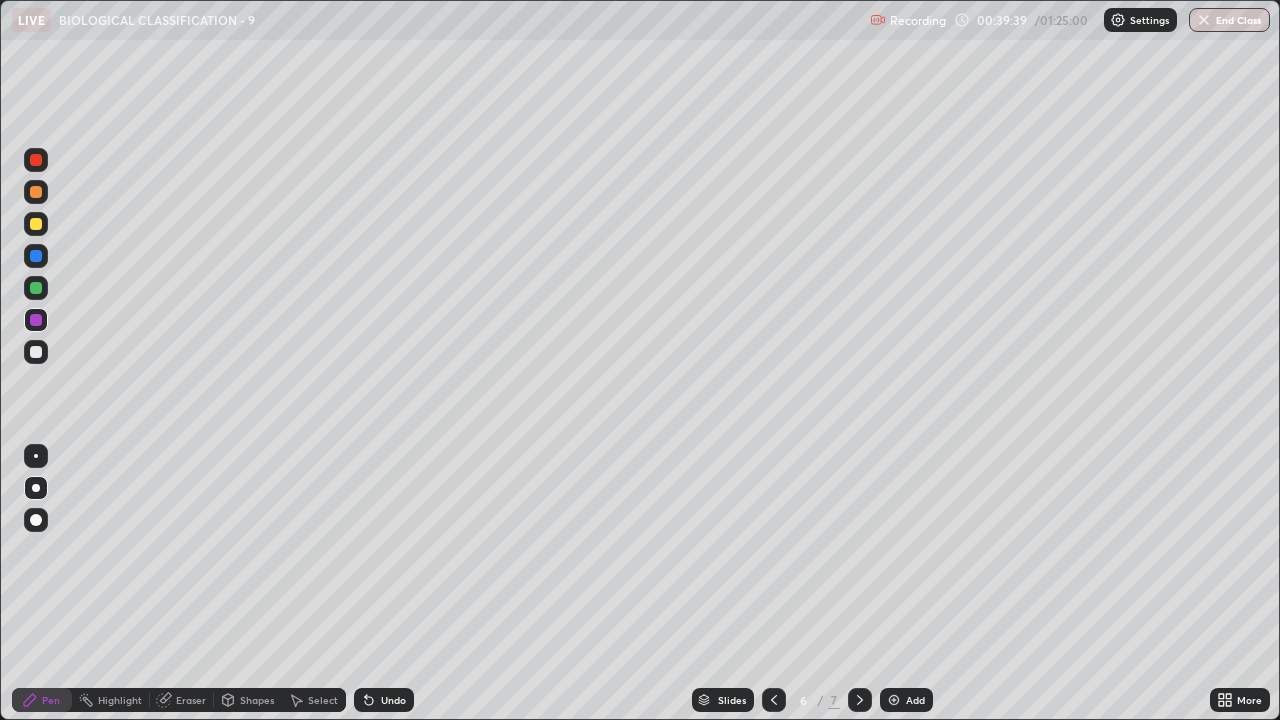 click on "Undo" at bounding box center (393, 700) 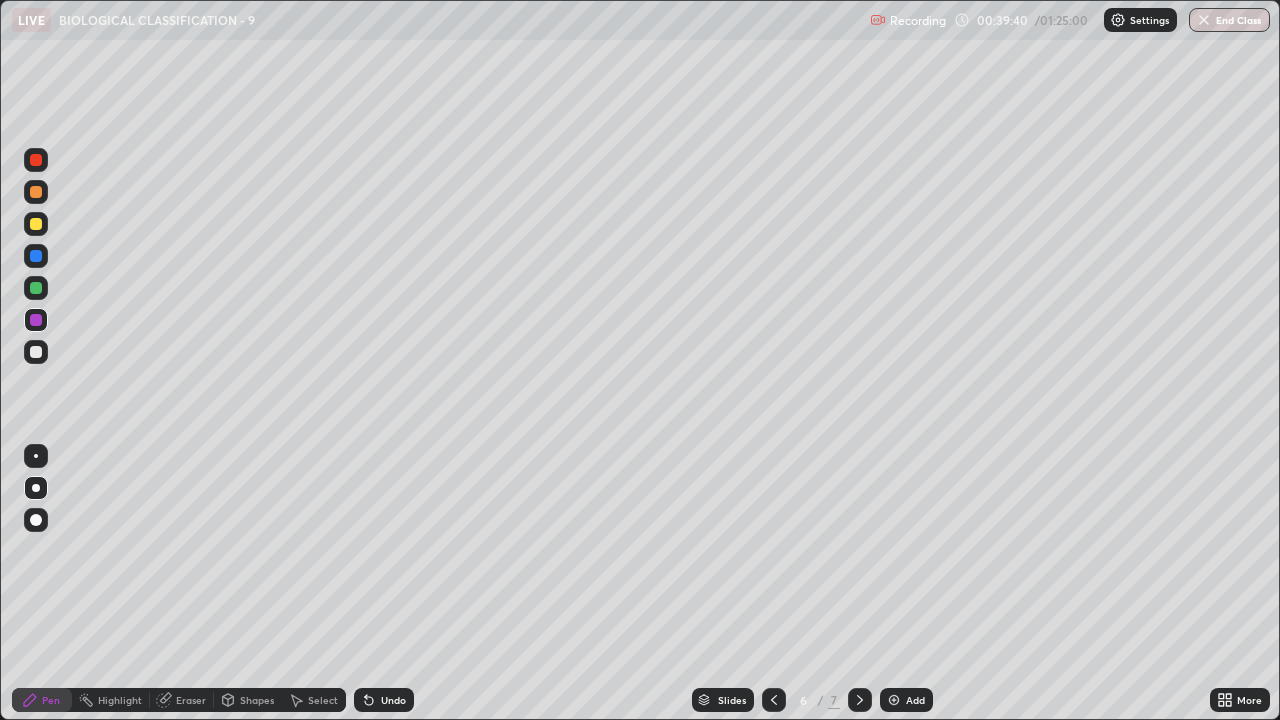 click on "Undo" at bounding box center (384, 700) 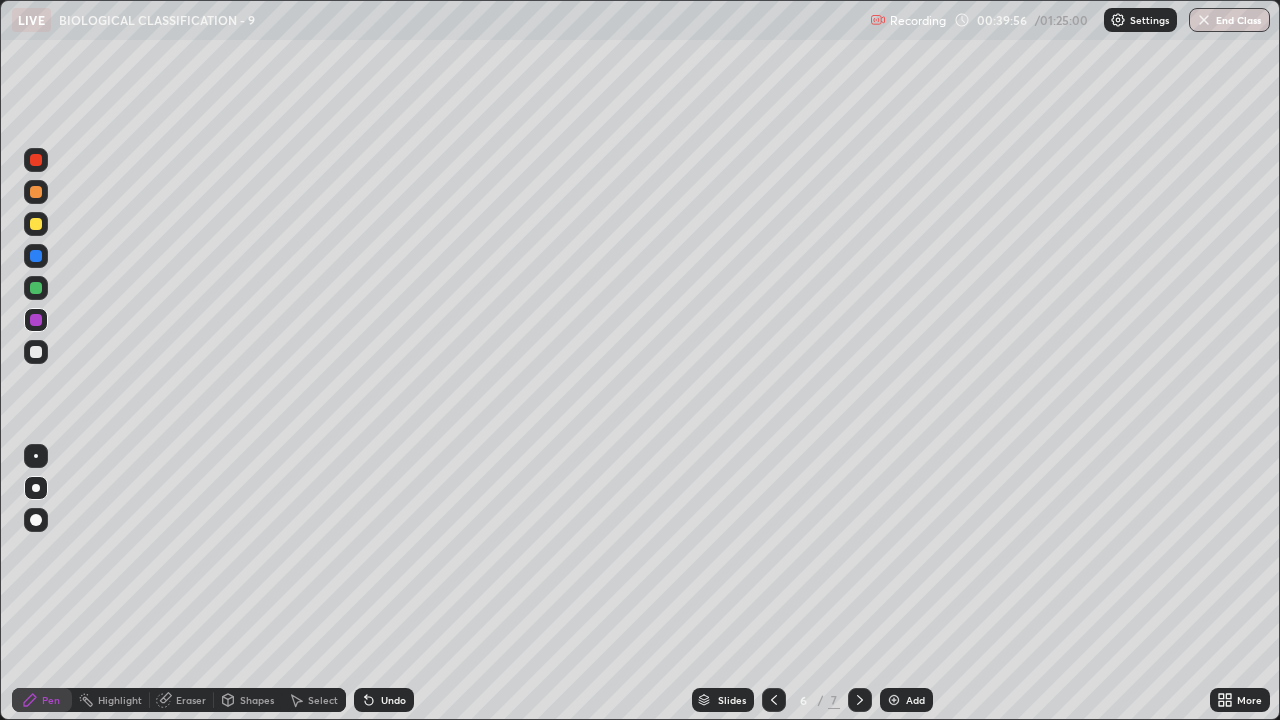 click 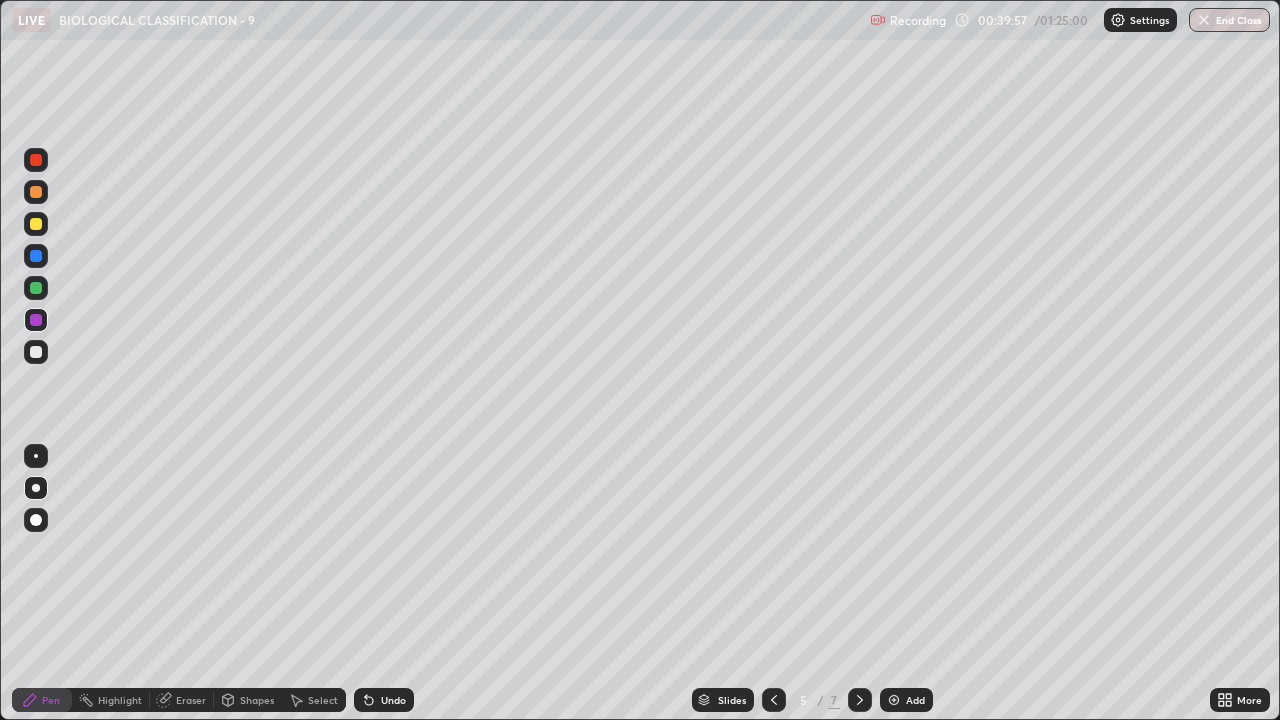 click 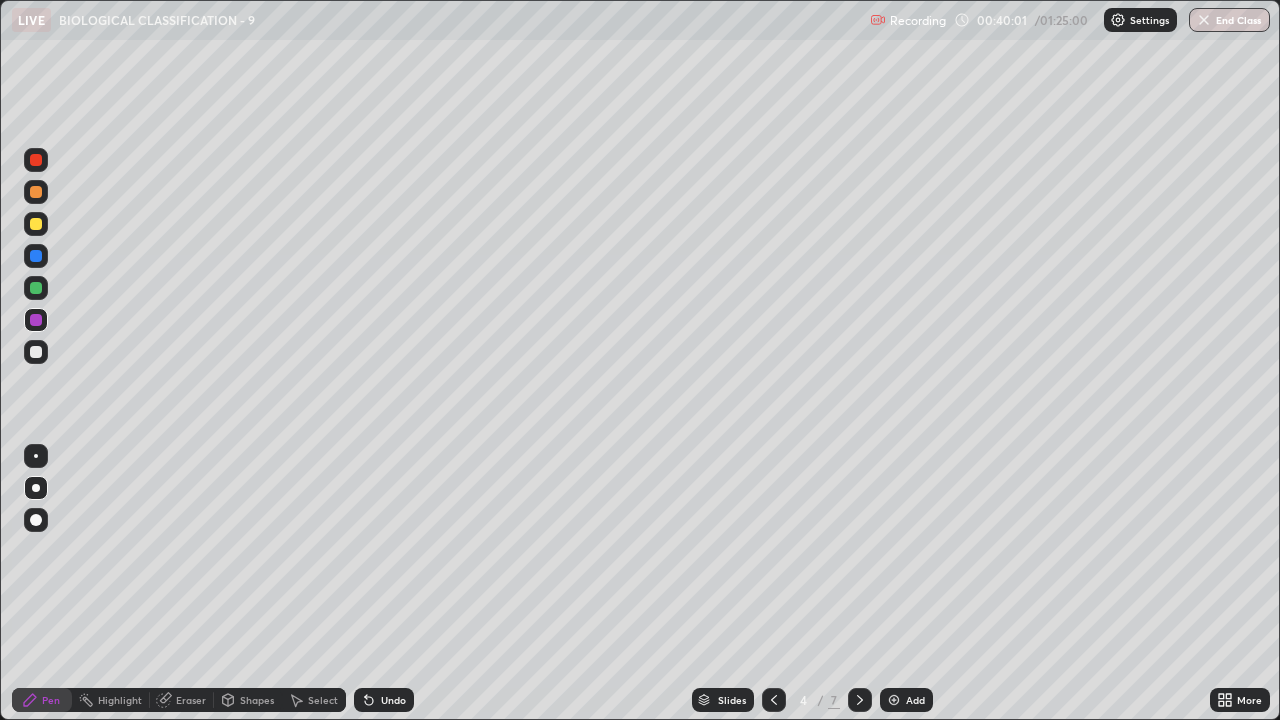 click 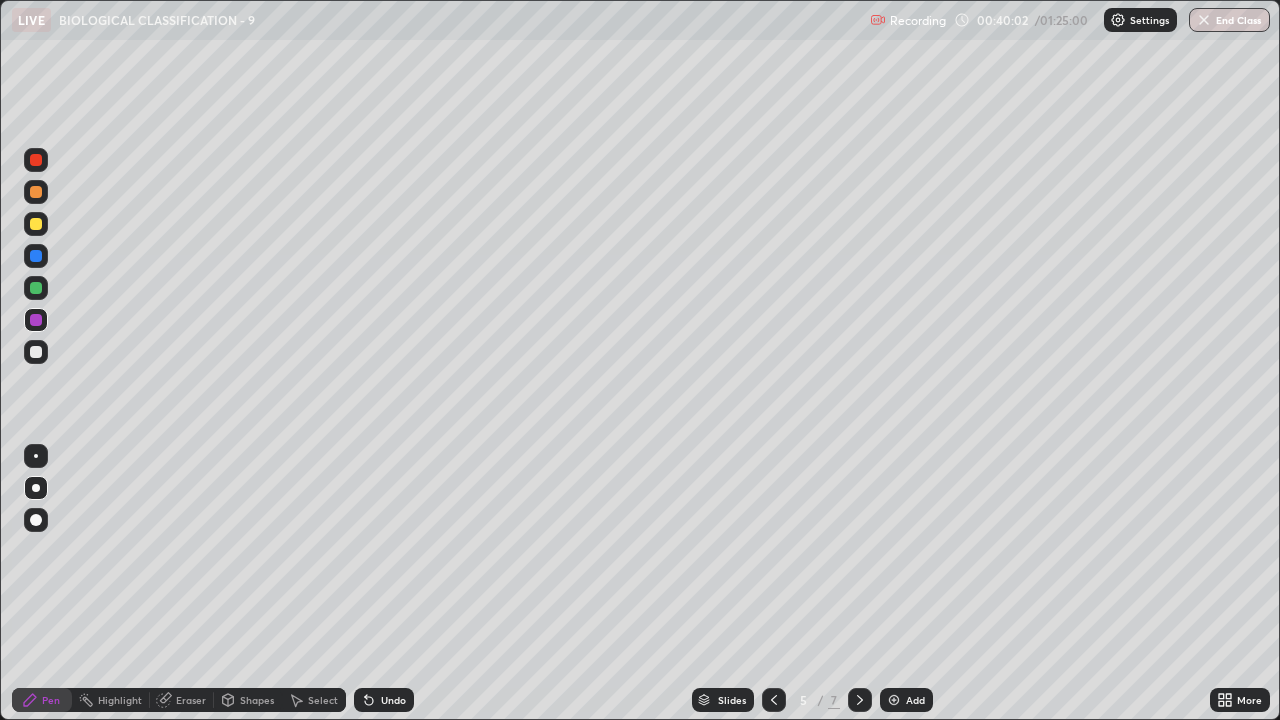 click 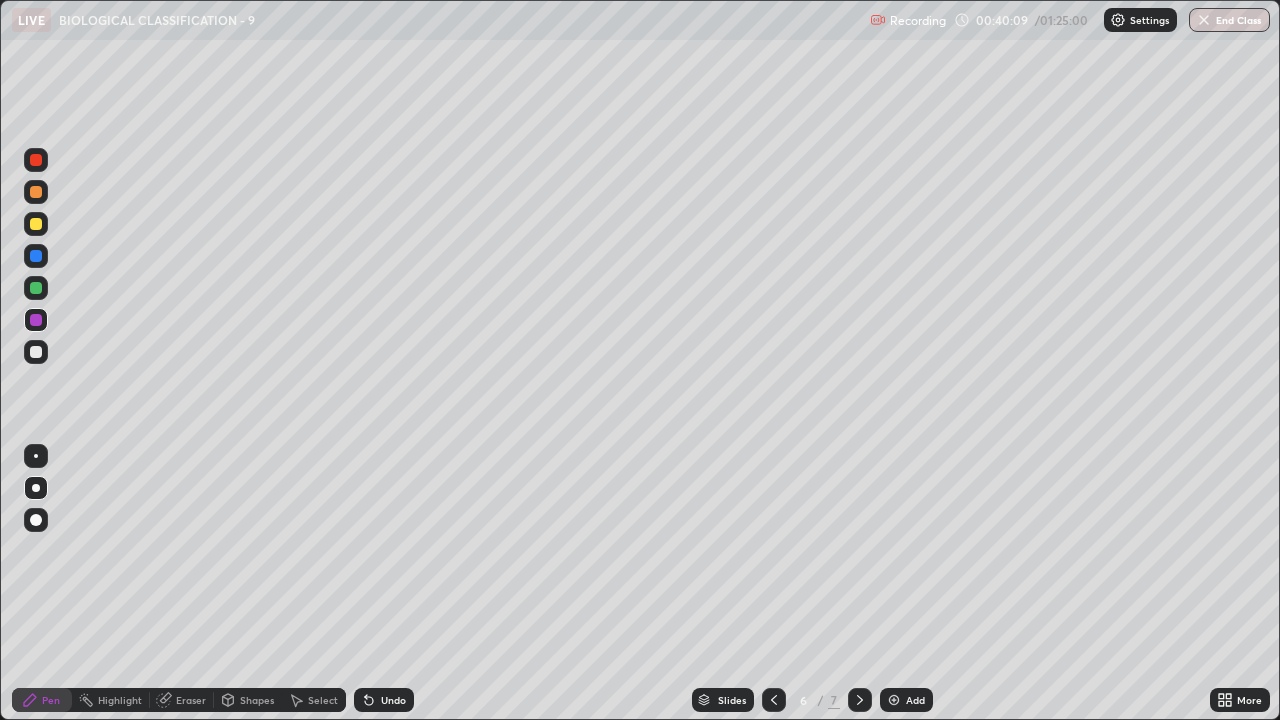 click at bounding box center (36, 288) 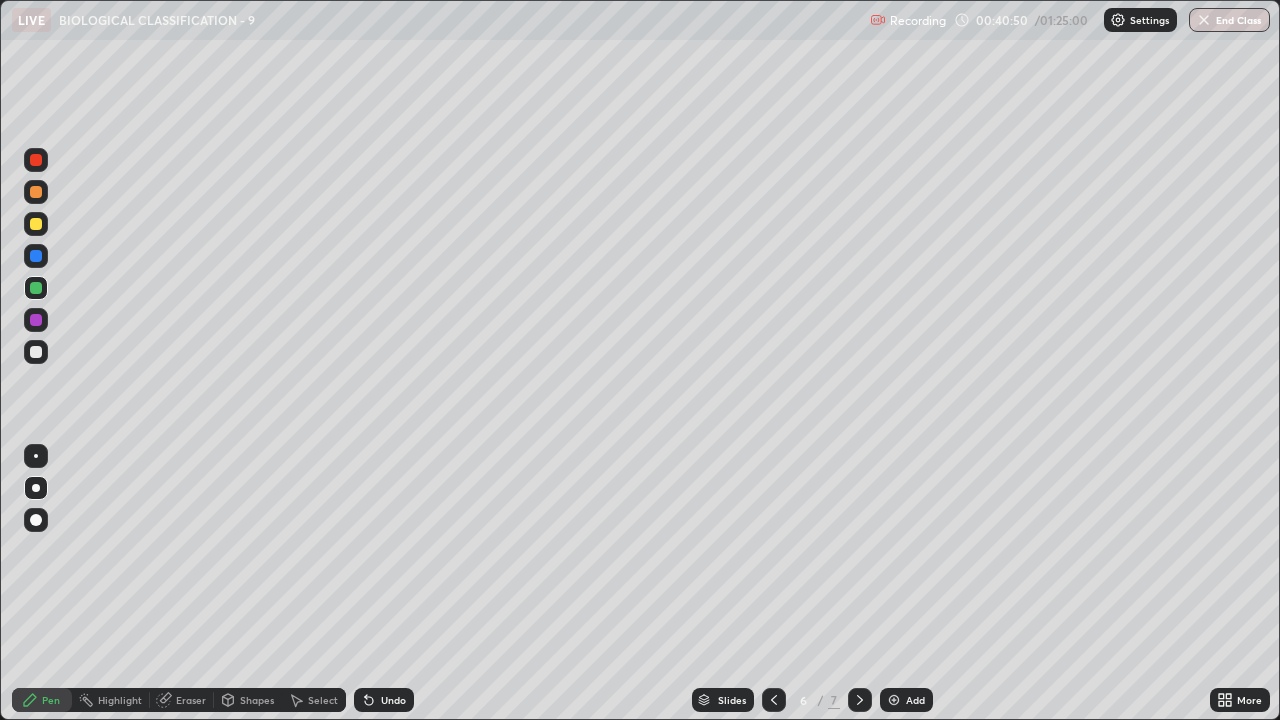 click at bounding box center (36, 352) 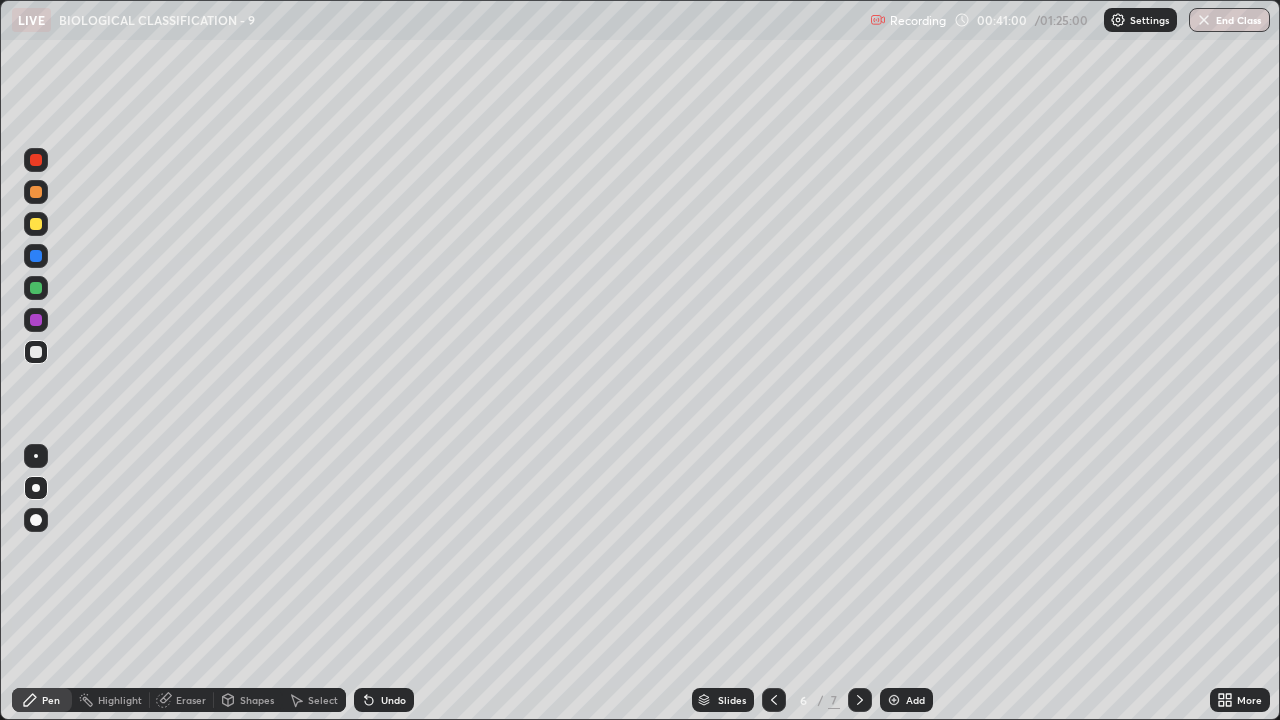 click on "Select" at bounding box center (323, 700) 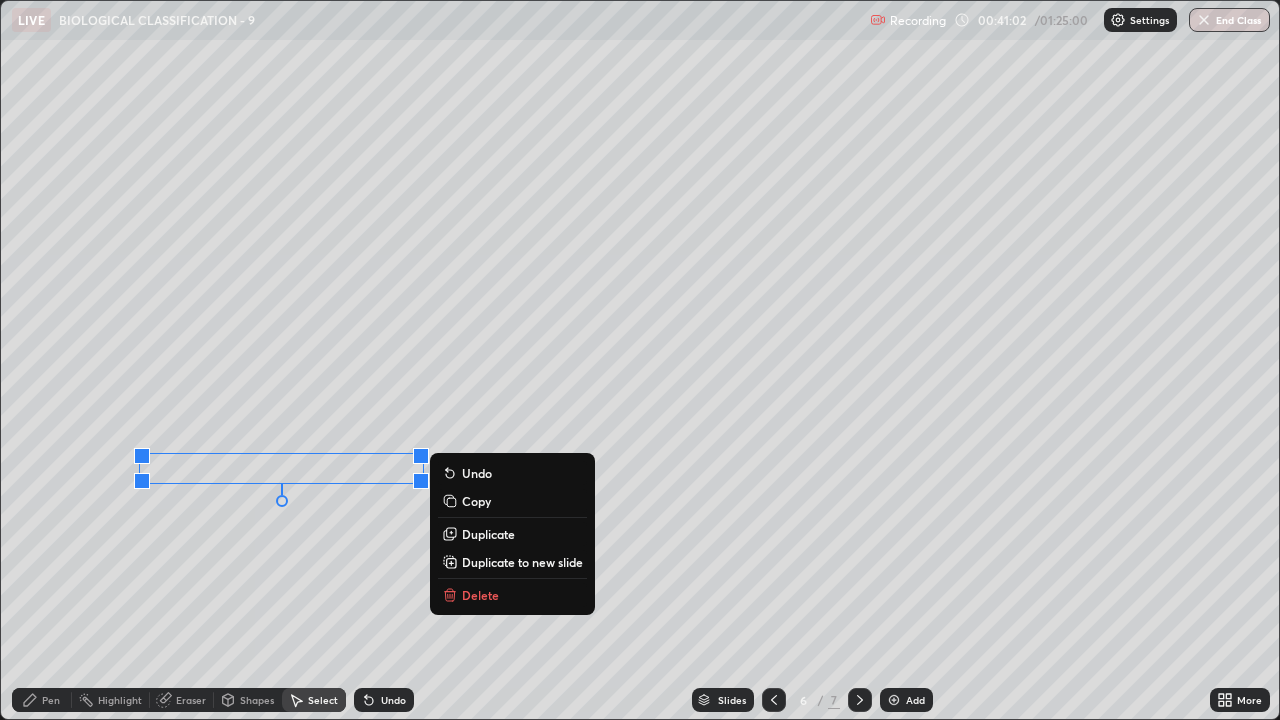 click on "Delete" at bounding box center (480, 595) 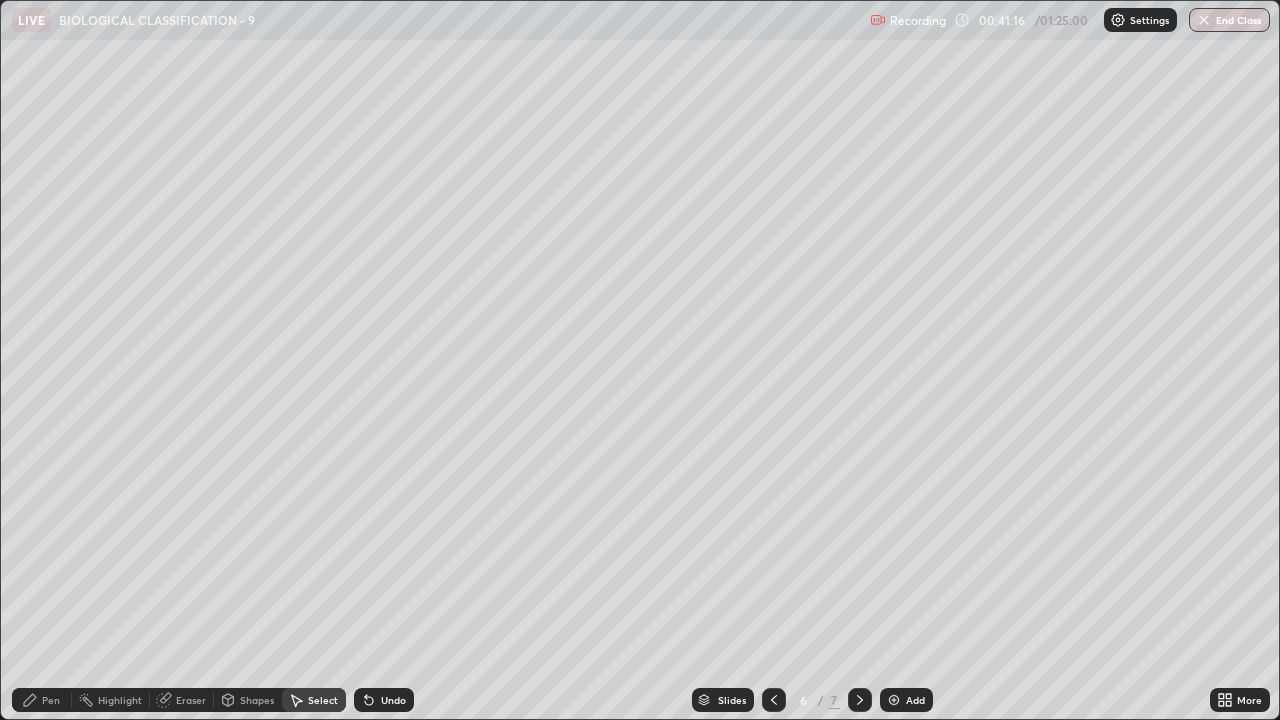 click at bounding box center [894, 700] 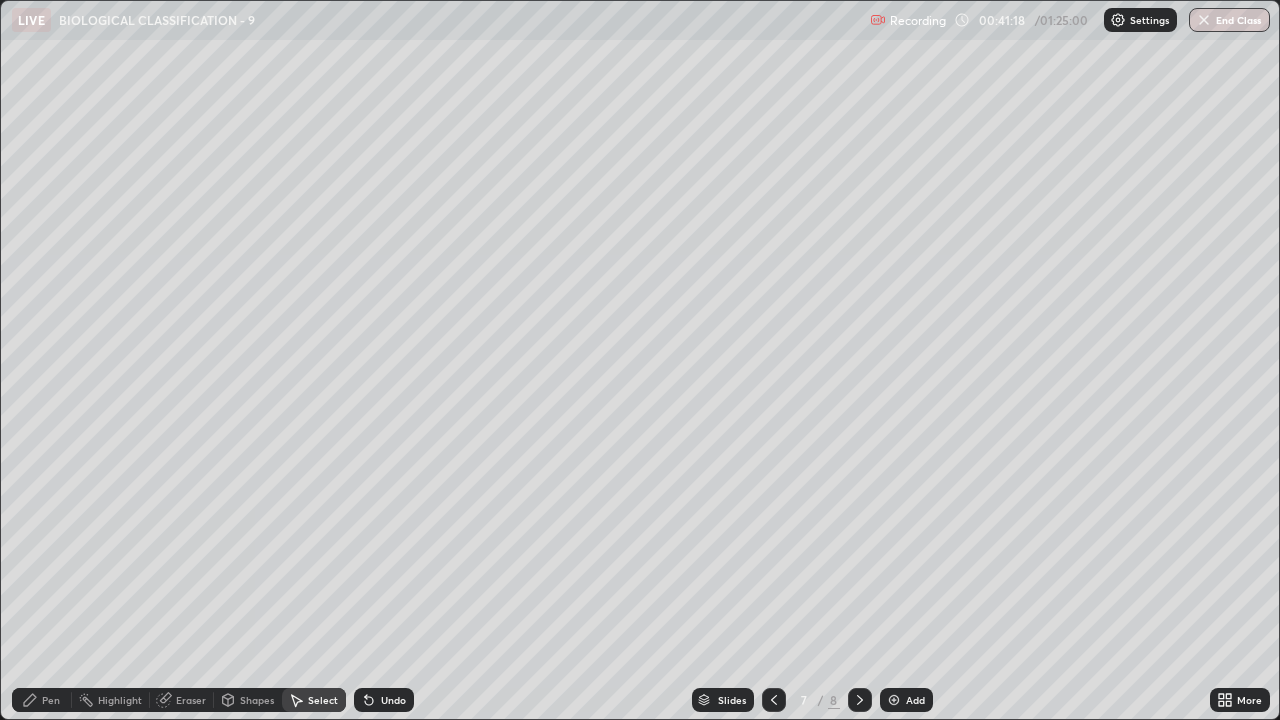 click on "Pen" at bounding box center (51, 700) 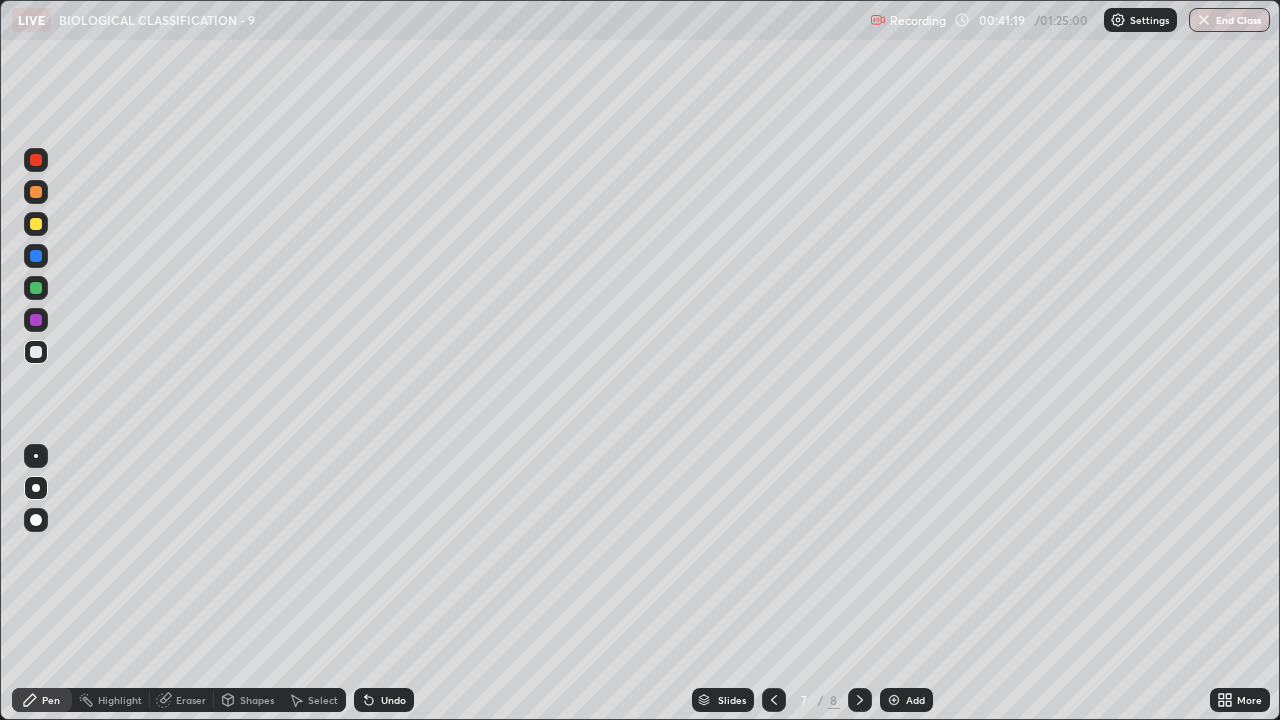 click at bounding box center [36, 192] 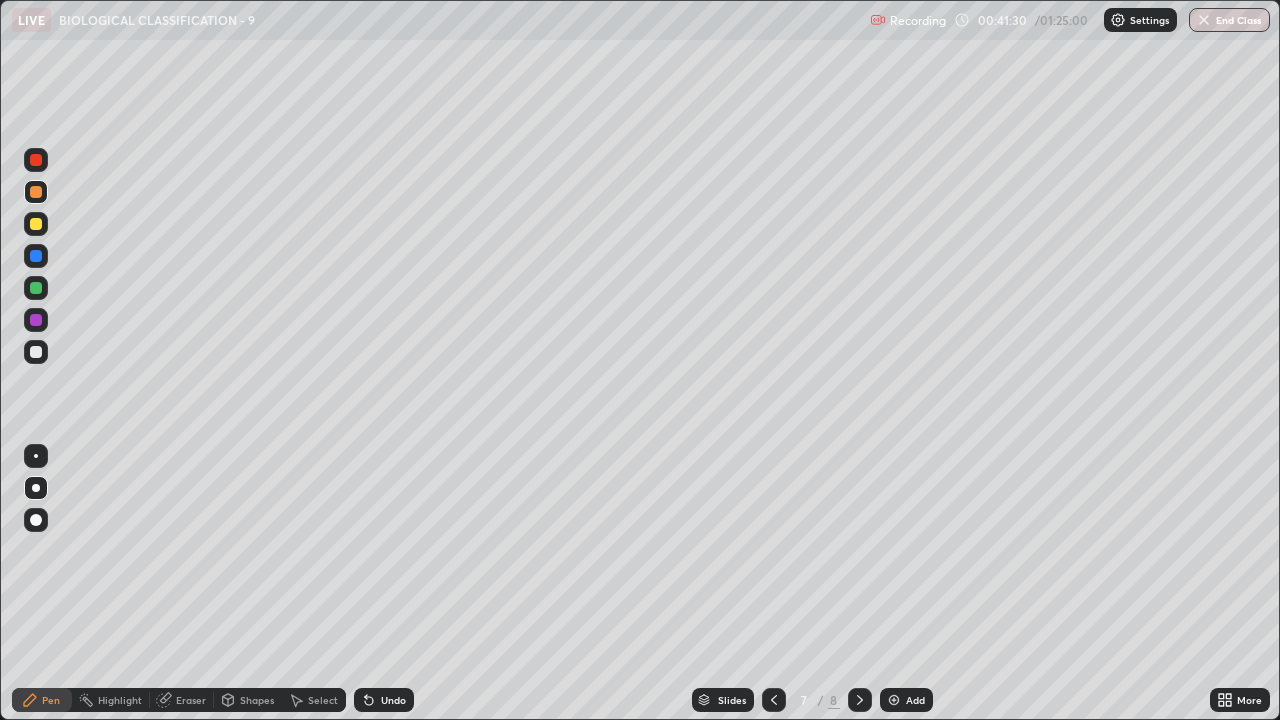 click at bounding box center (36, 352) 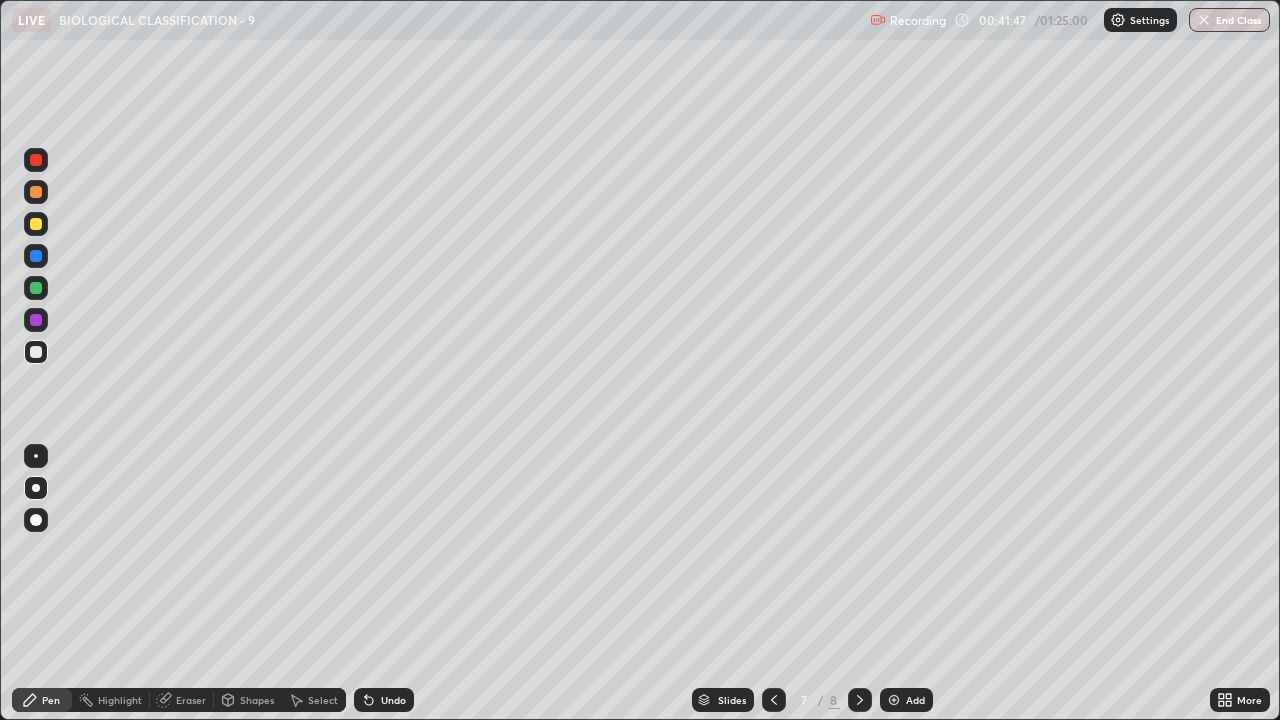 click at bounding box center (36, 352) 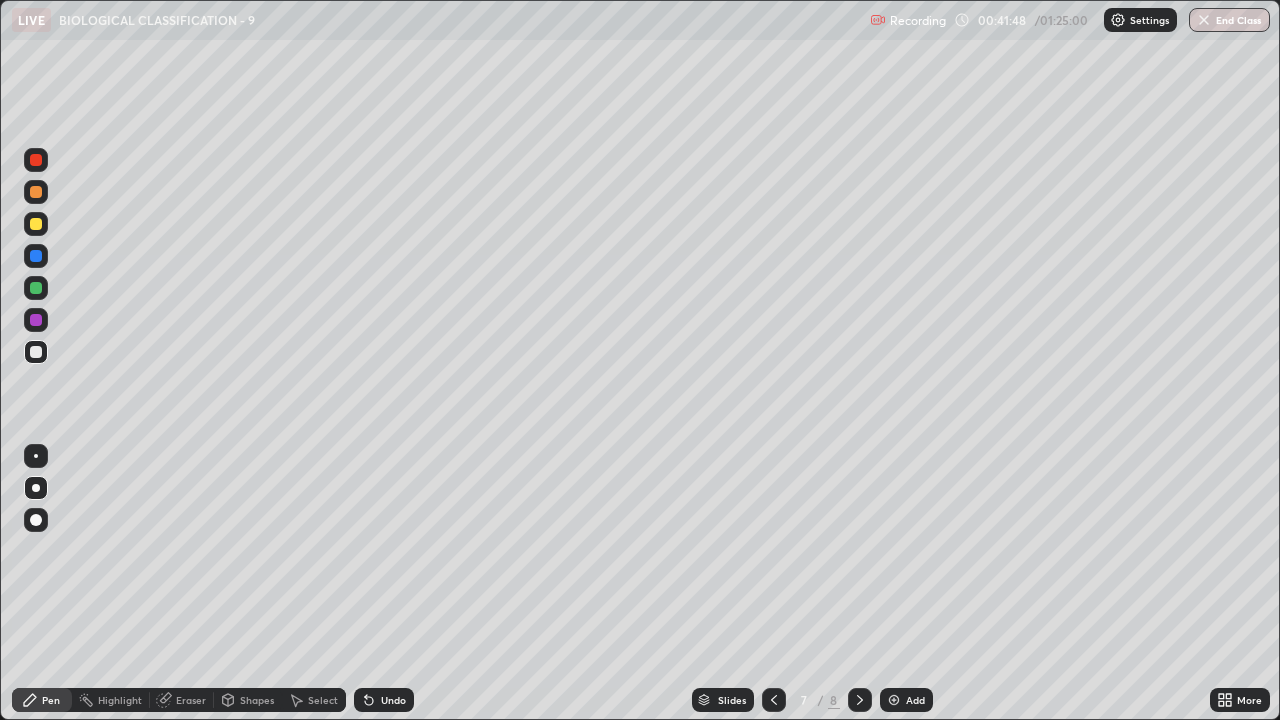 click at bounding box center [36, 320] 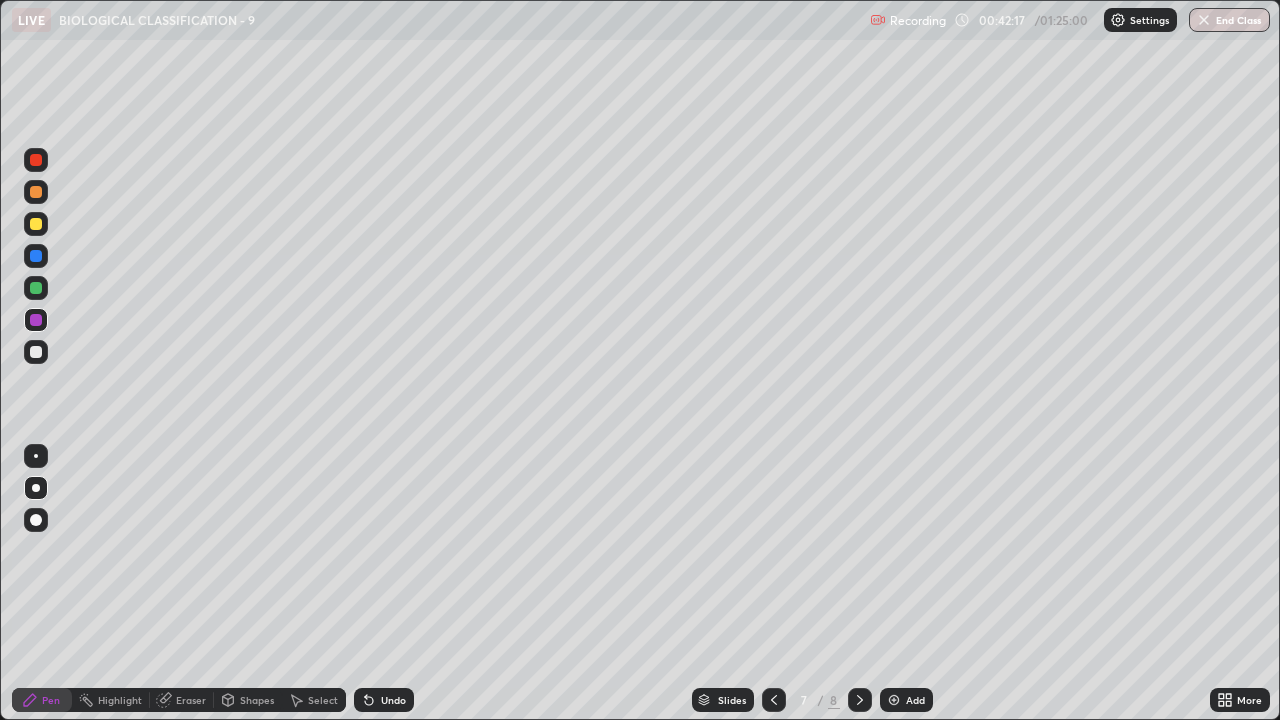 click at bounding box center (36, 352) 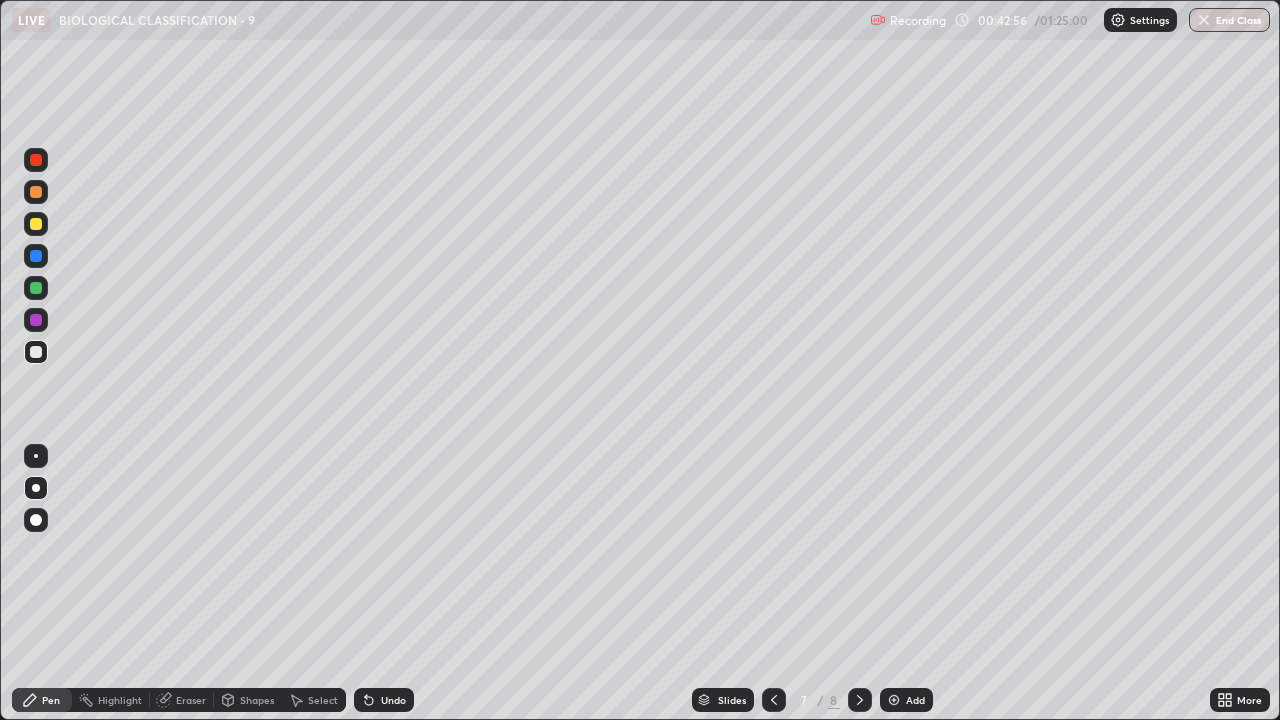 click on "Undo" at bounding box center (384, 700) 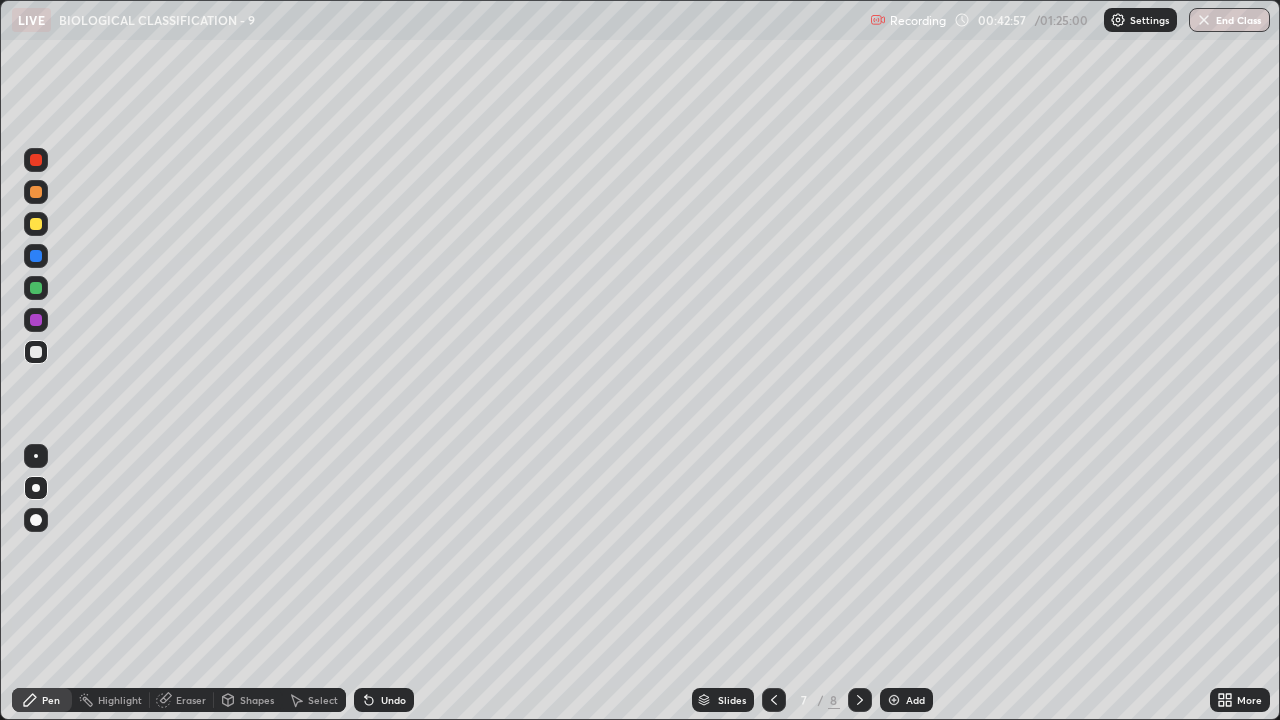 click on "Undo" at bounding box center (384, 700) 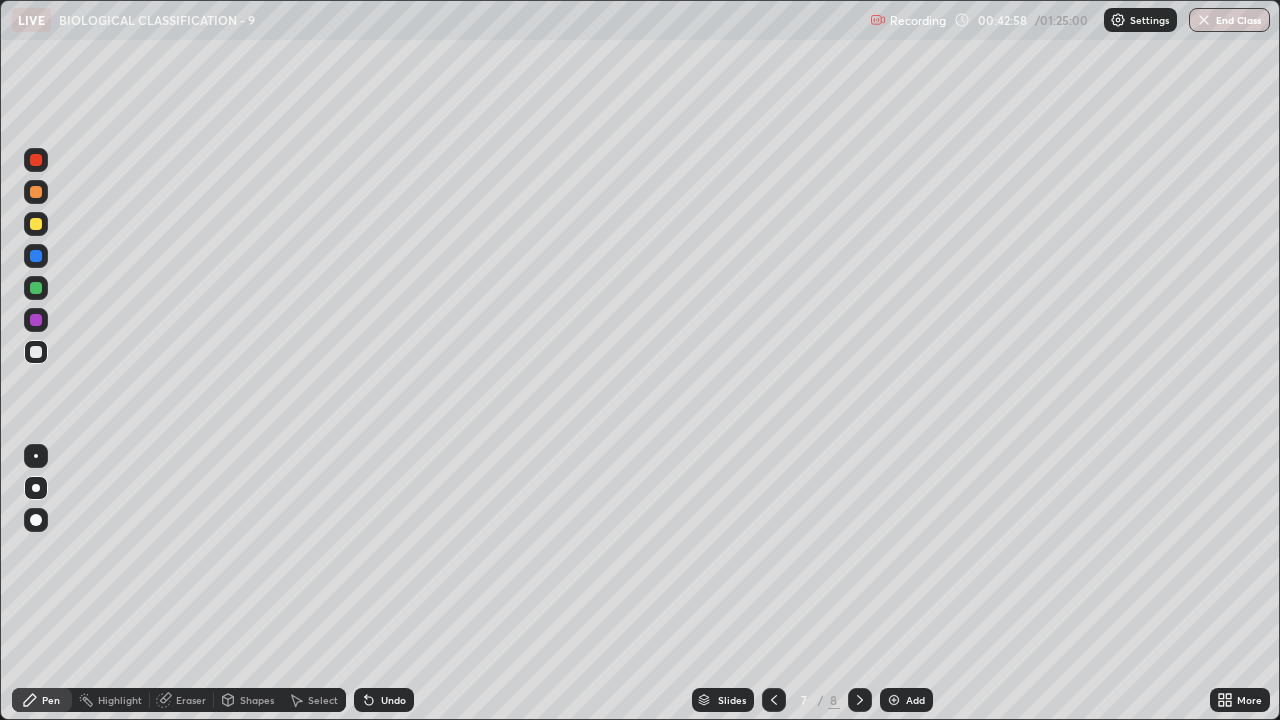 click at bounding box center [36, 224] 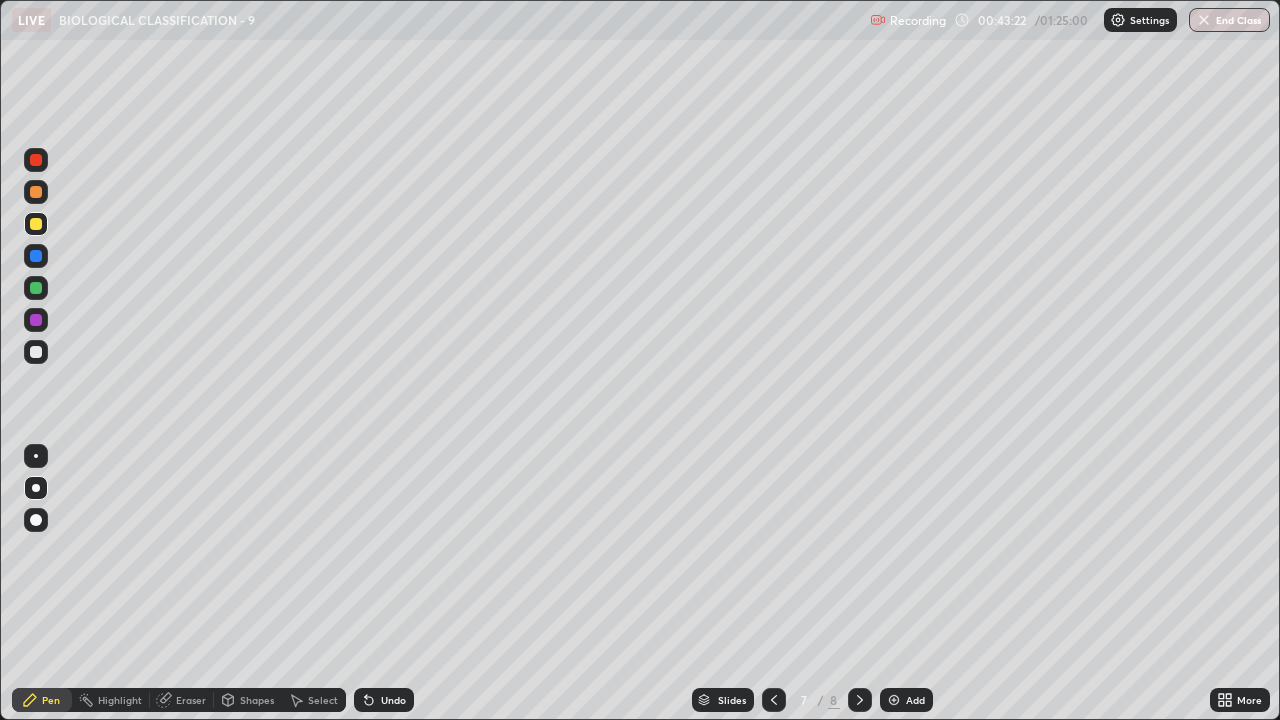 click at bounding box center [36, 488] 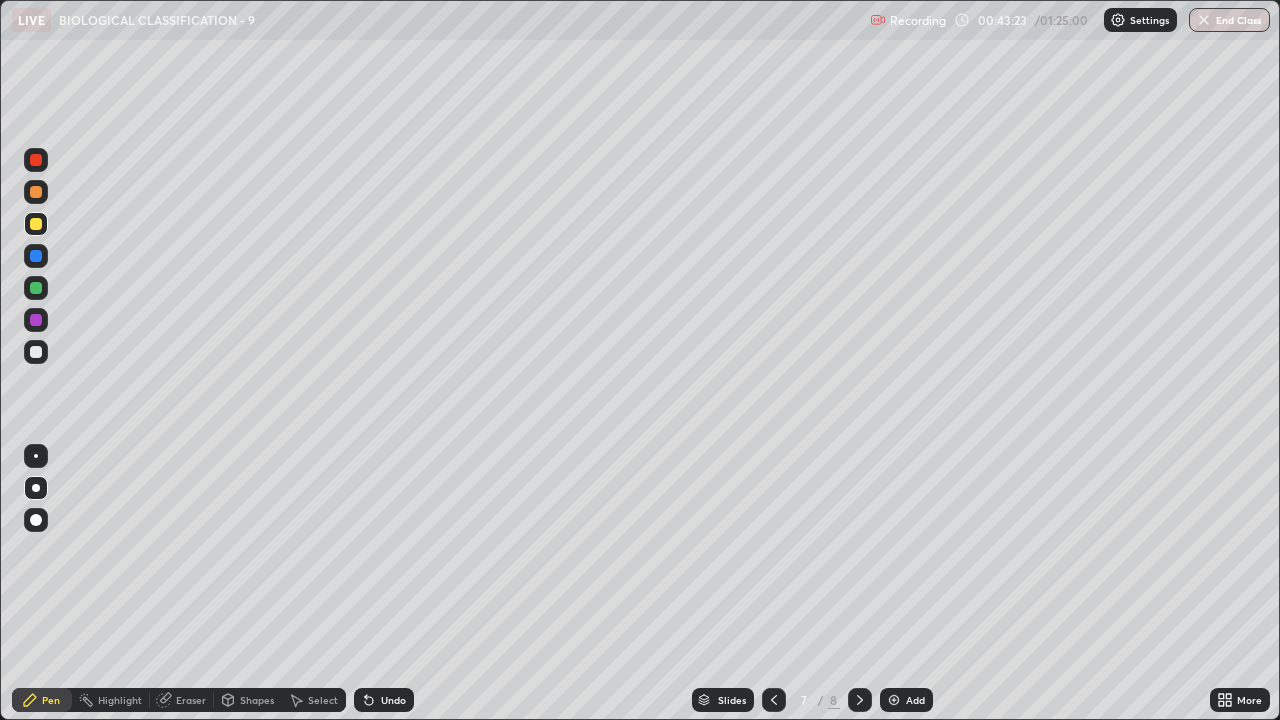 click at bounding box center (36, 352) 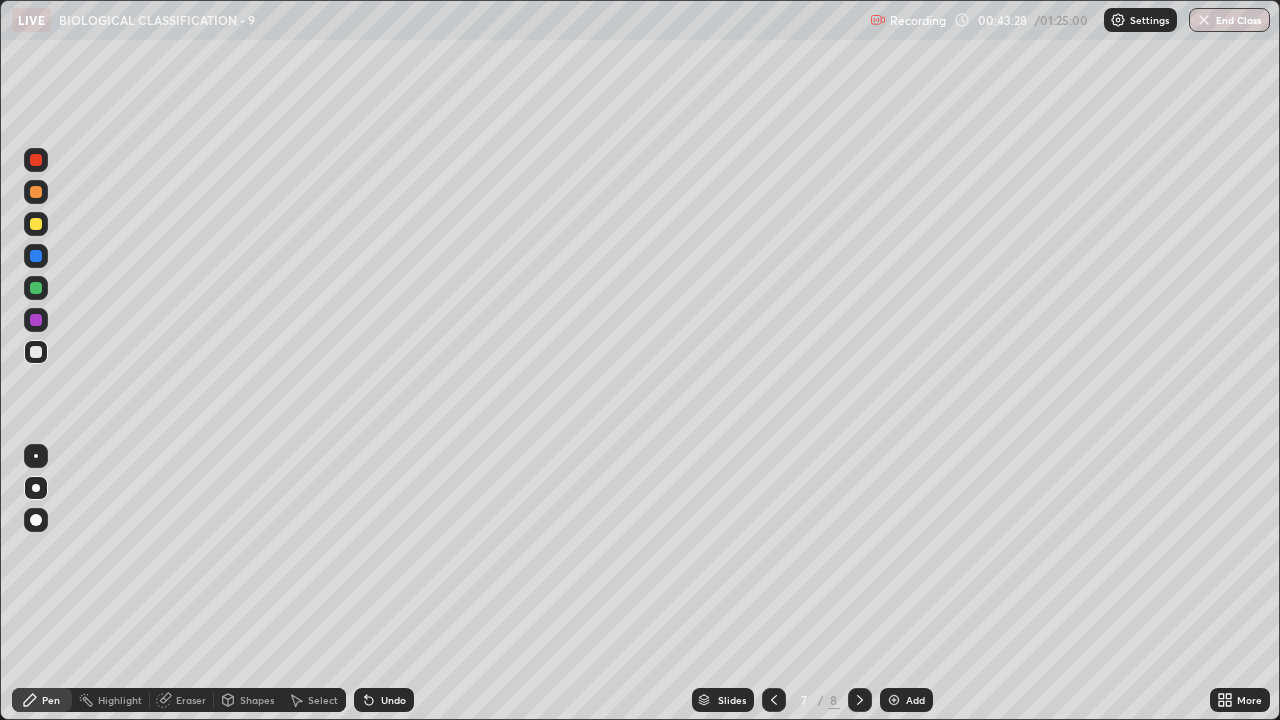 click on "Undo" at bounding box center (384, 700) 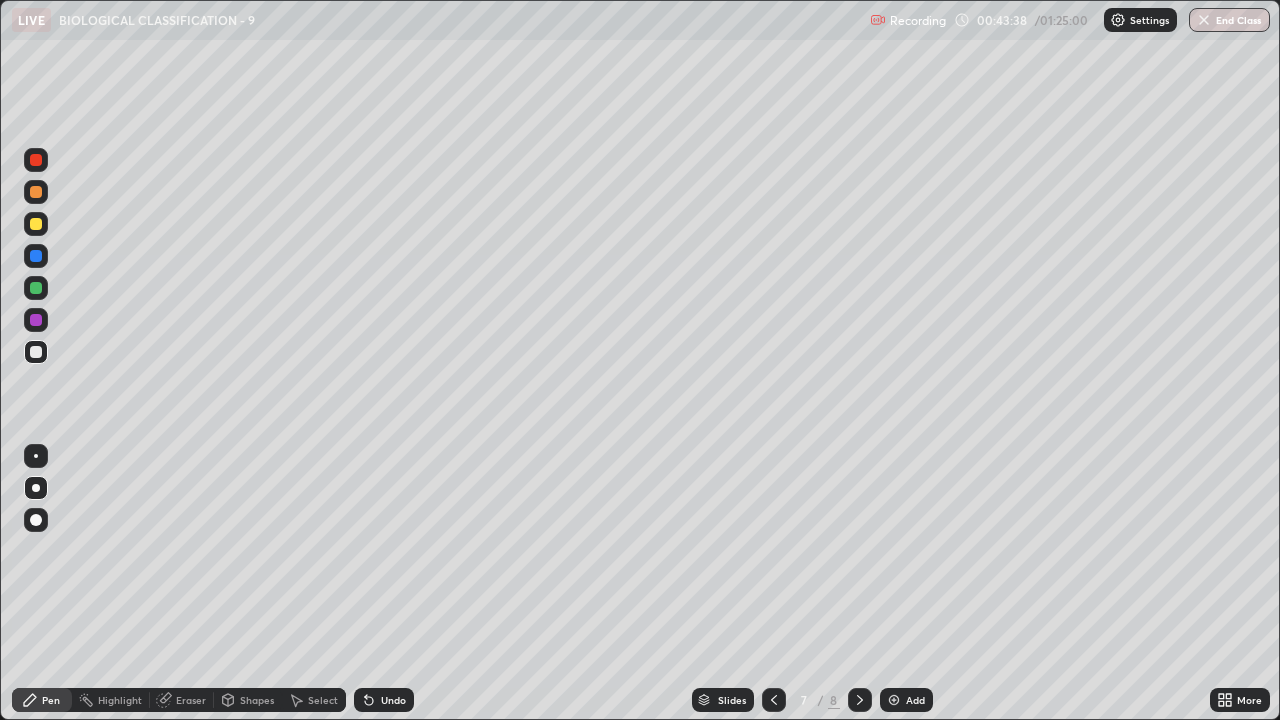 click on "Undo" at bounding box center (384, 700) 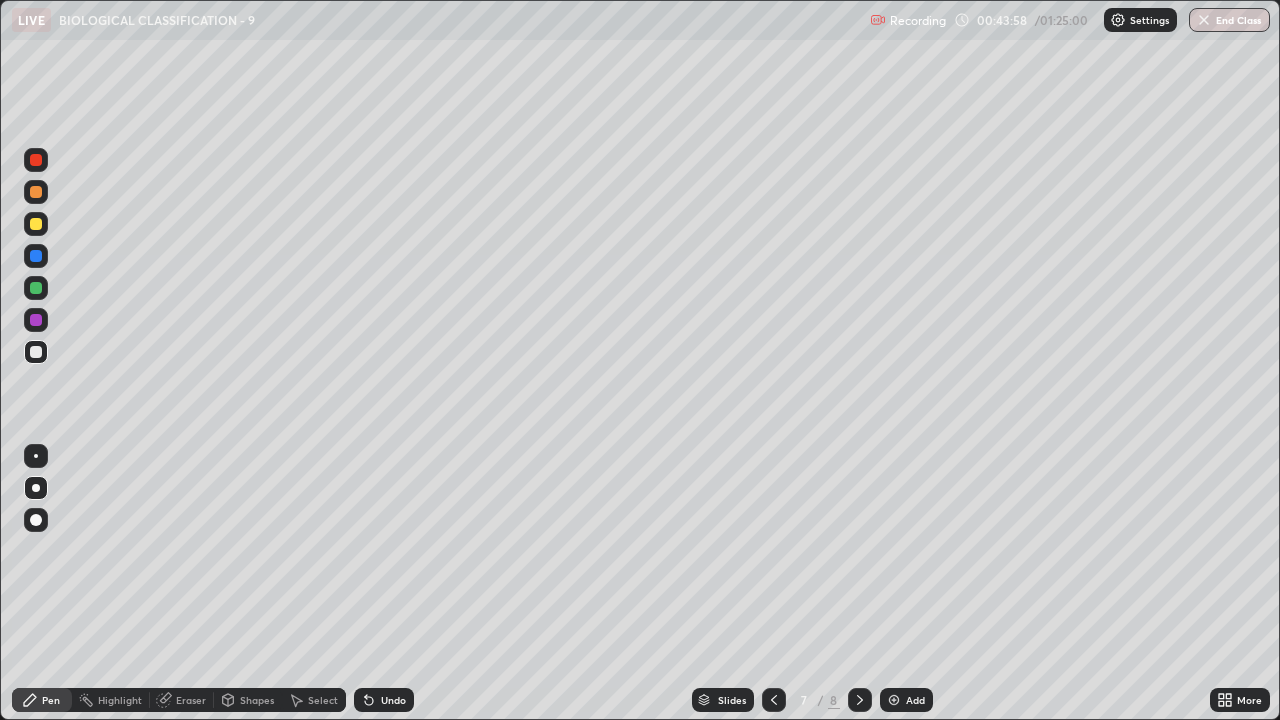 click at bounding box center (774, 700) 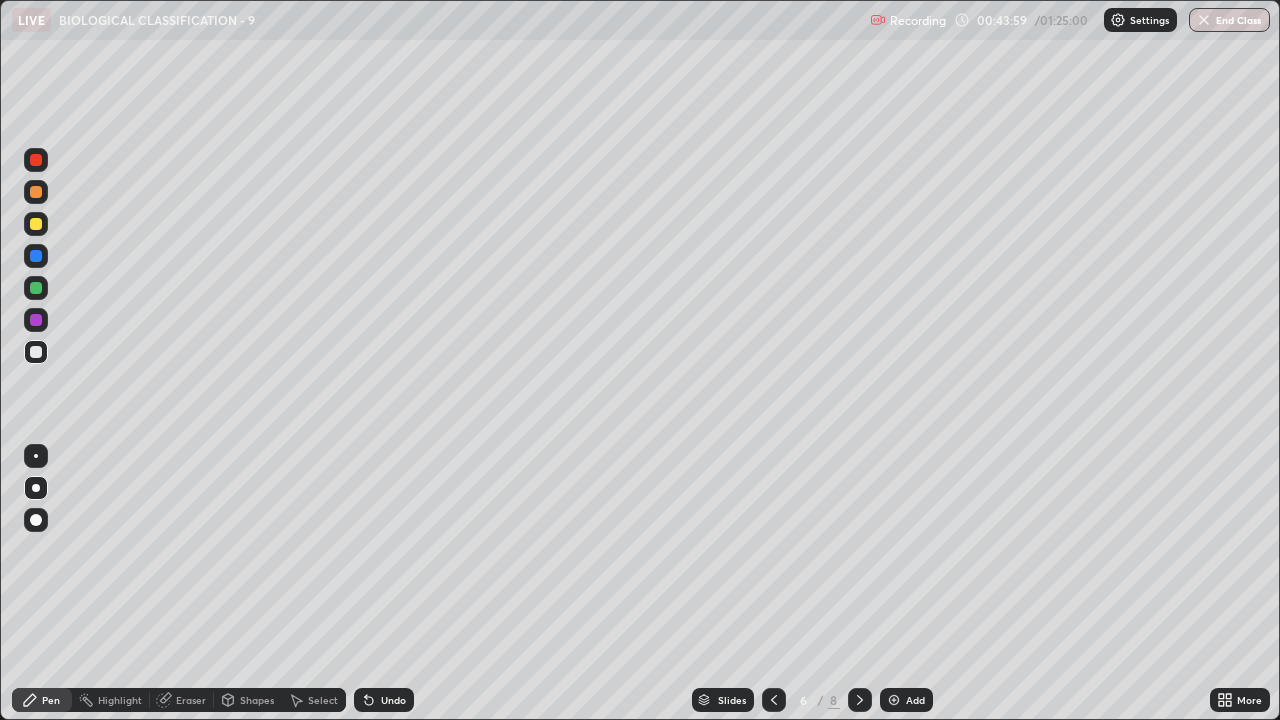 click 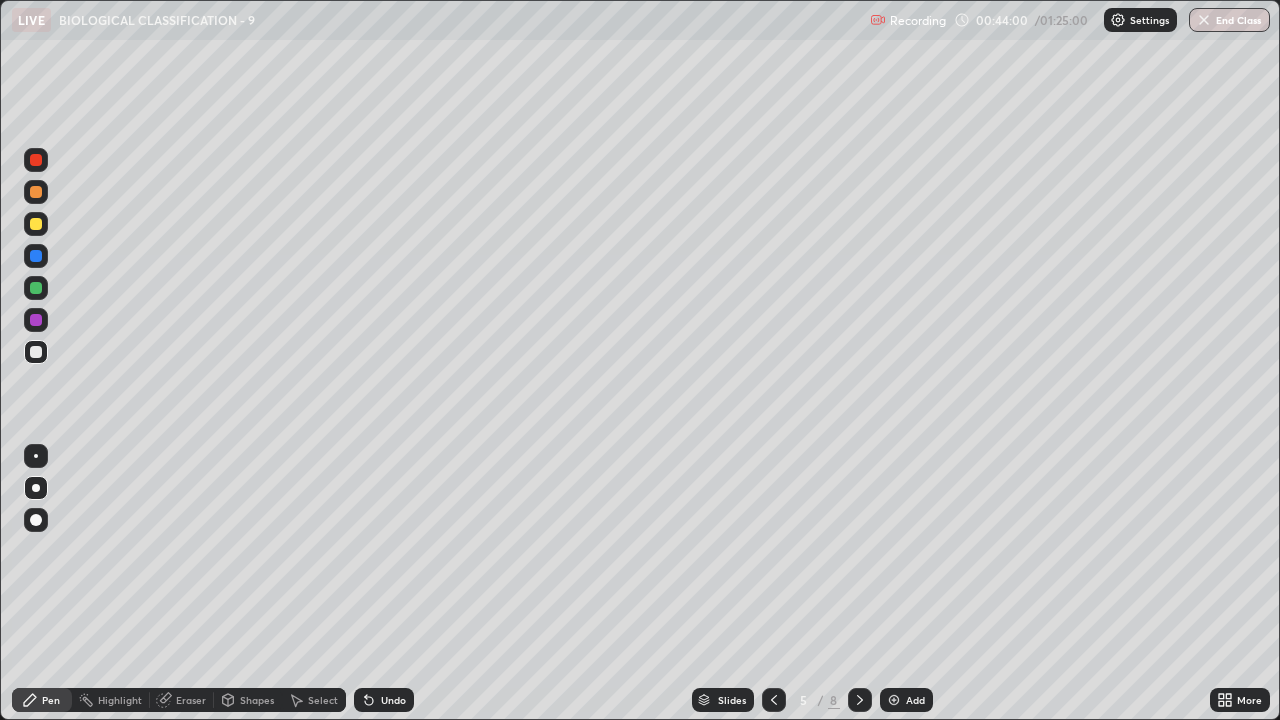 click at bounding box center [774, 700] 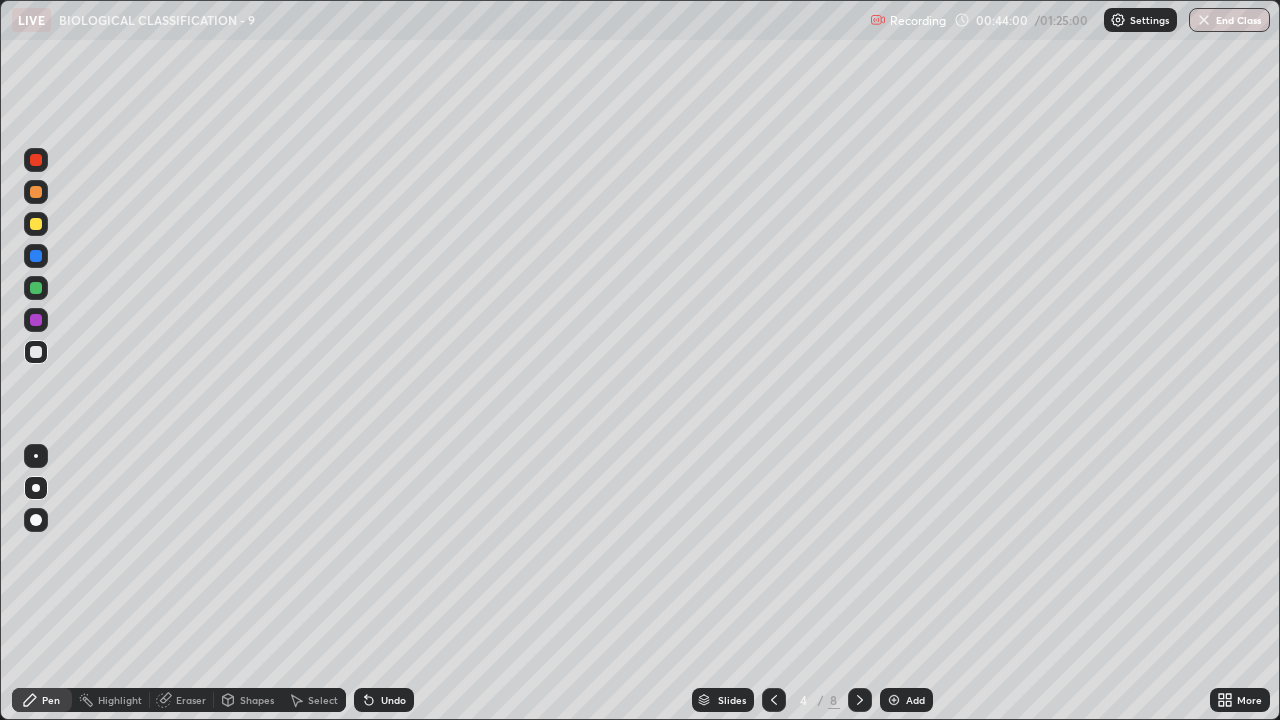 click 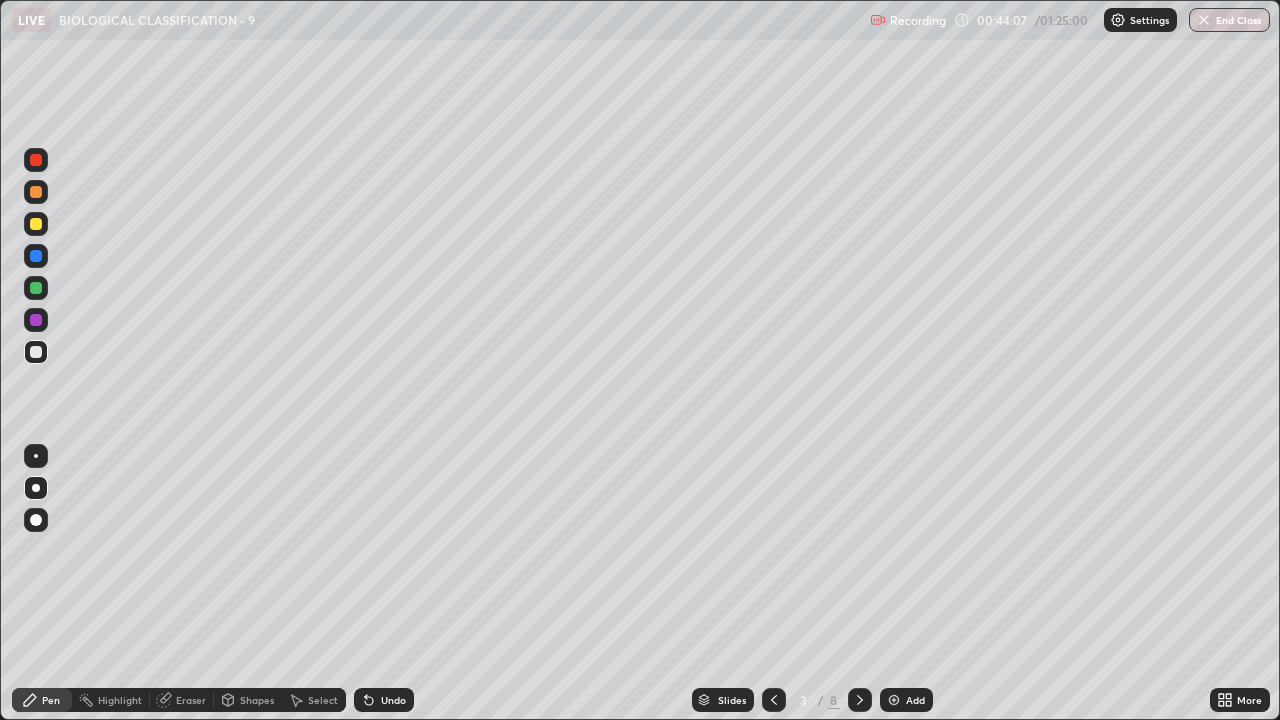 click 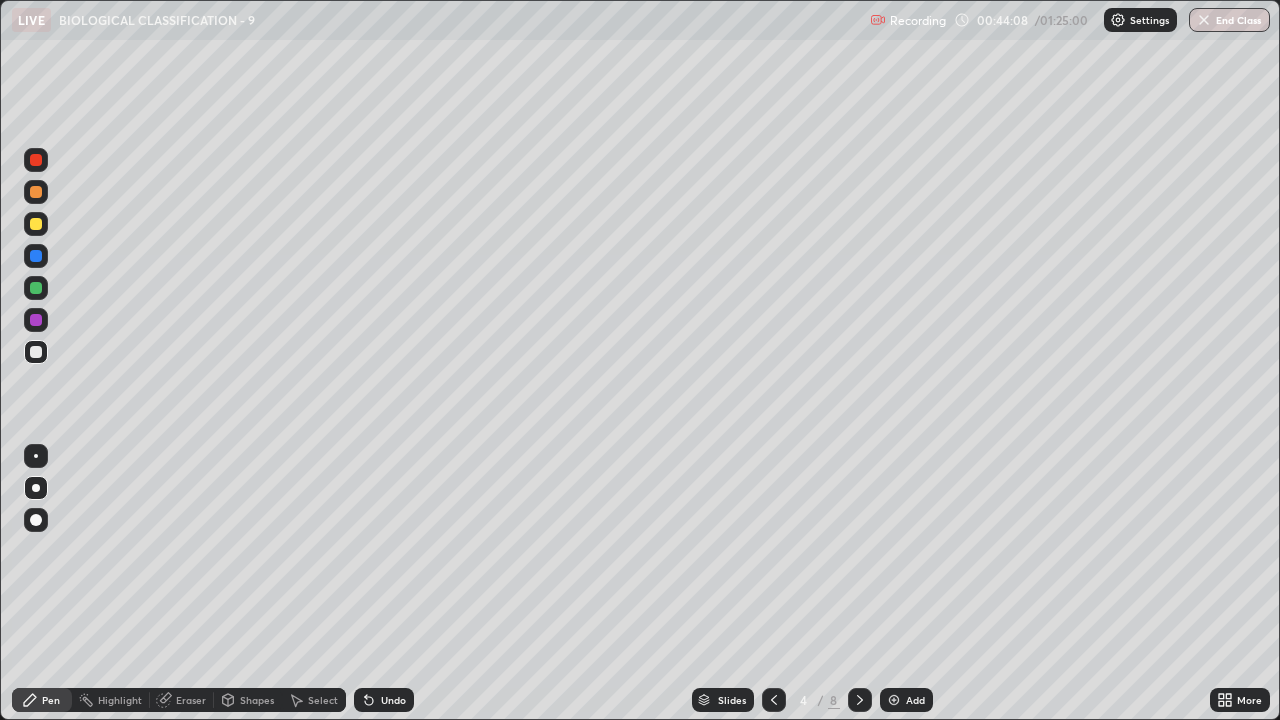 click 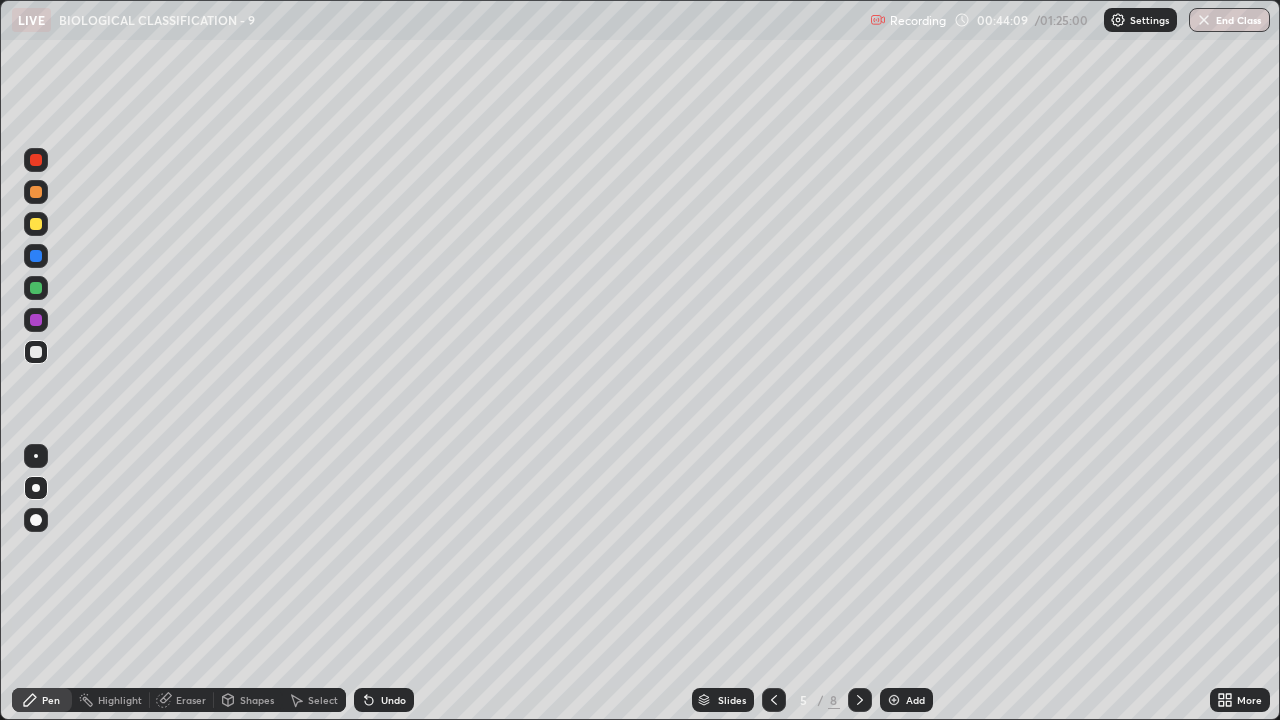 click 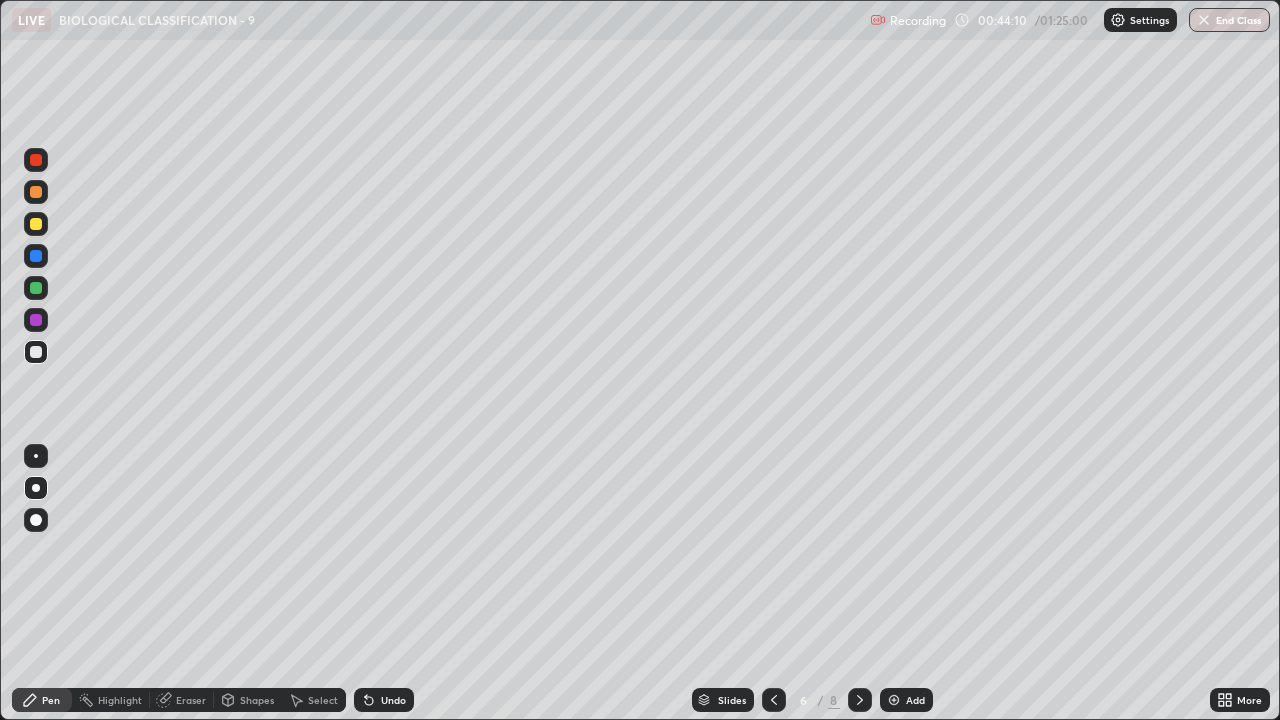 click 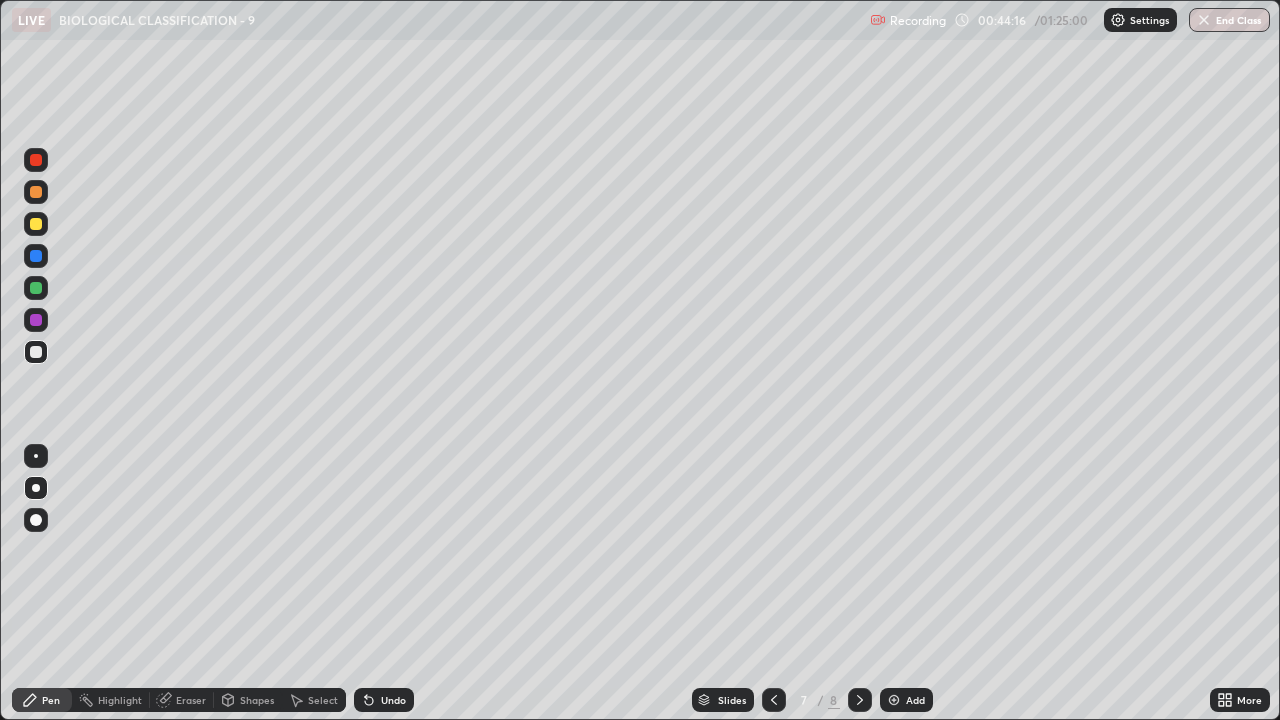 click at bounding box center (36, 160) 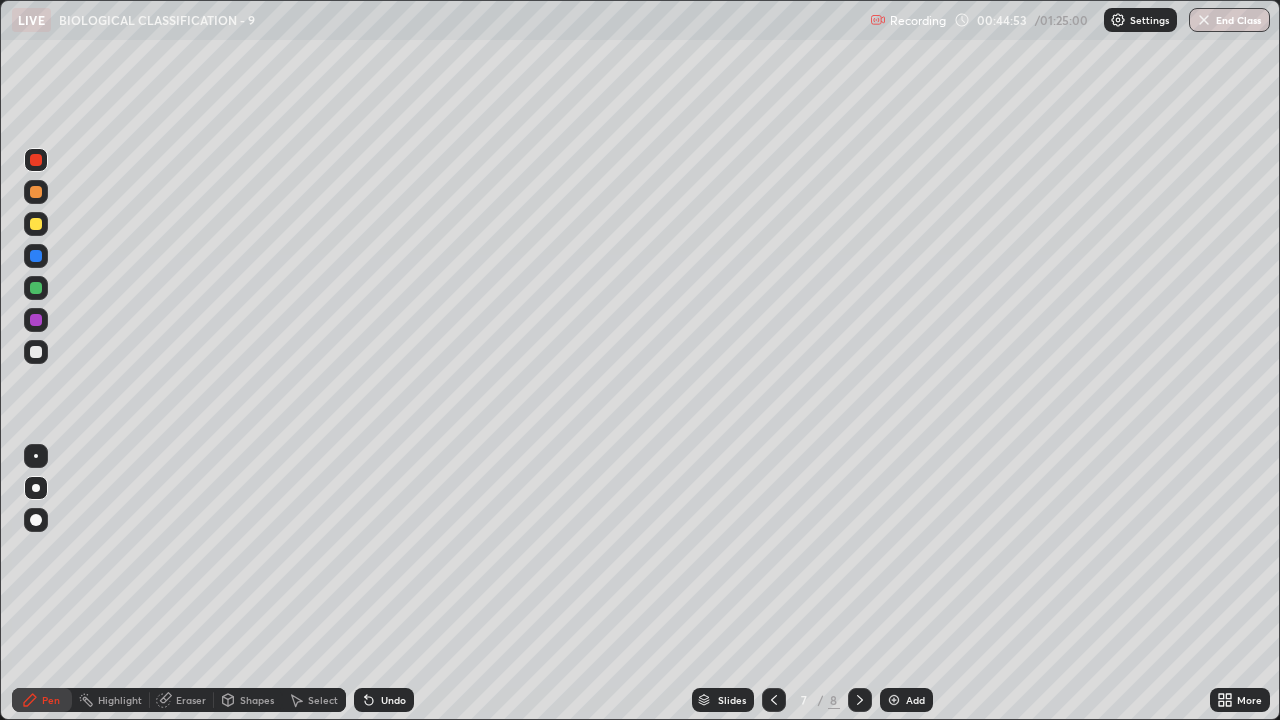 click on "Undo" at bounding box center [384, 700] 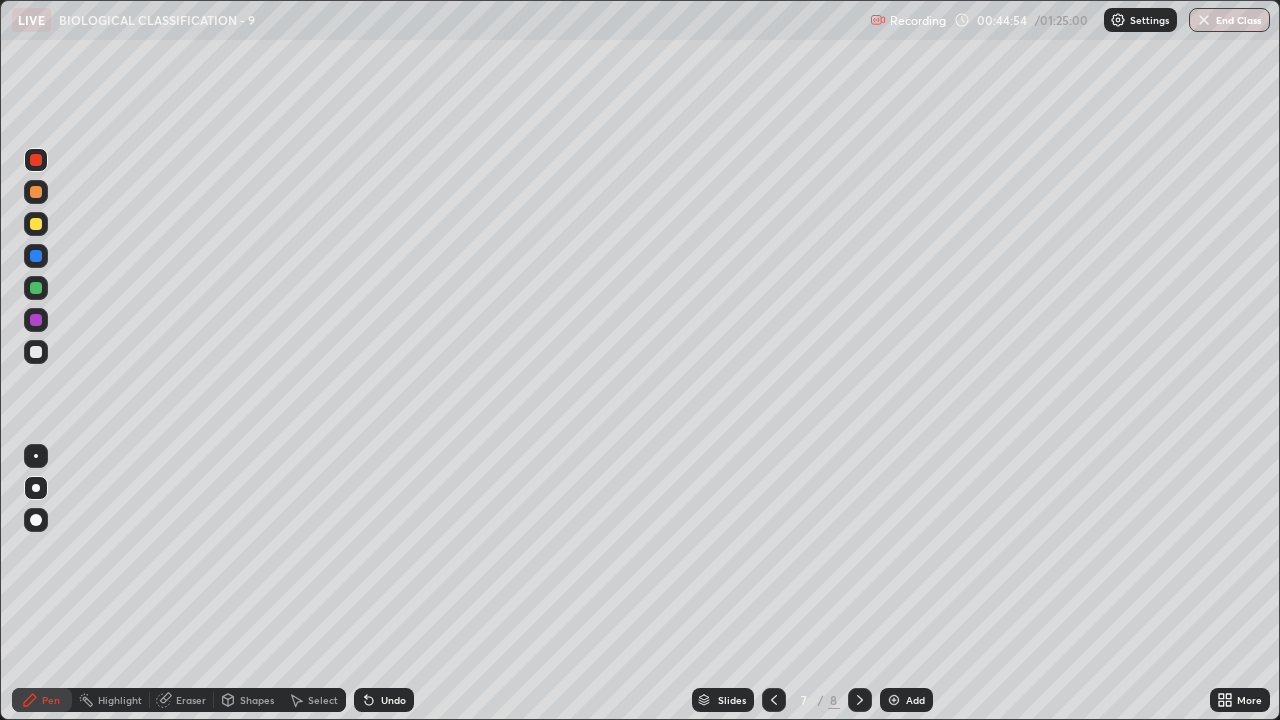 click on "Undo" at bounding box center (393, 700) 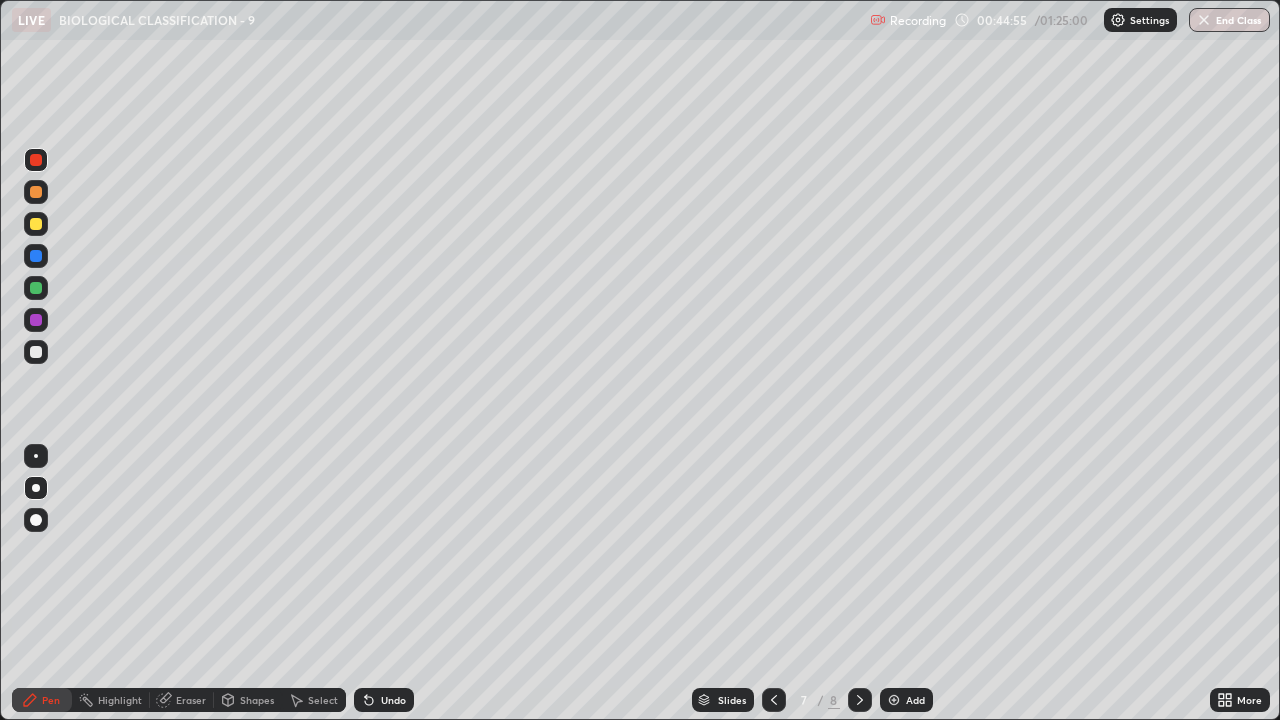 click on "Undo" at bounding box center (393, 700) 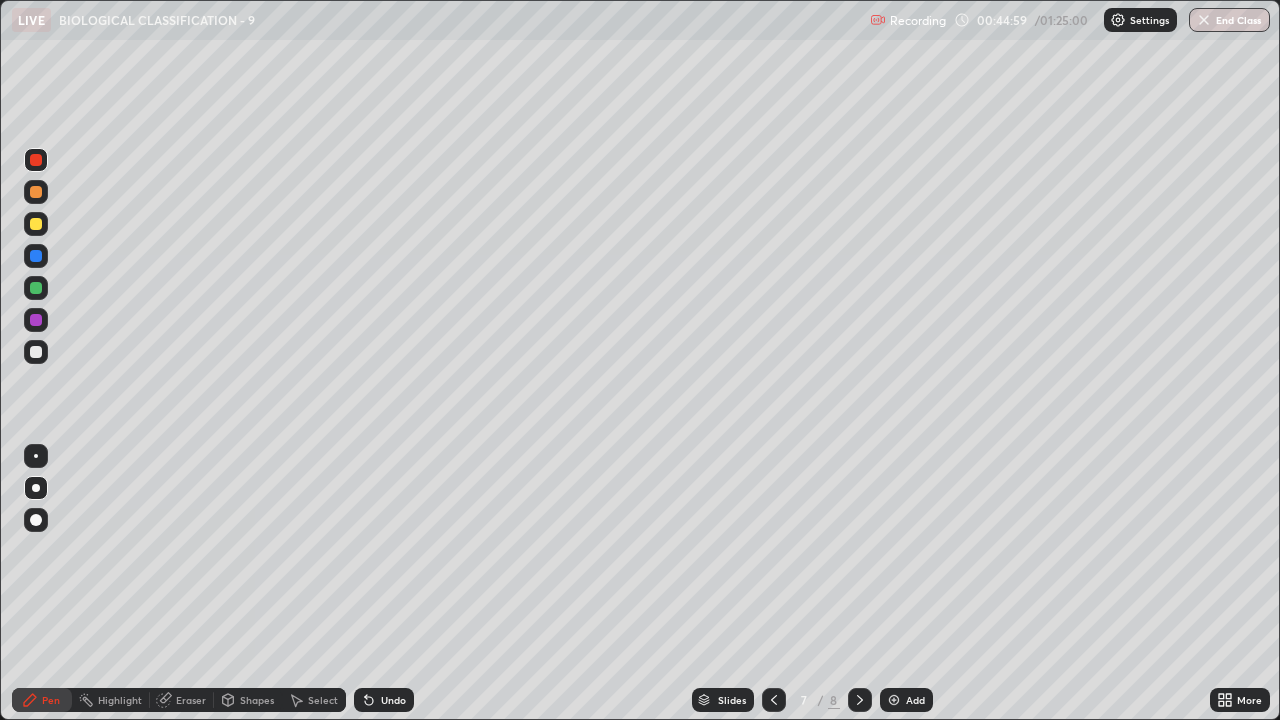 click at bounding box center (36, 160) 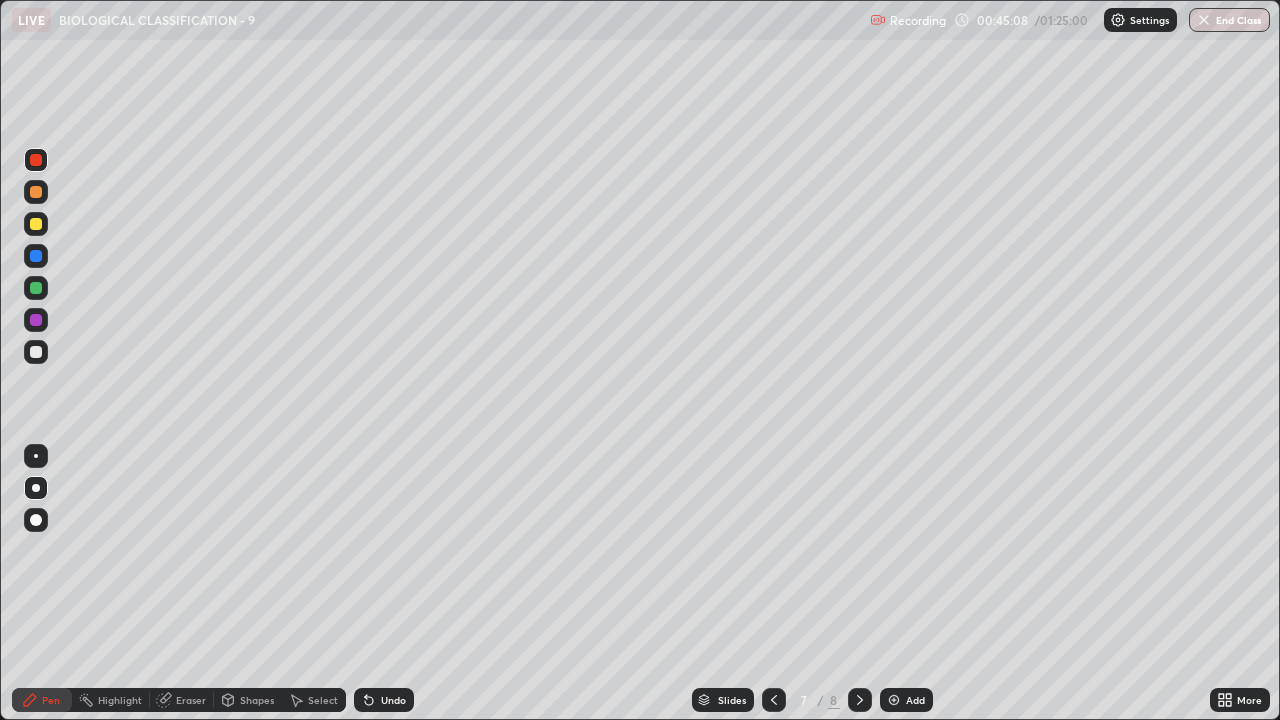 click on "Eraser" at bounding box center (191, 700) 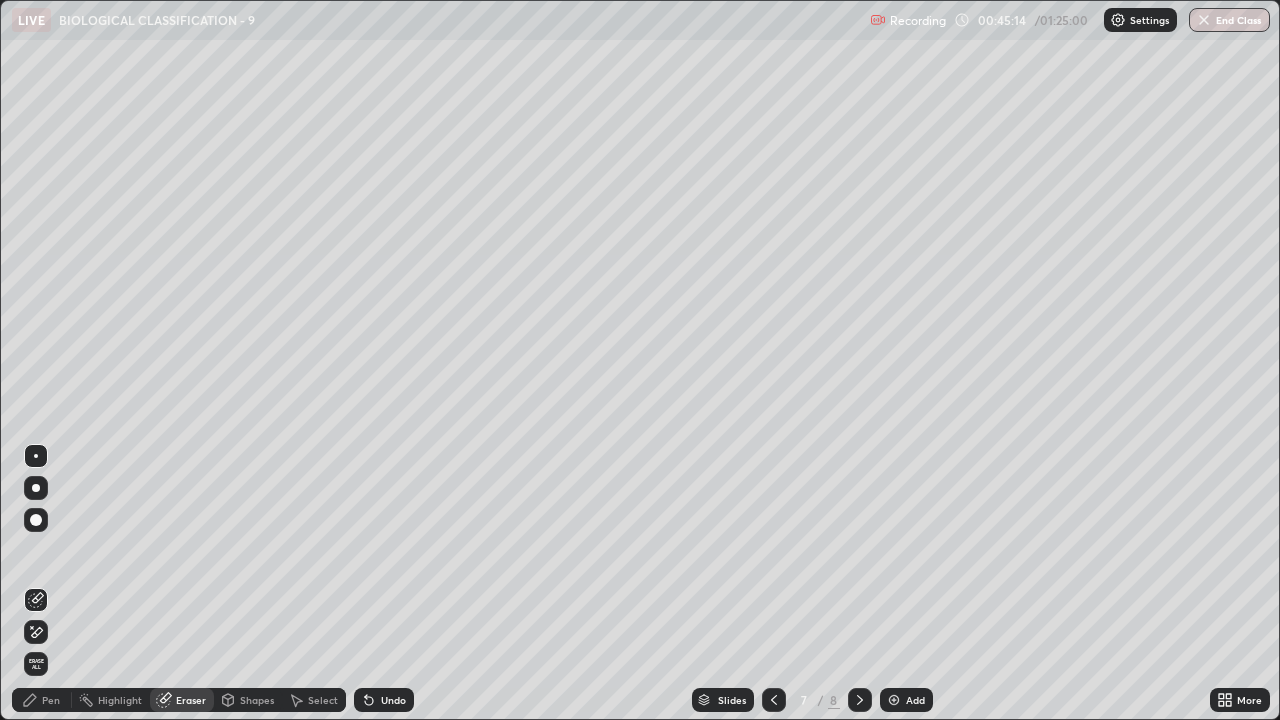 click 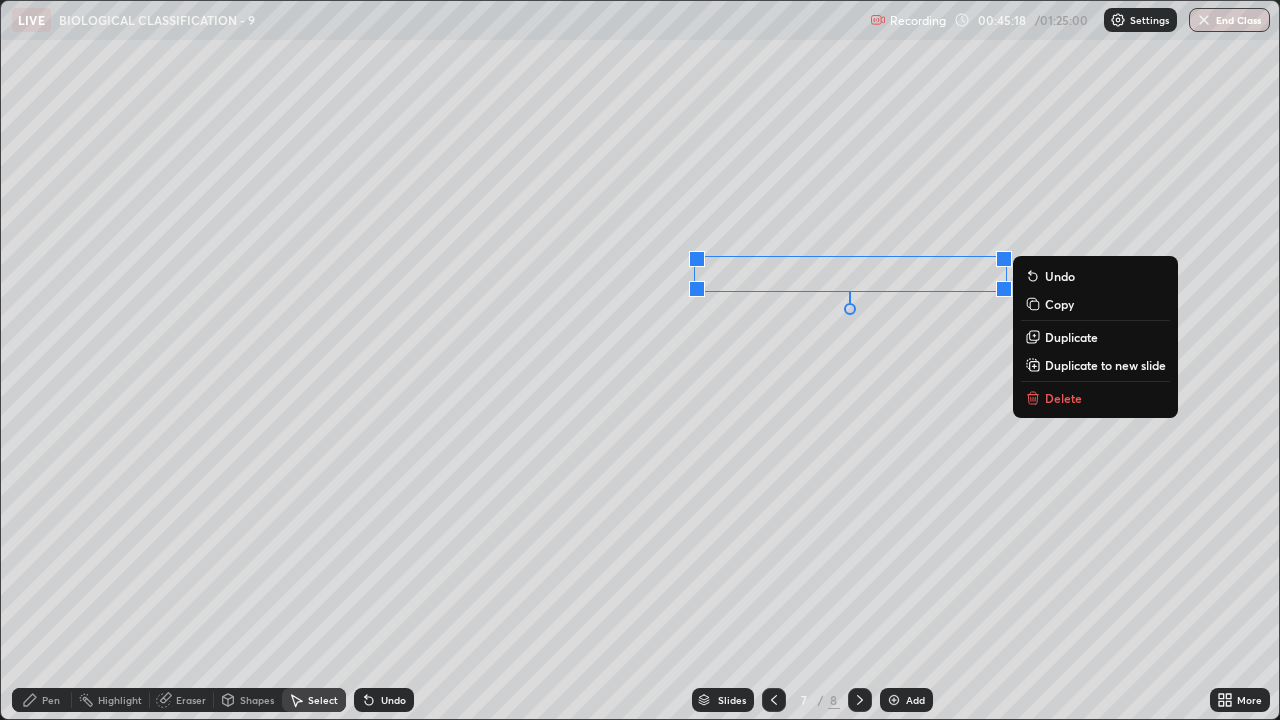 click on "0 ° Undo Copy Duplicate Duplicate to new slide Delete" at bounding box center [640, 360] 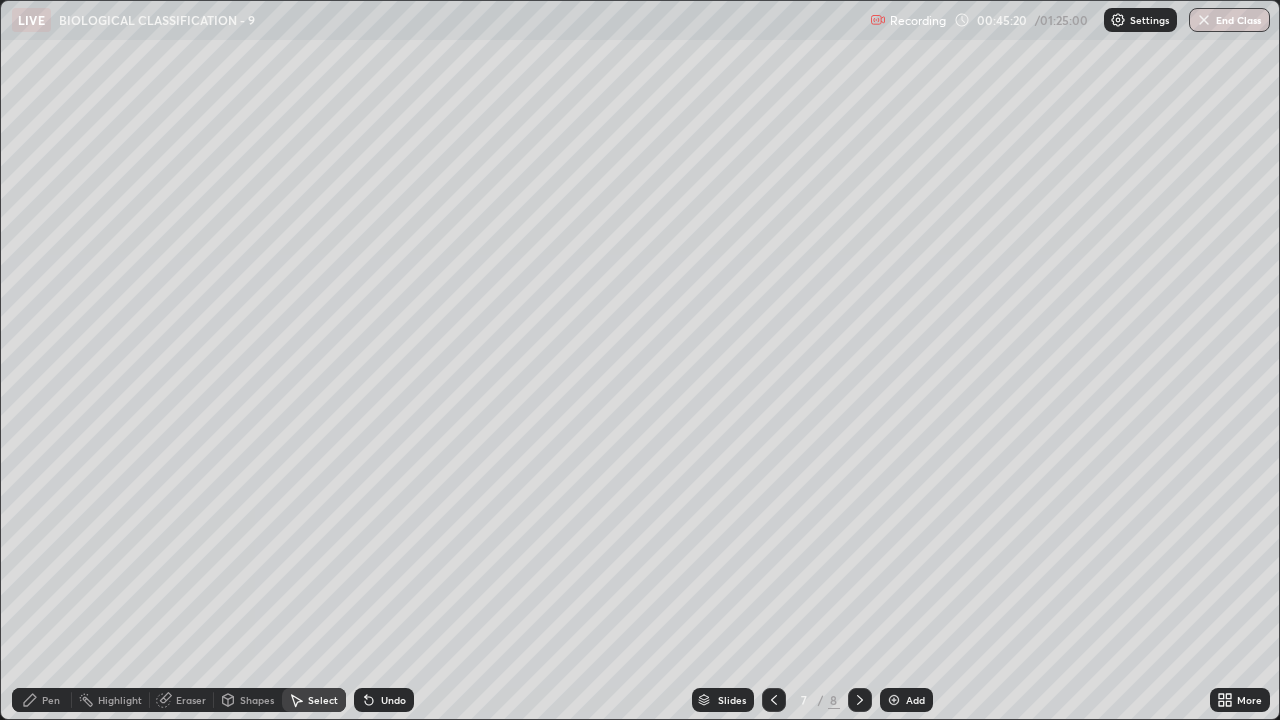 click on "Pen" at bounding box center (42, 700) 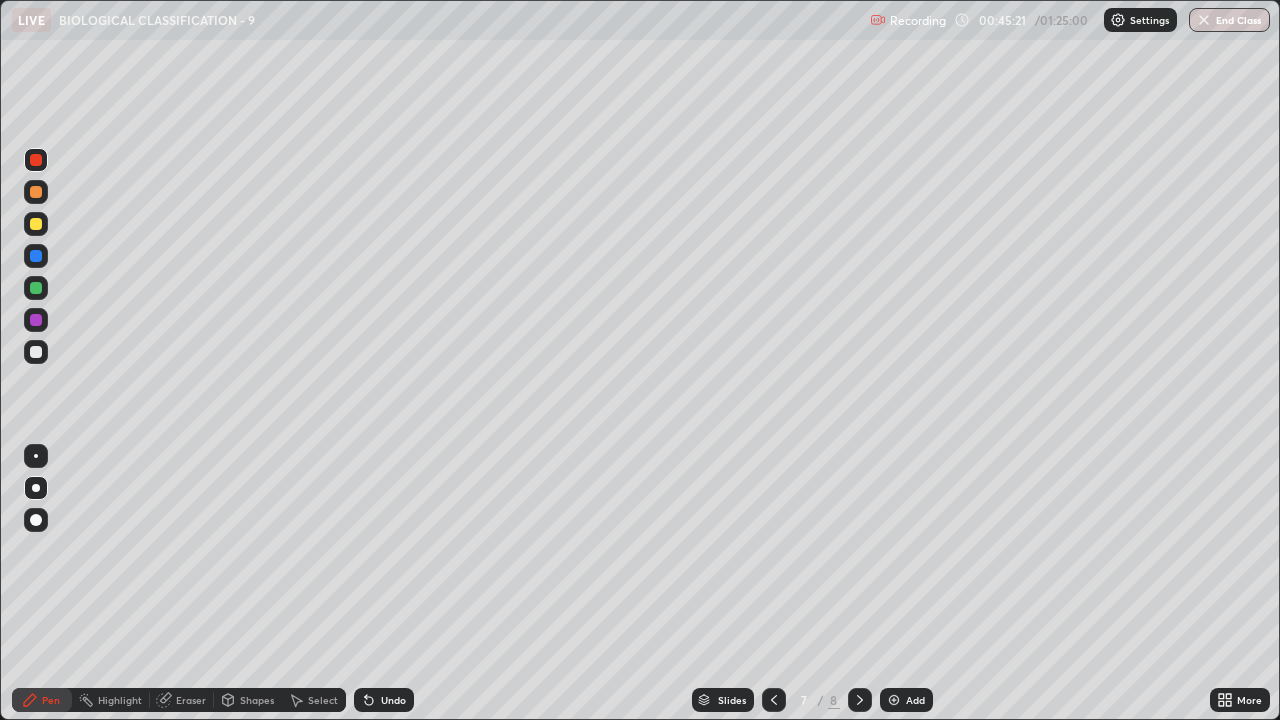 click at bounding box center (36, 488) 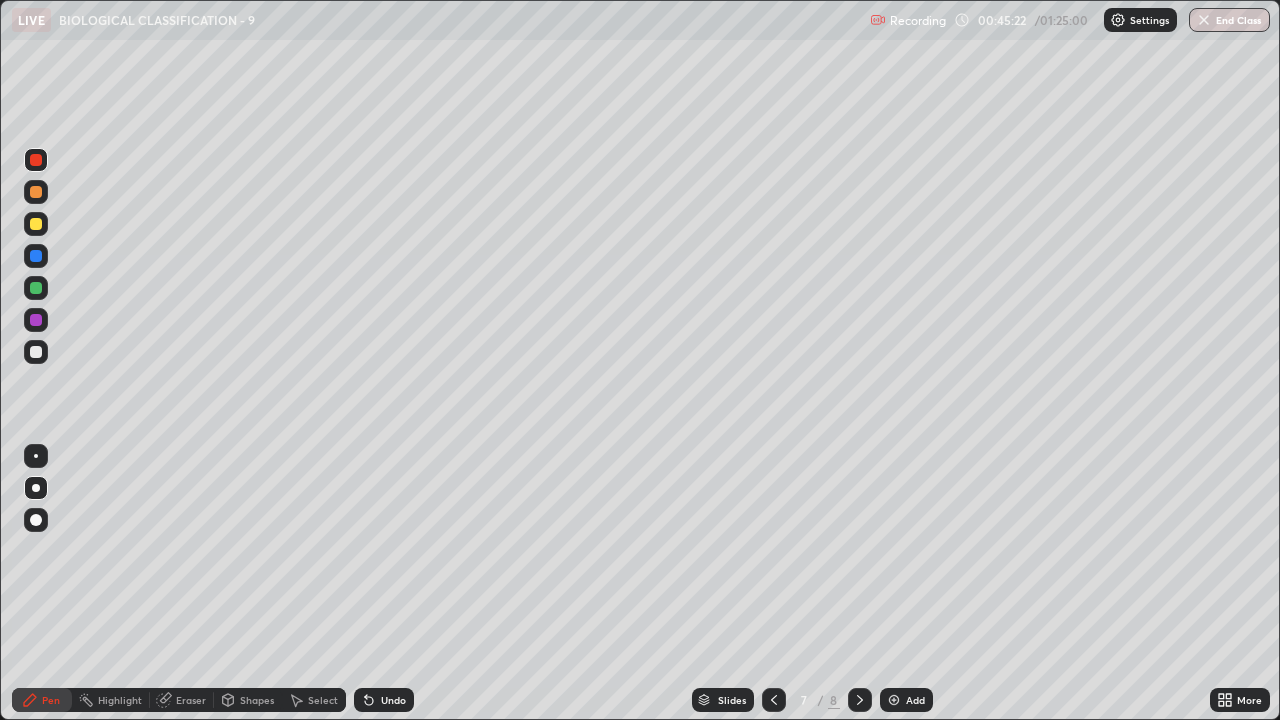 click at bounding box center (36, 352) 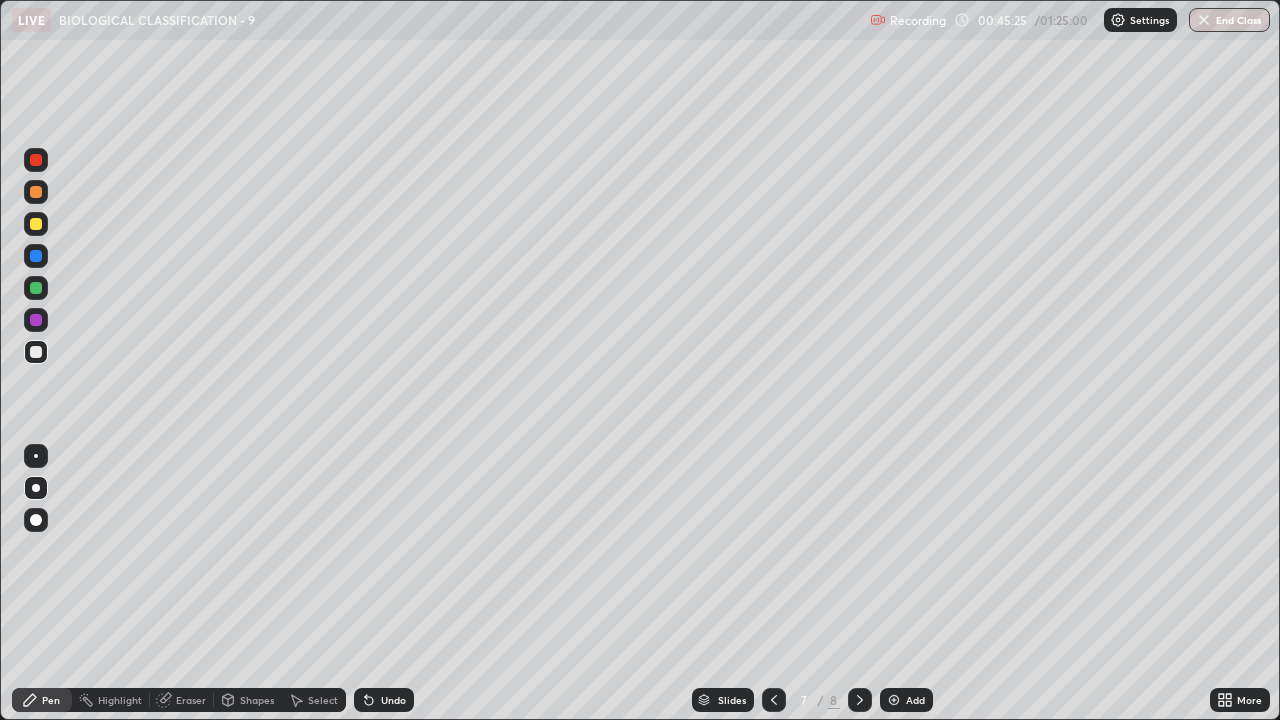 click at bounding box center [36, 160] 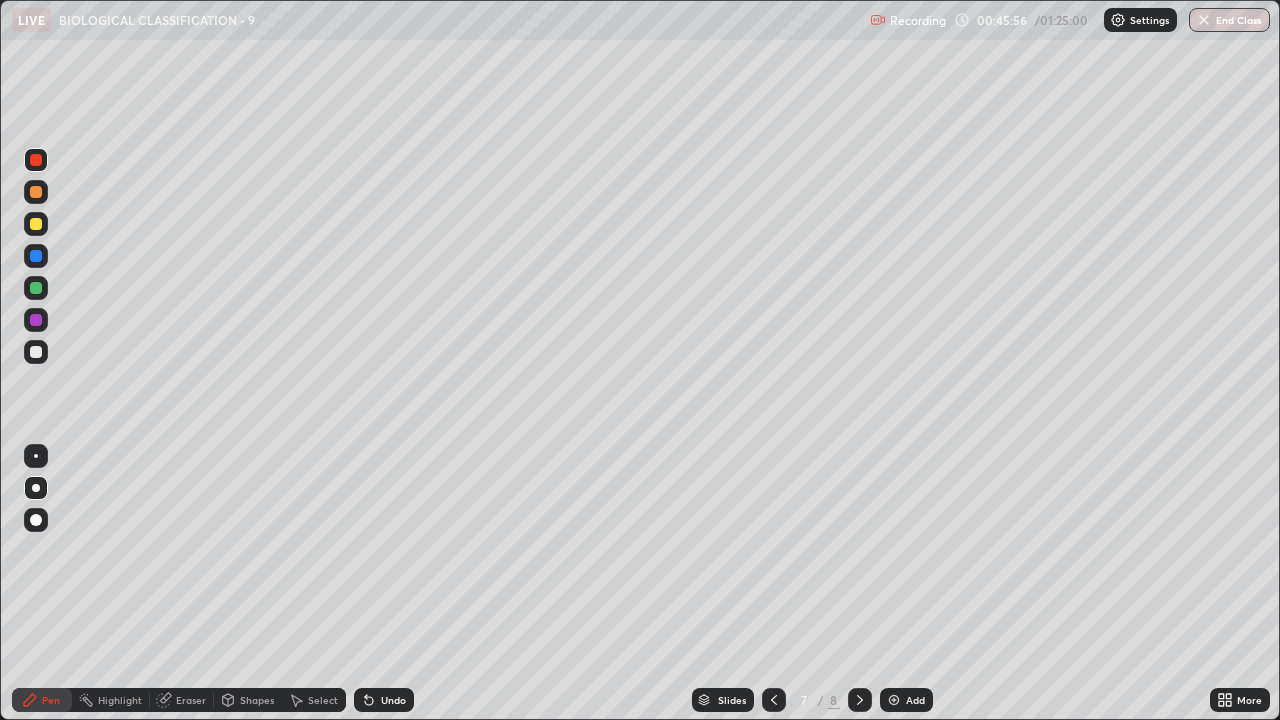 click at bounding box center [36, 288] 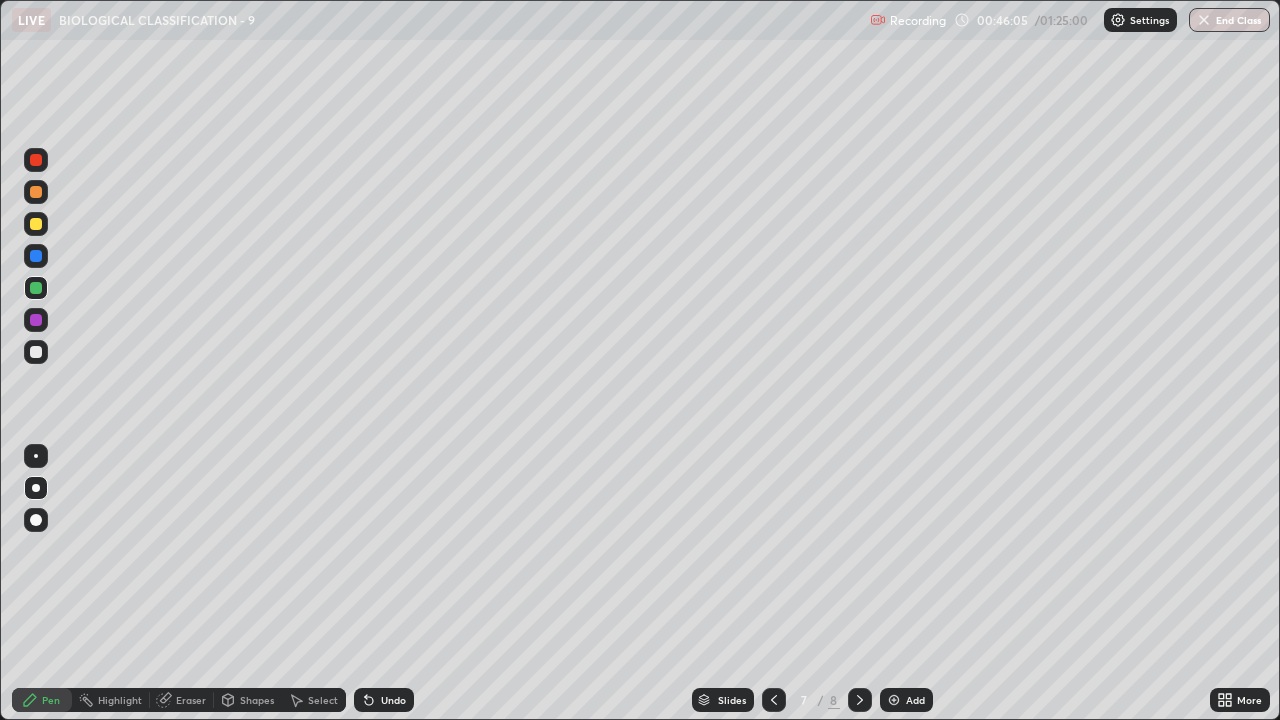 click at bounding box center [36, 192] 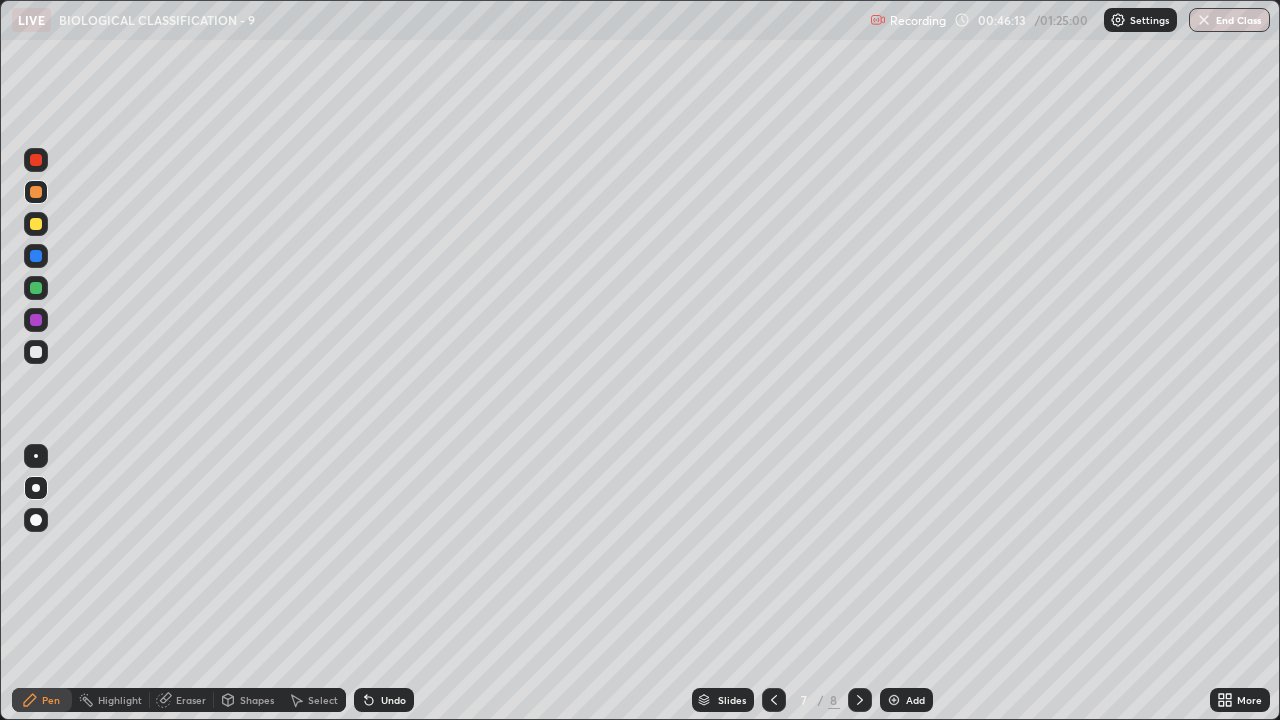 click at bounding box center (36, 352) 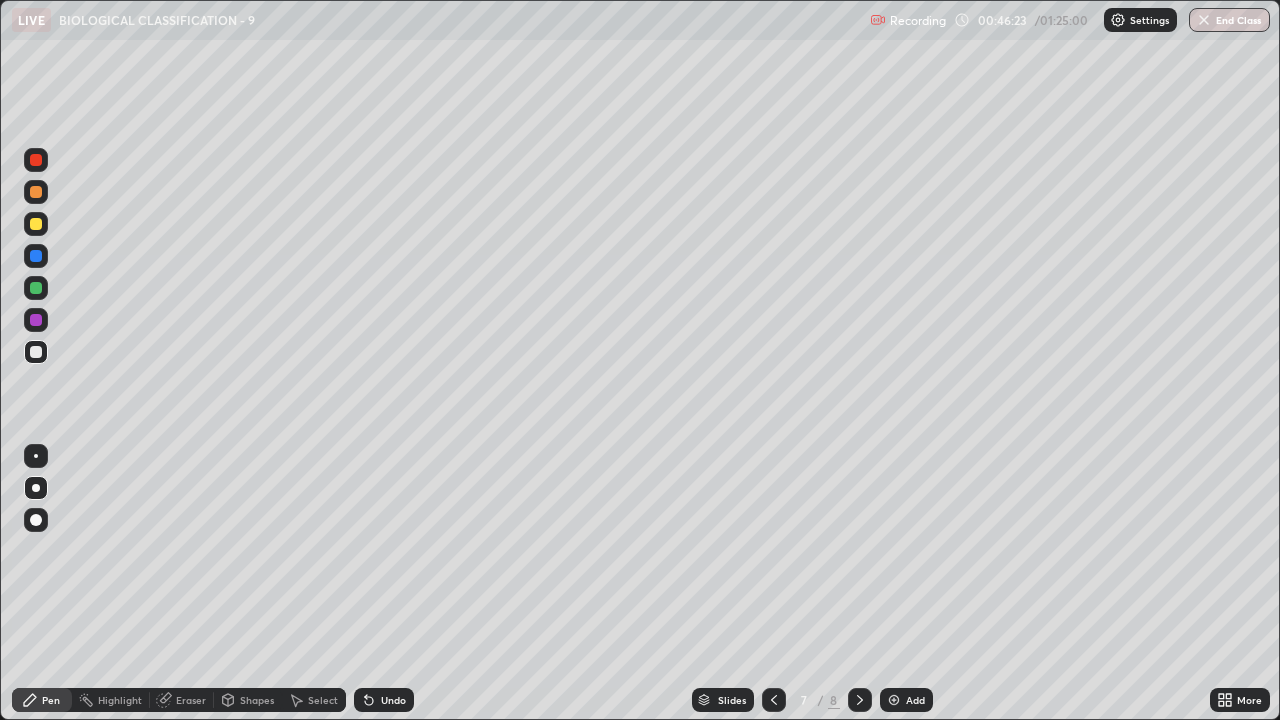 click on "Select" at bounding box center (323, 700) 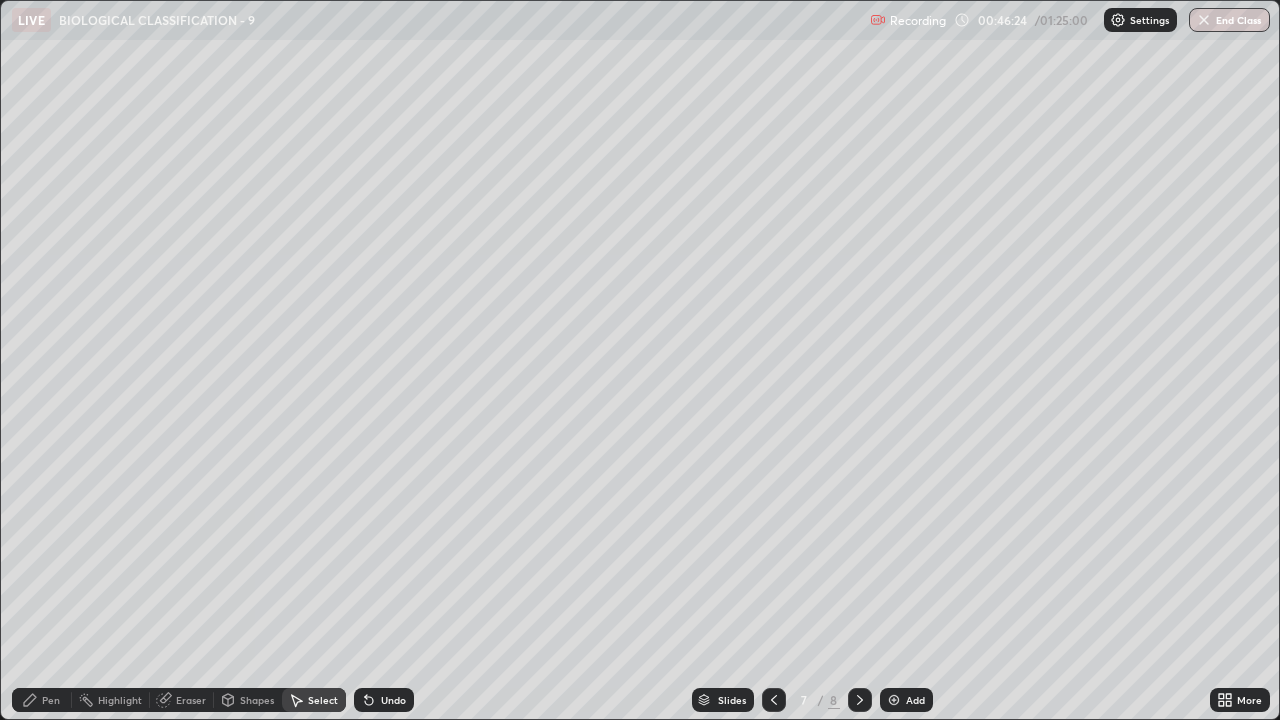 click on "Pen" at bounding box center [51, 700] 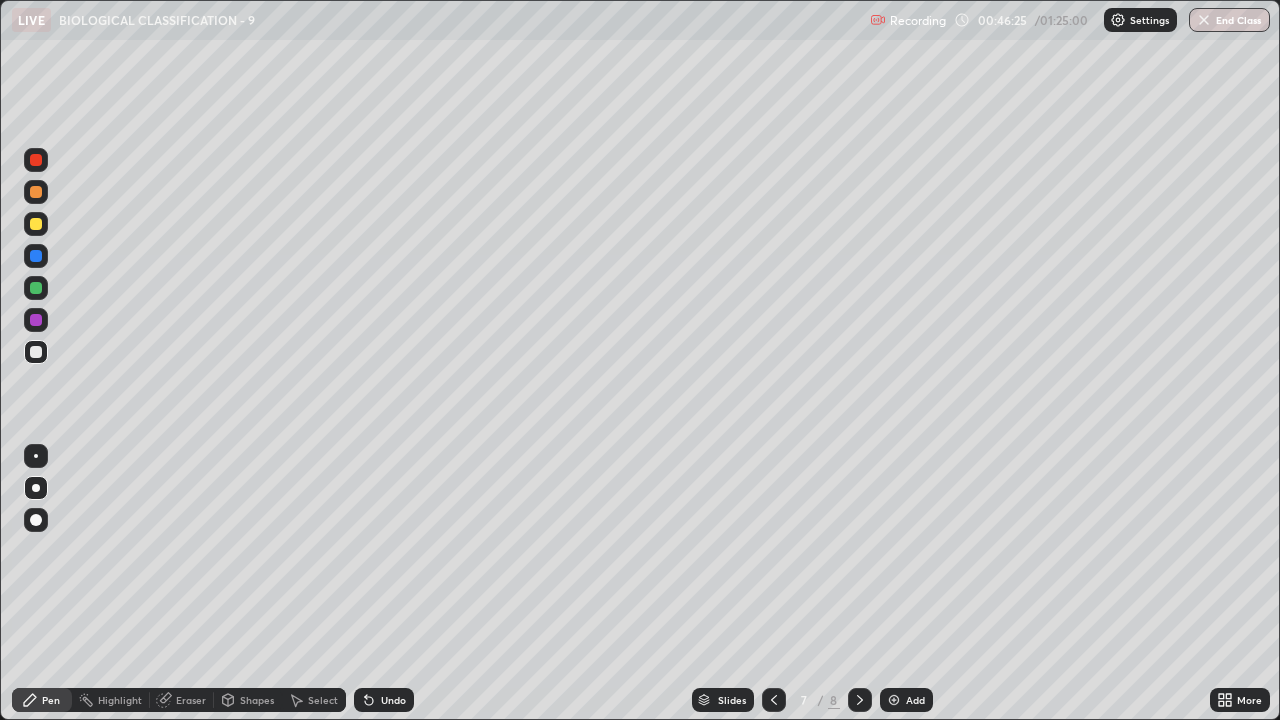 click at bounding box center [36, 224] 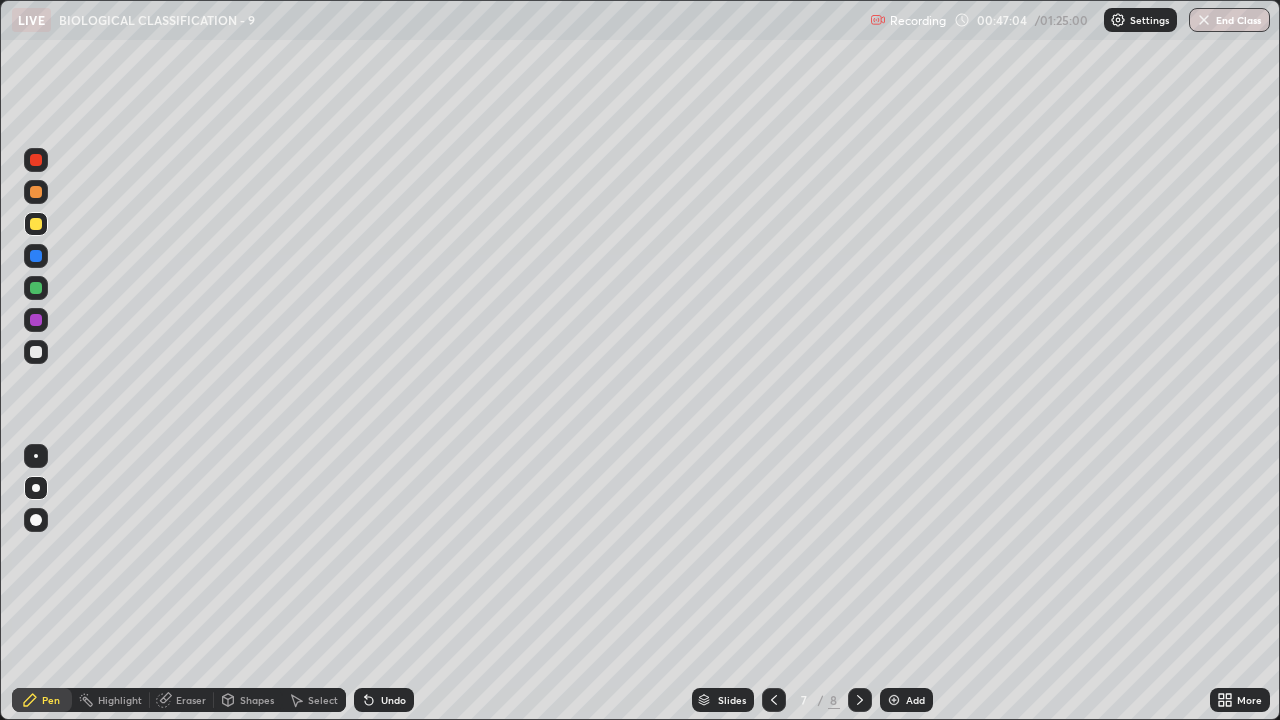click at bounding box center [36, 352] 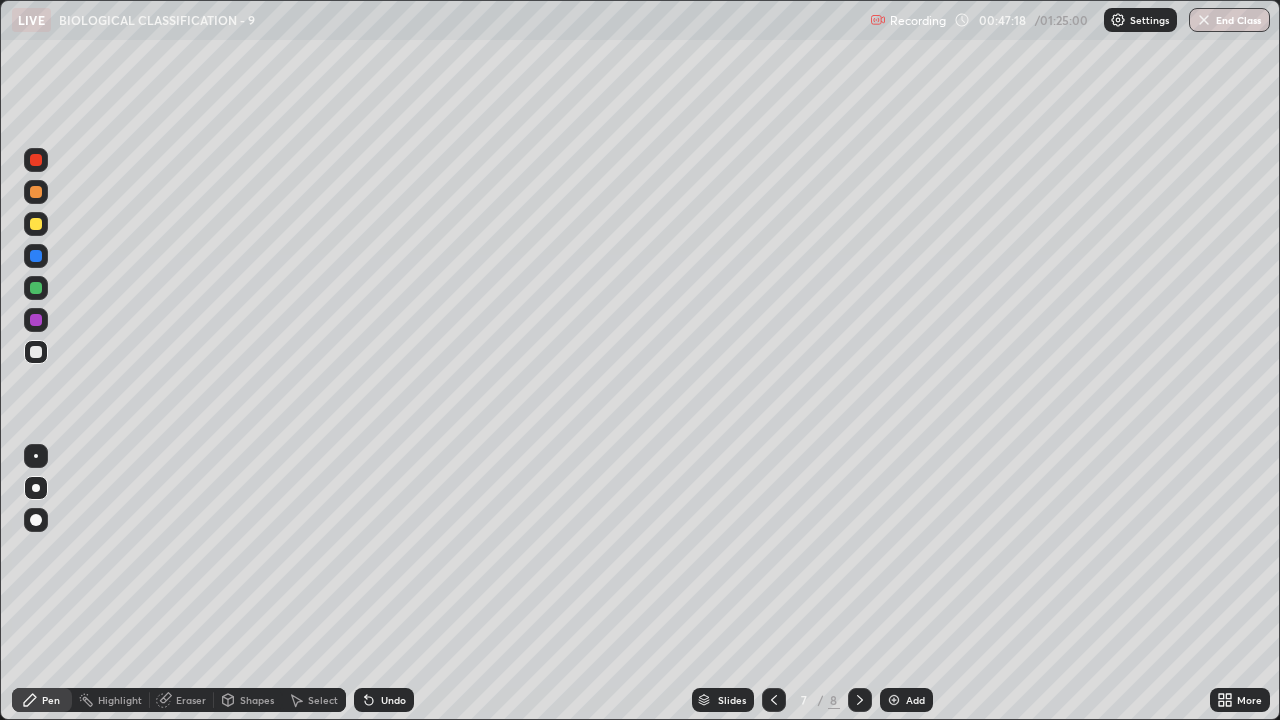 click 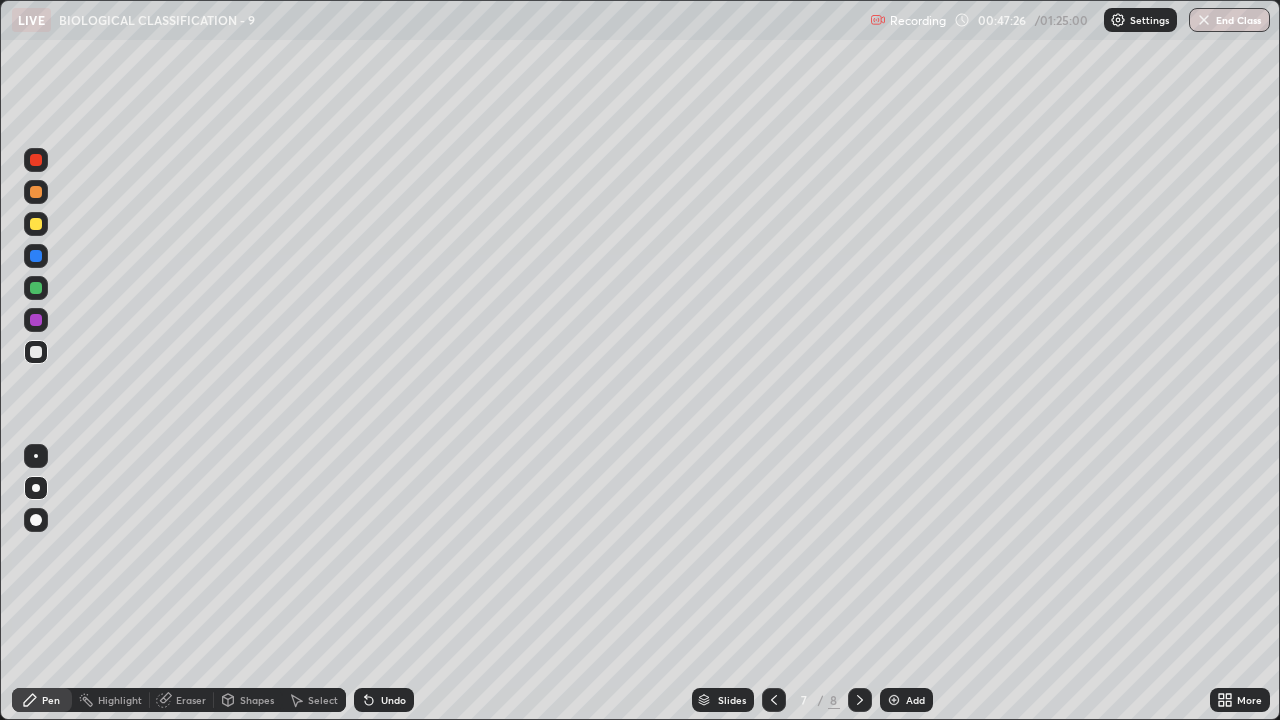 click at bounding box center (36, 288) 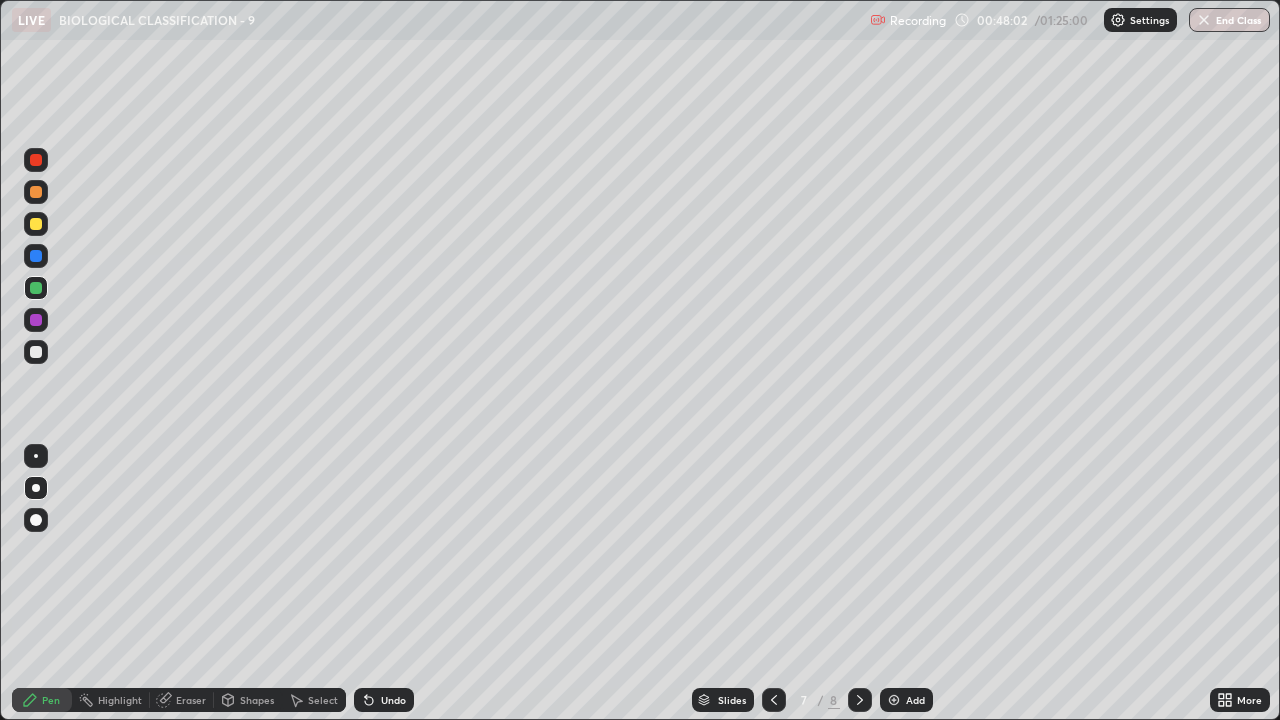 click at bounding box center [36, 352] 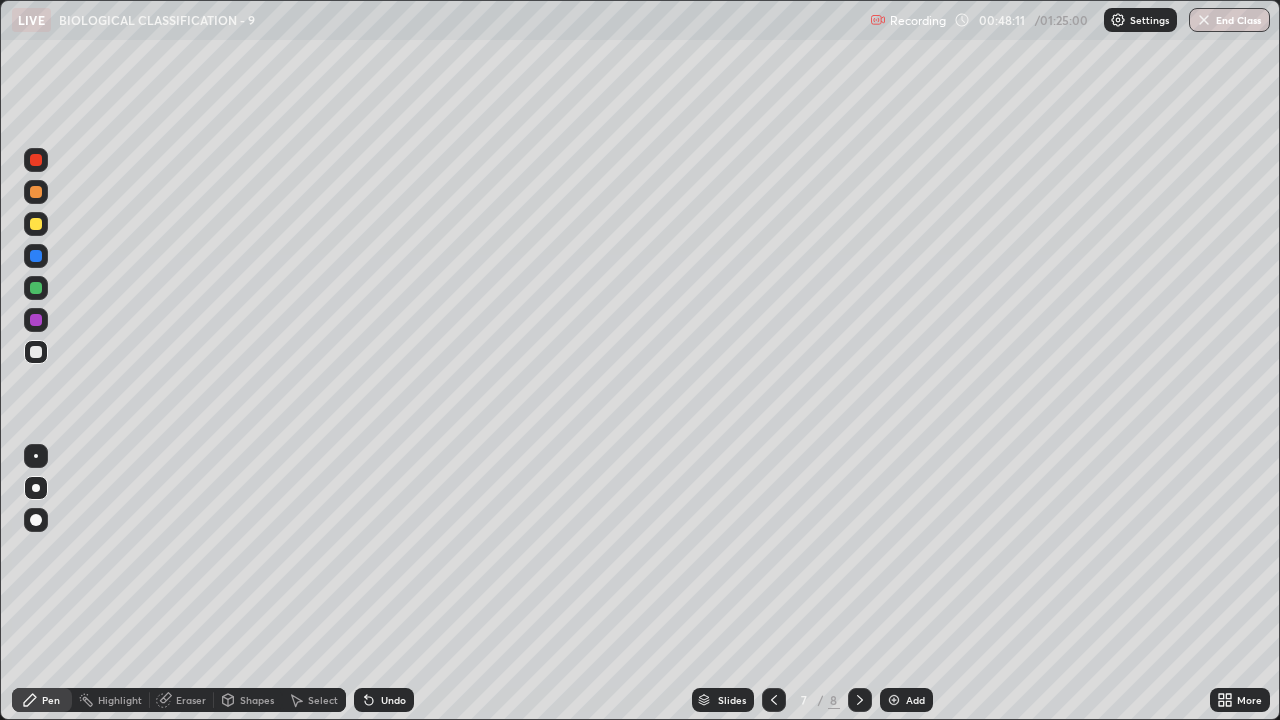 click on "Undo" at bounding box center (393, 700) 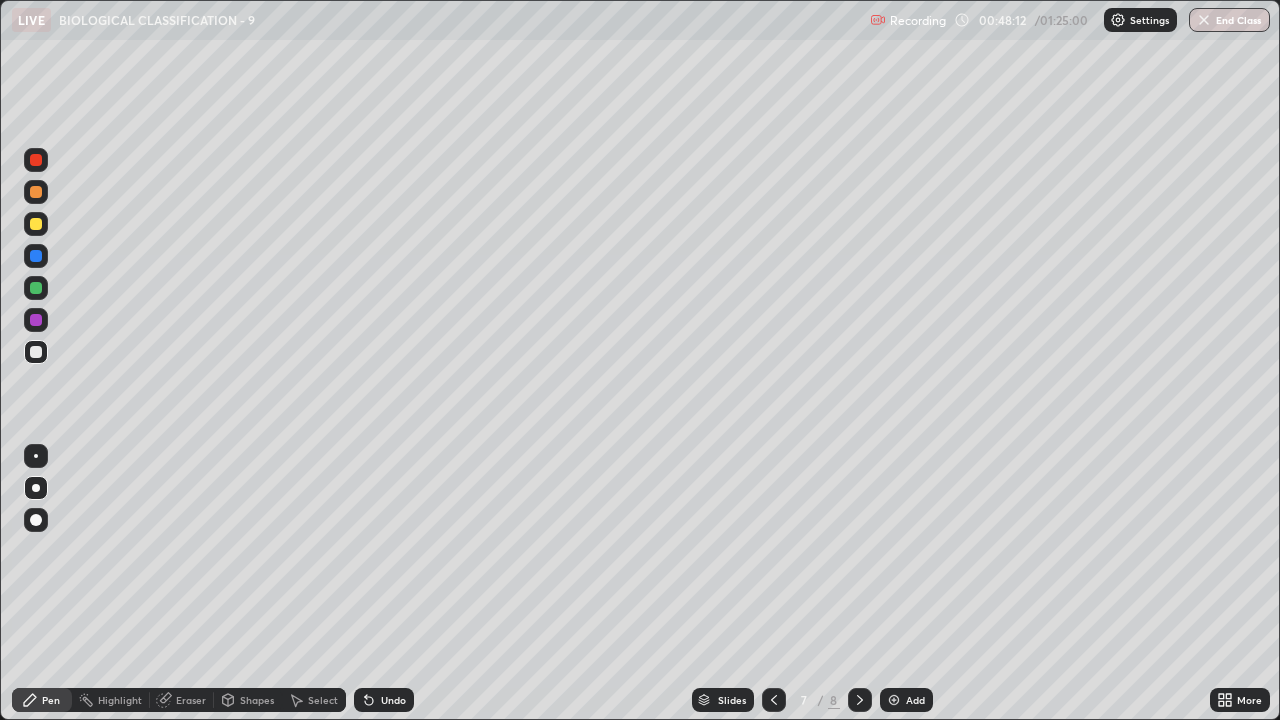 click on "Undo" at bounding box center [393, 700] 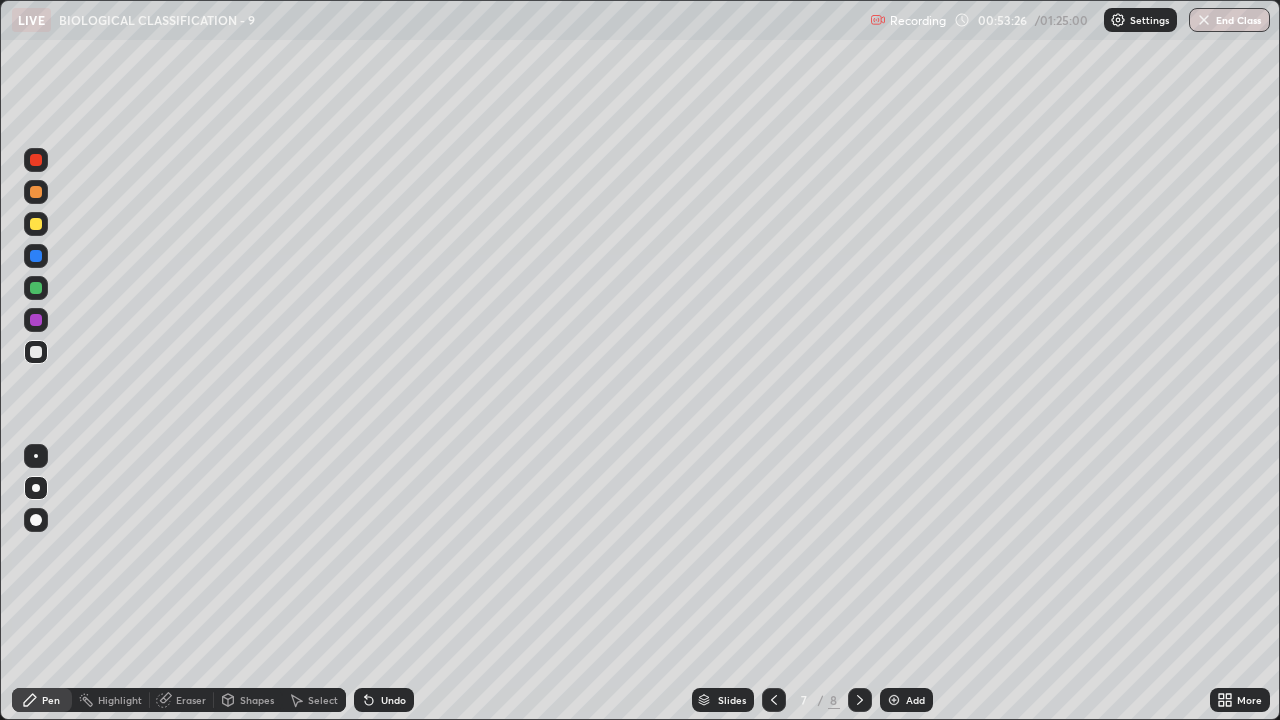 click at bounding box center [36, 256] 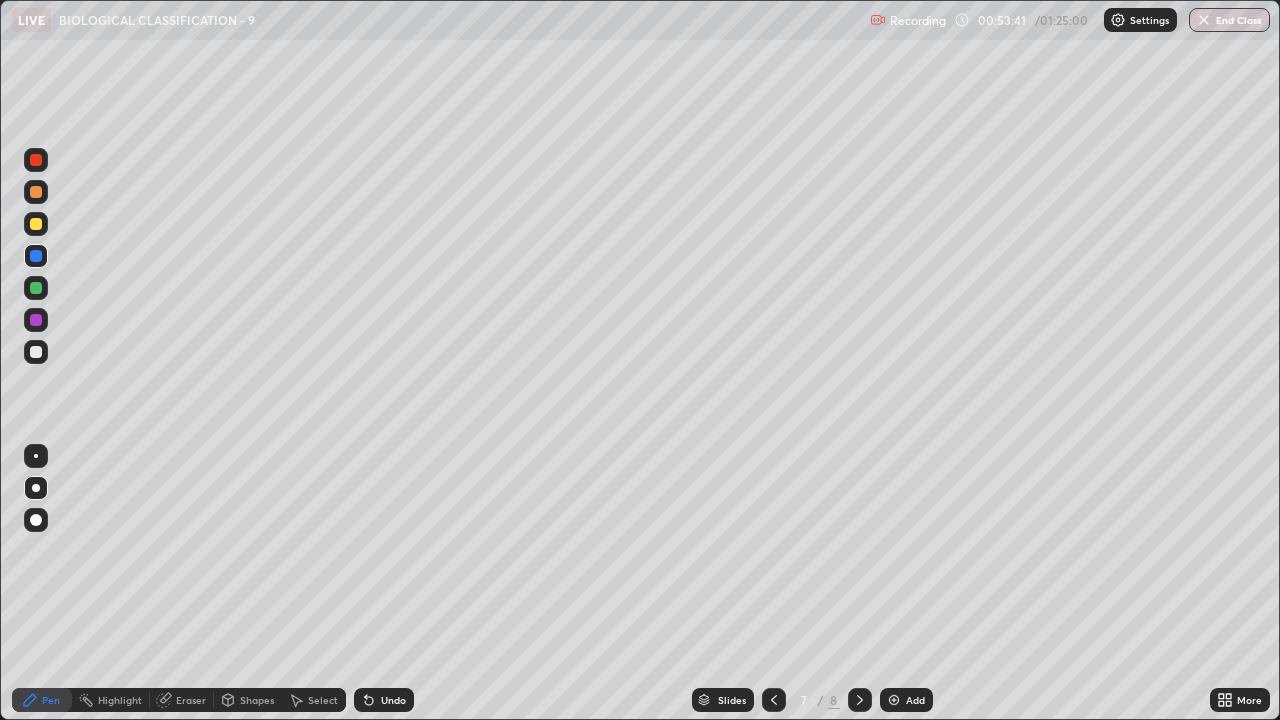 click at bounding box center [36, 352] 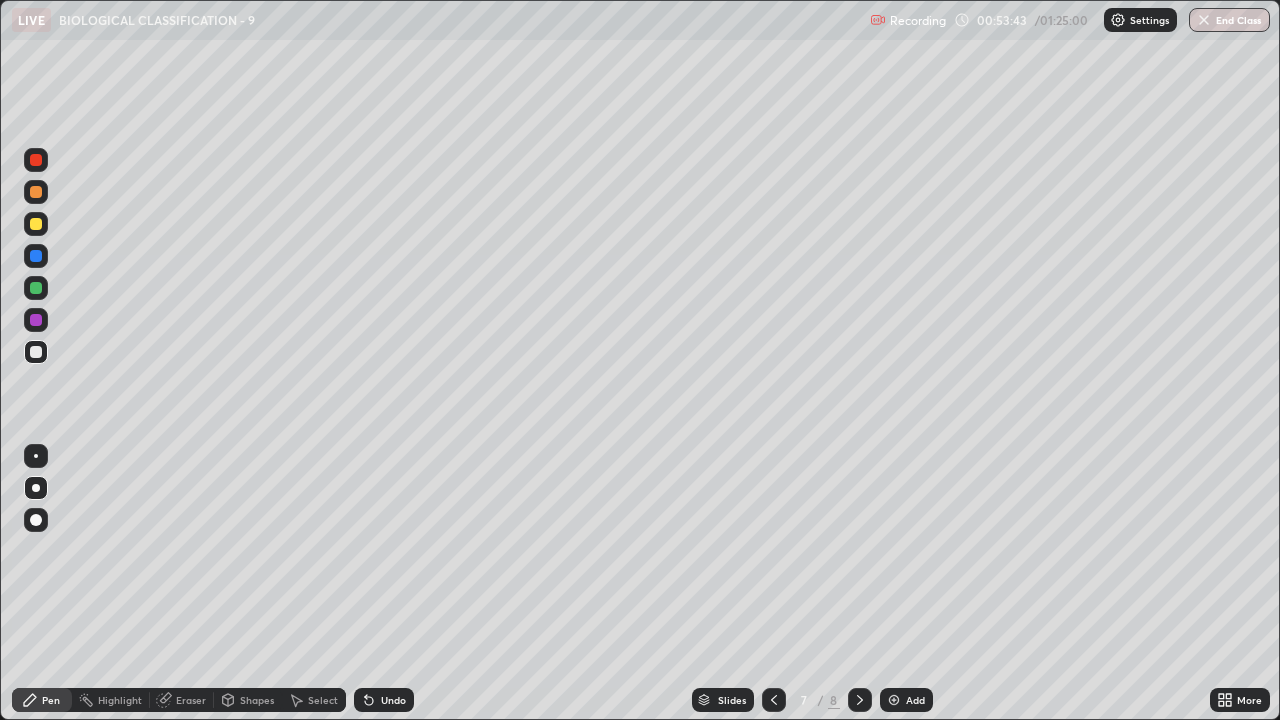 click at bounding box center [36, 256] 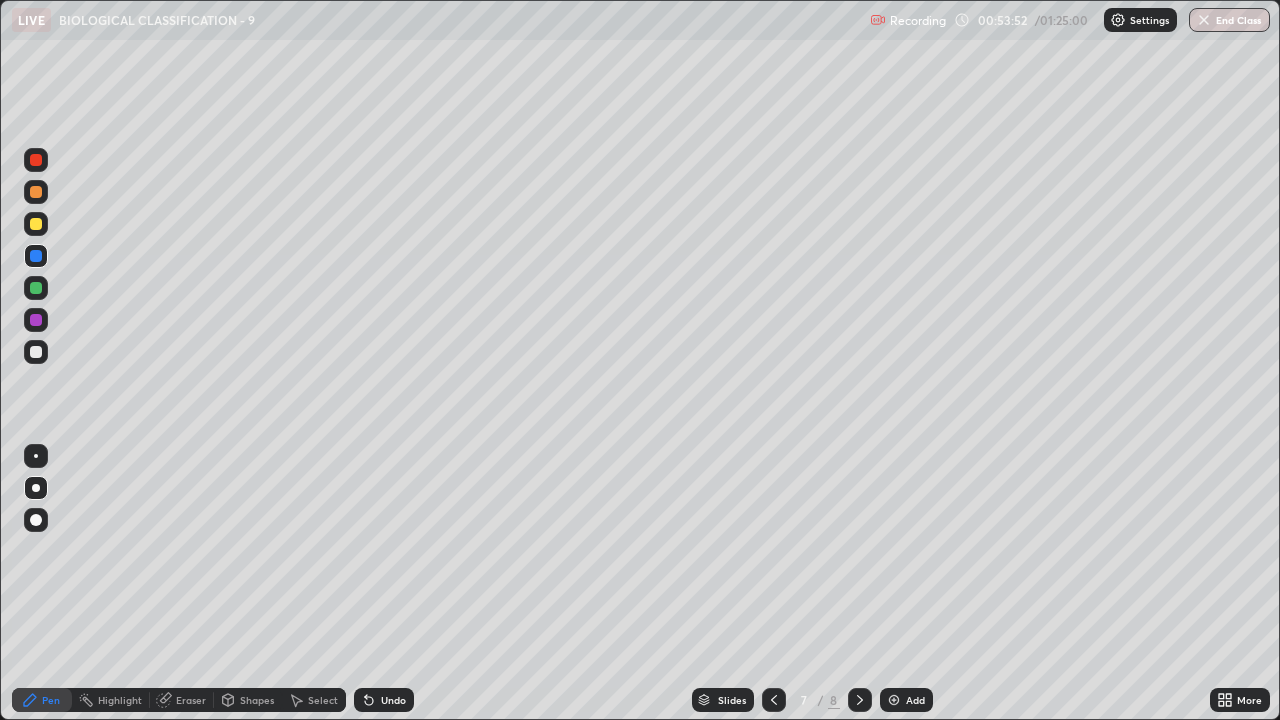 click on "Undo" at bounding box center [384, 700] 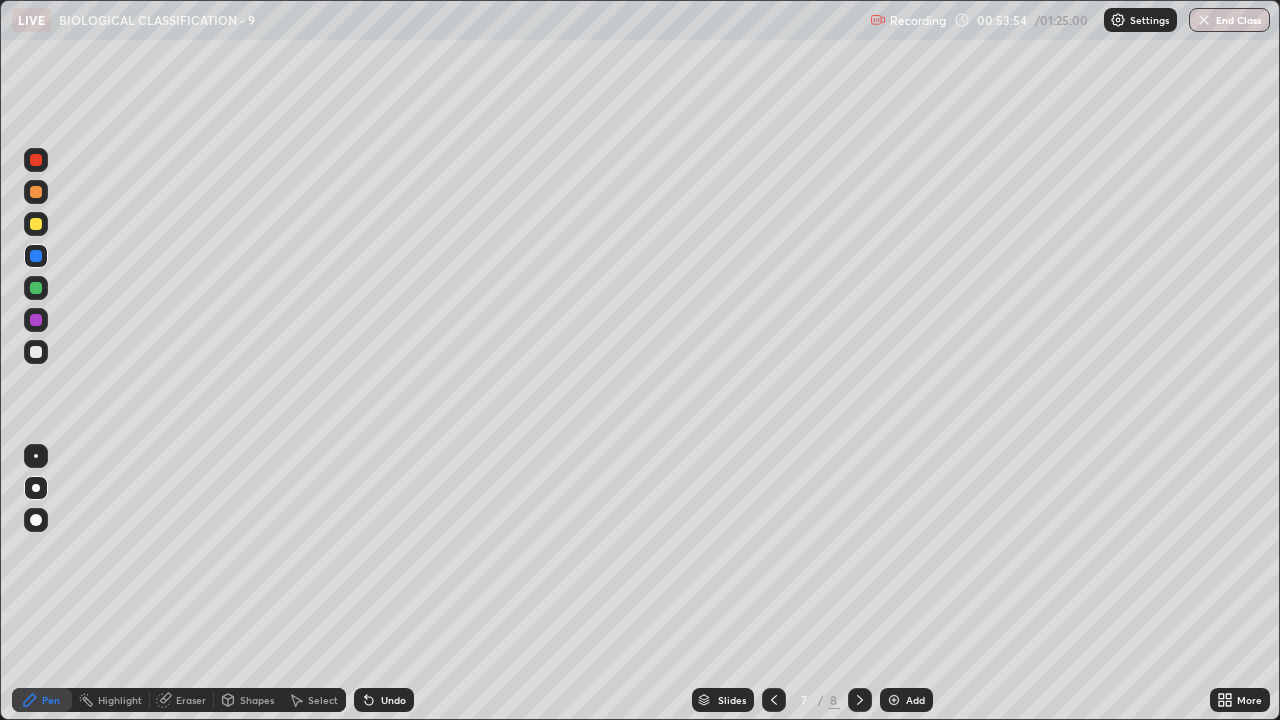 click on "Undo" at bounding box center [393, 700] 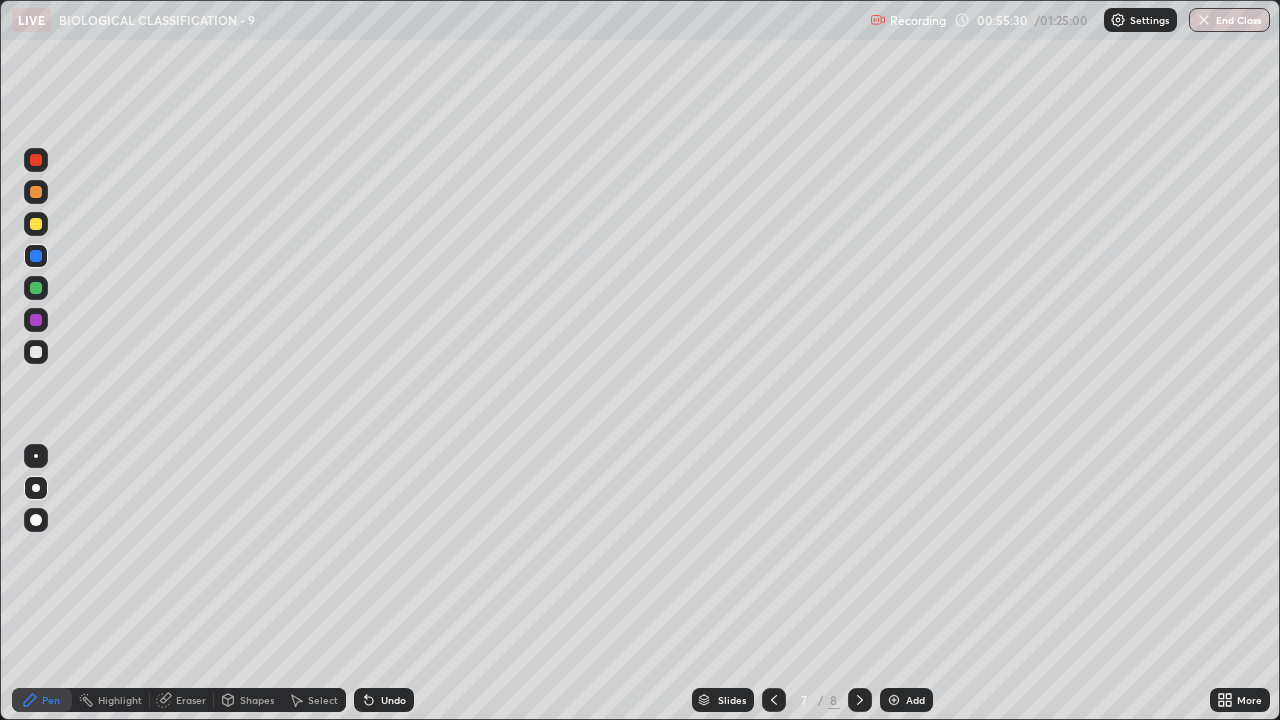 click on "Add" at bounding box center [915, 700] 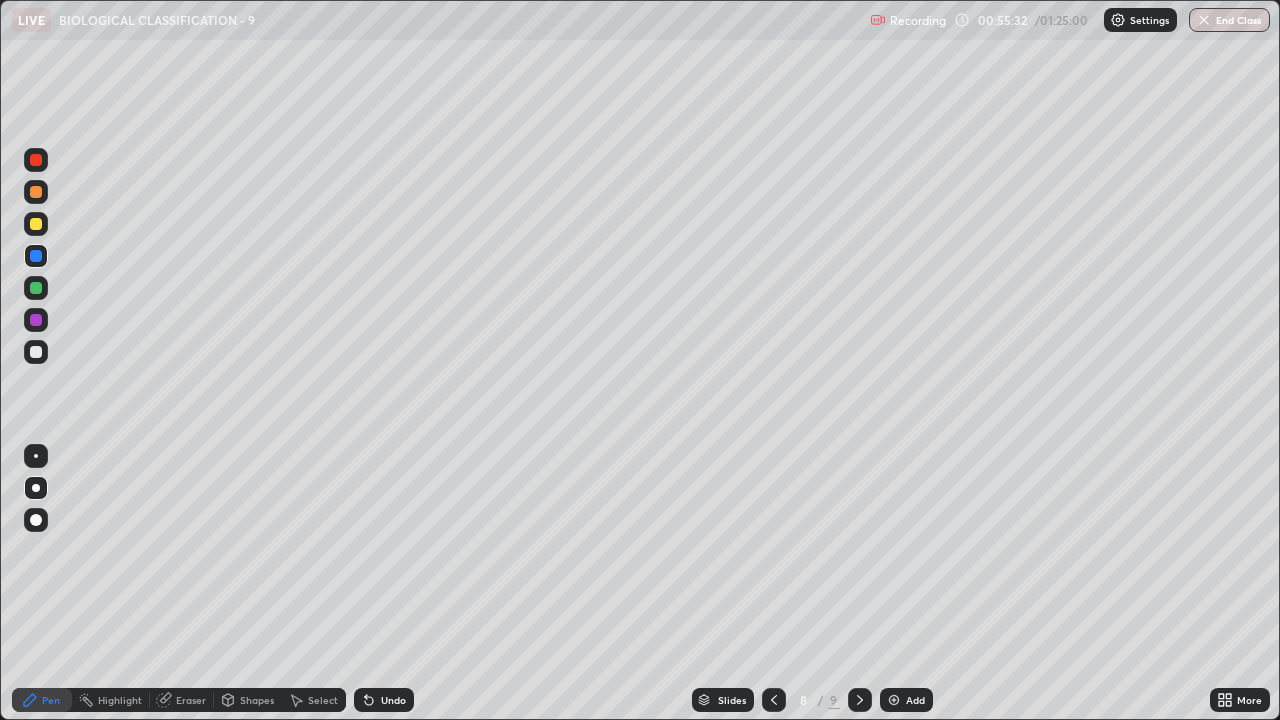 click at bounding box center [36, 320] 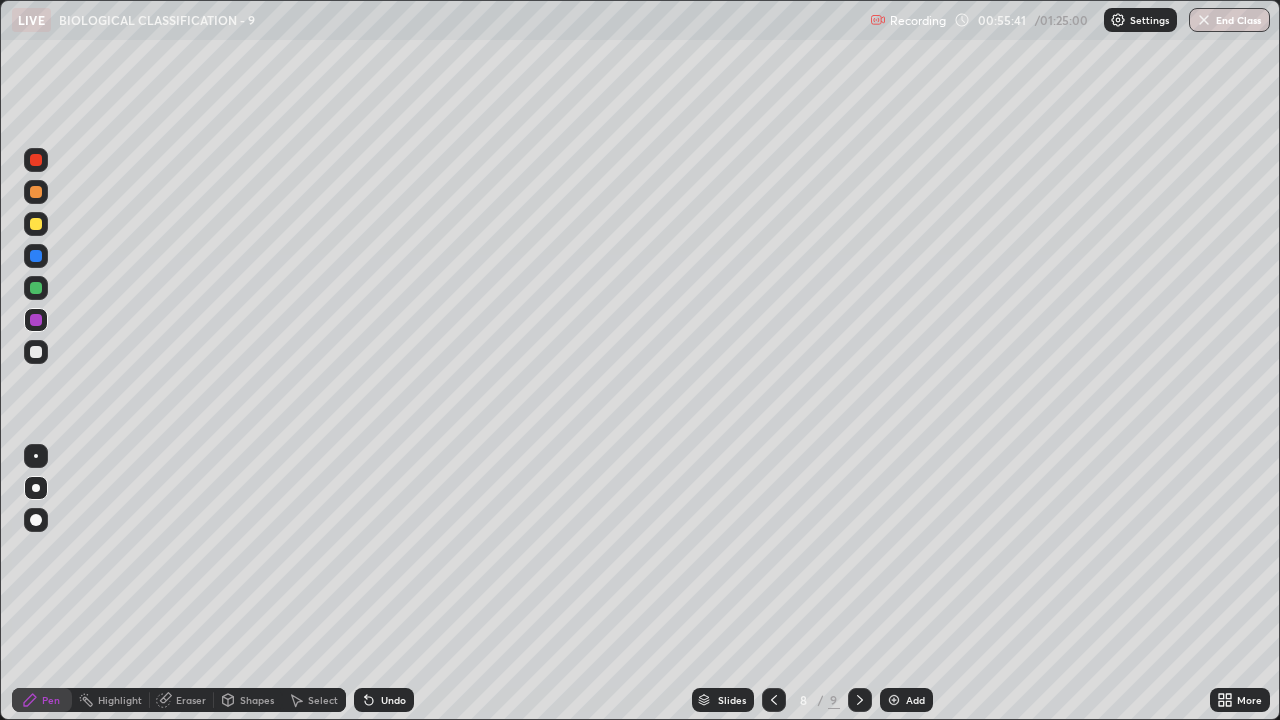 click on "Undo" at bounding box center (393, 700) 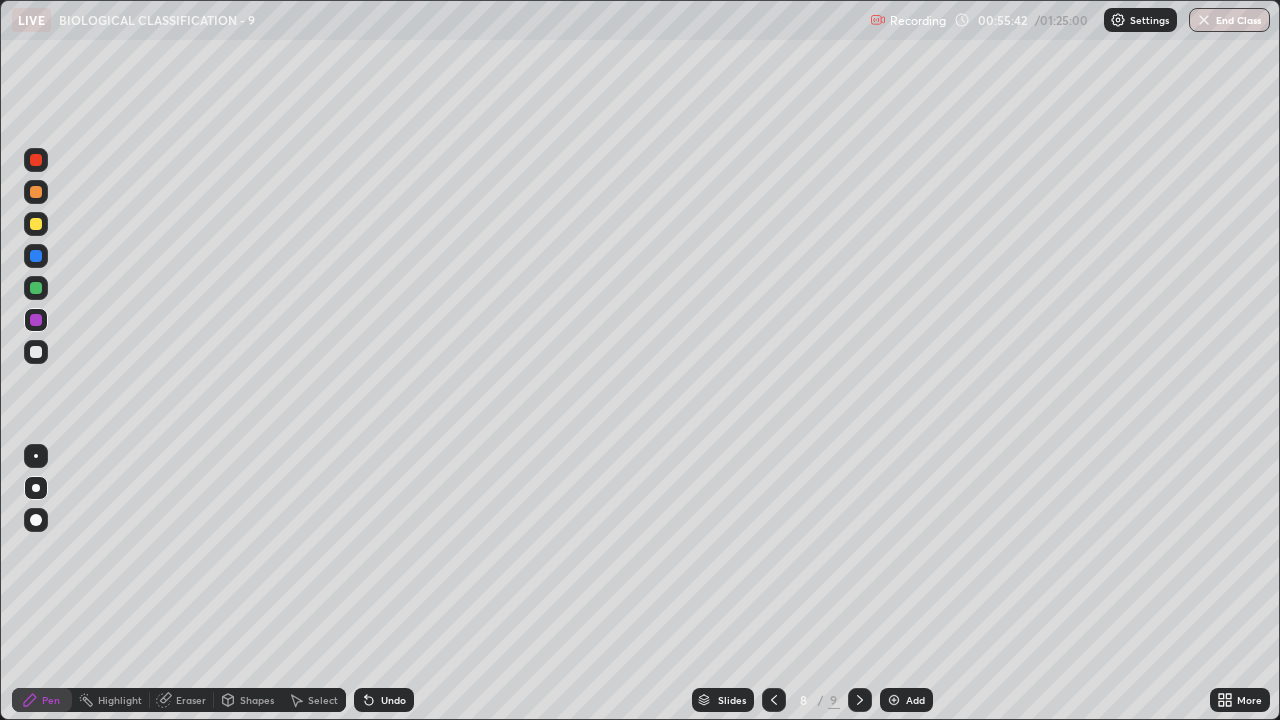 click on "Undo" at bounding box center (393, 700) 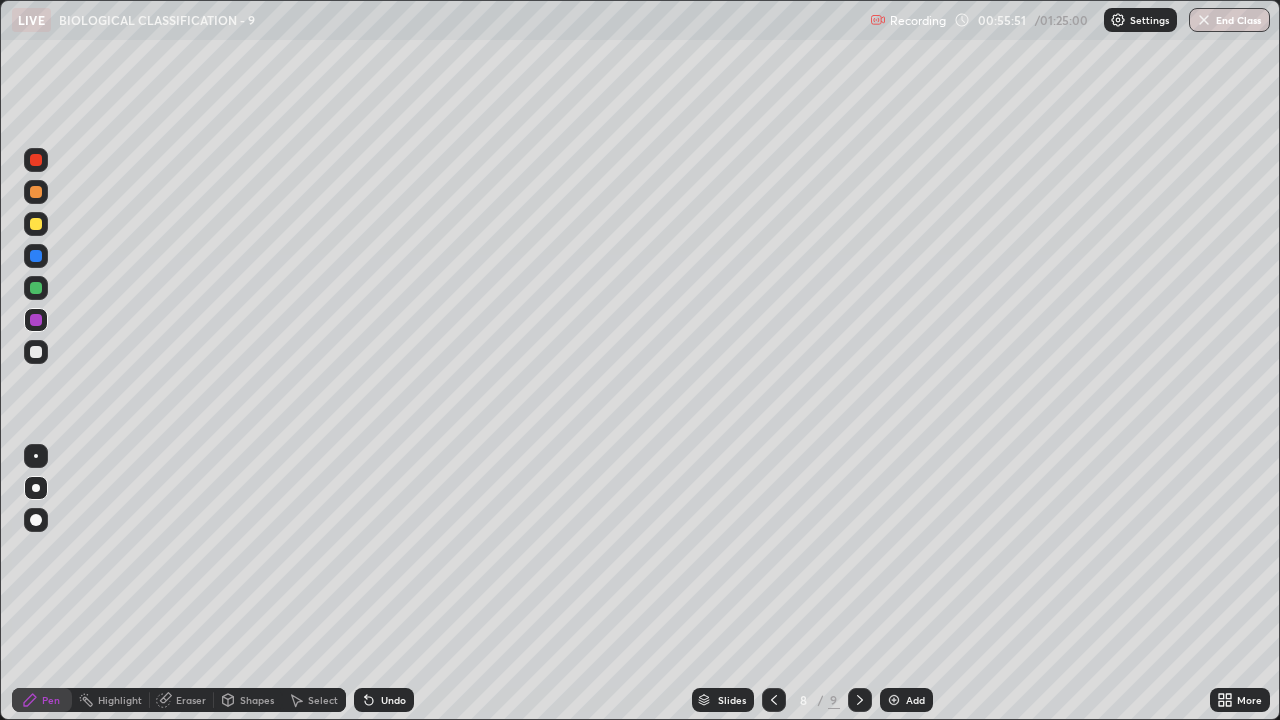 click on "Undo" at bounding box center [384, 700] 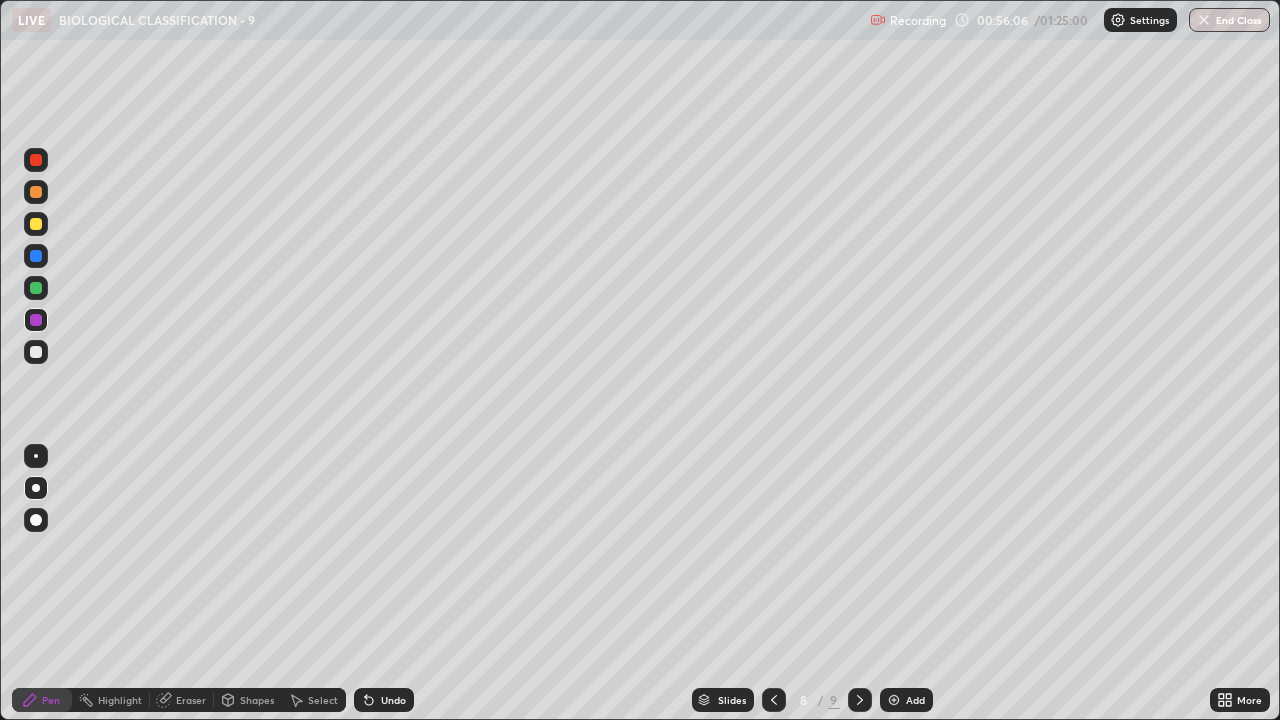 click at bounding box center [36, 352] 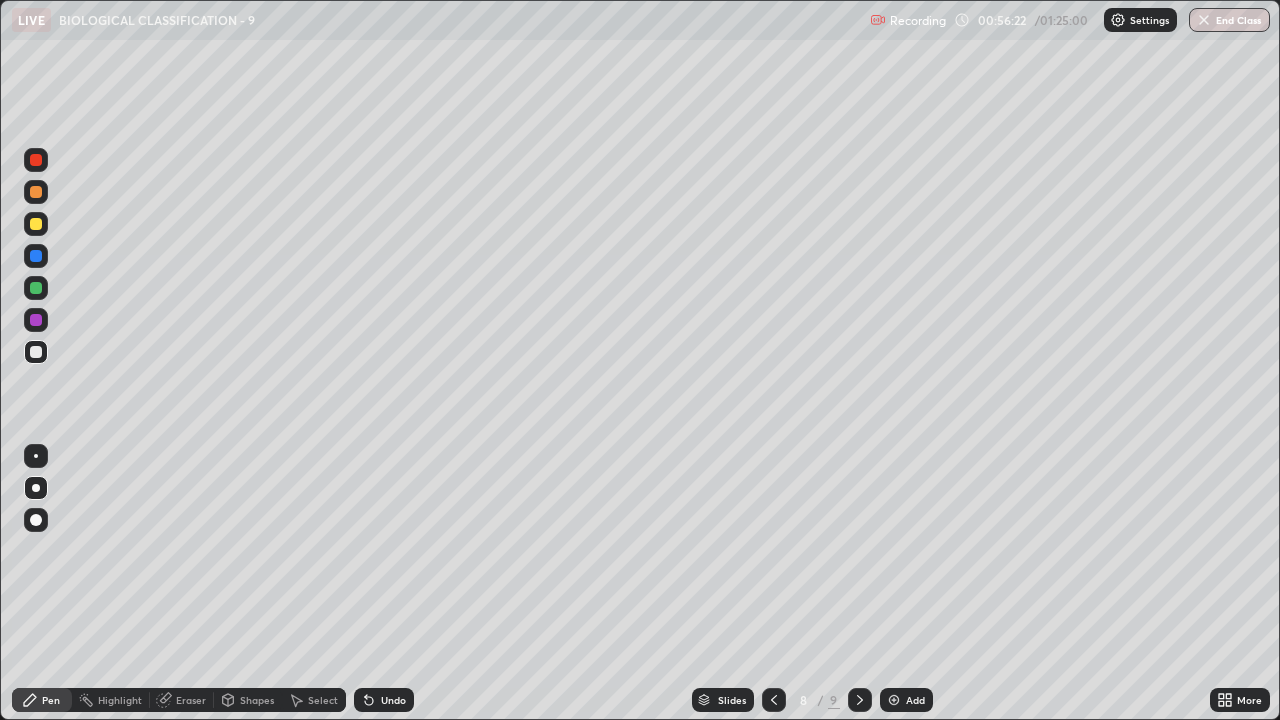 click at bounding box center (36, 320) 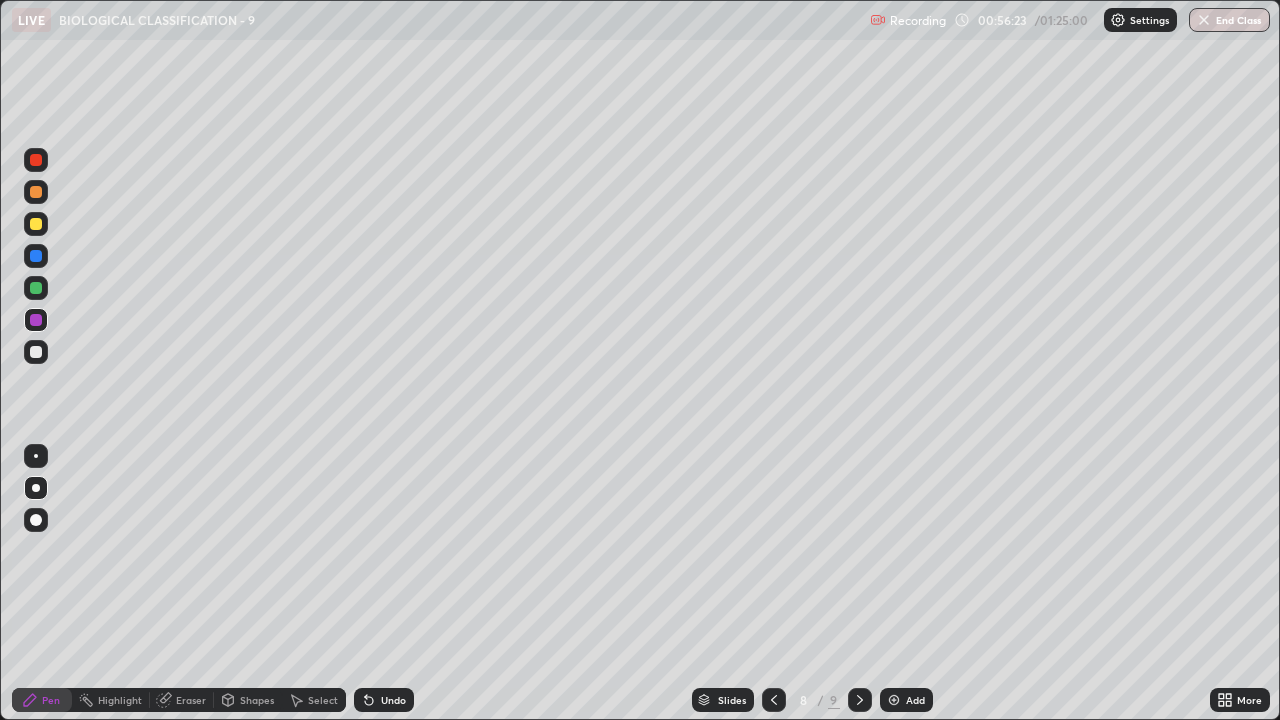 click 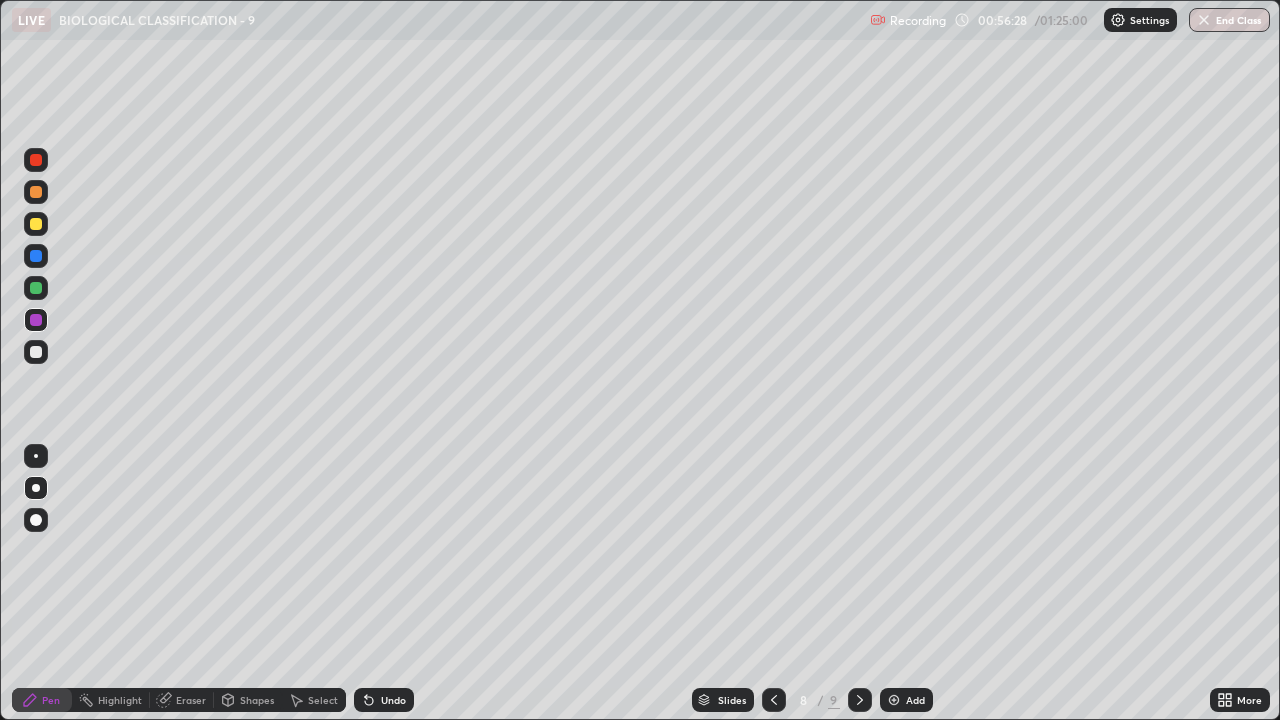 click on "Undo" at bounding box center (384, 700) 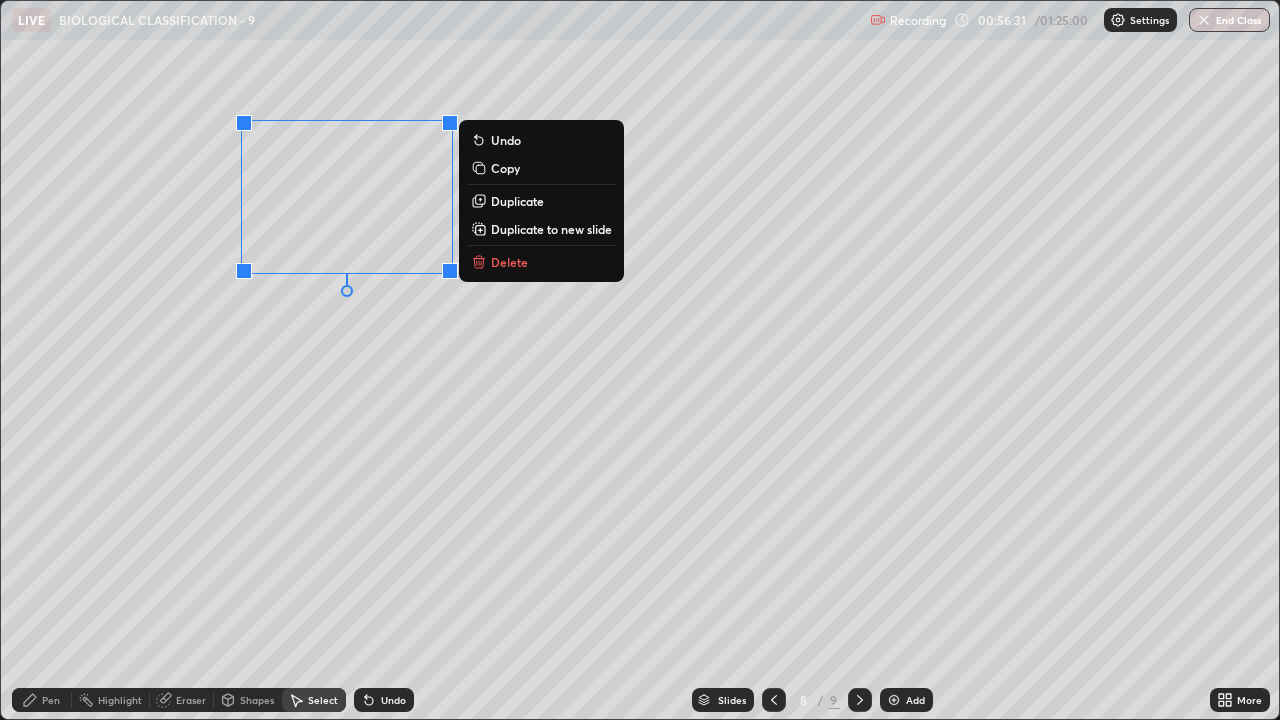 click on "Duplicate" at bounding box center [517, 201] 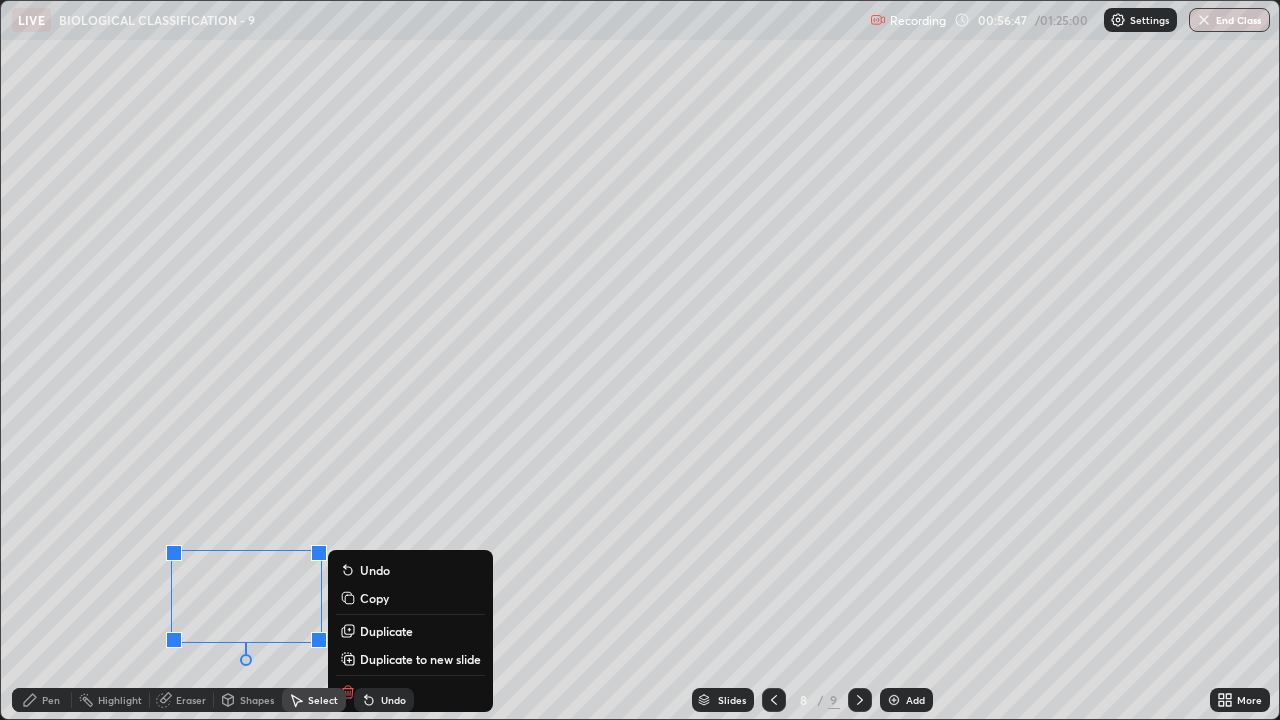 click on "Duplicate" at bounding box center [386, 631] 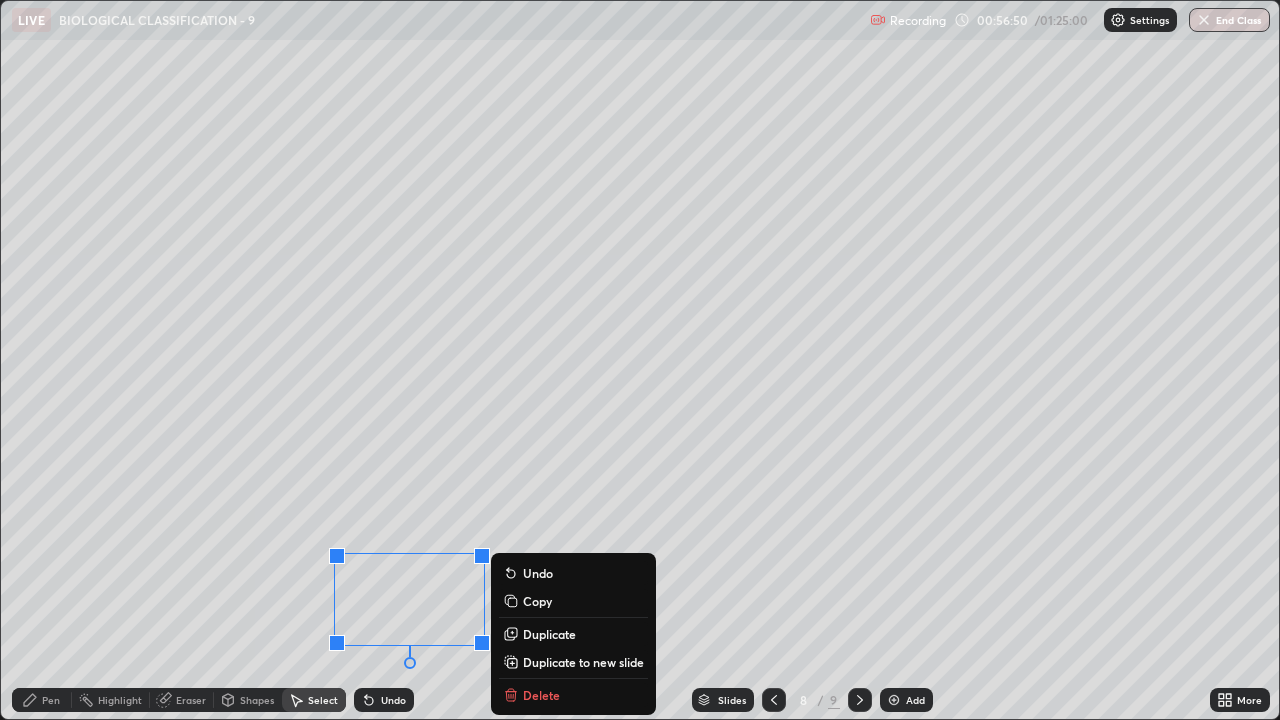 click on "Duplicate" at bounding box center [549, 634] 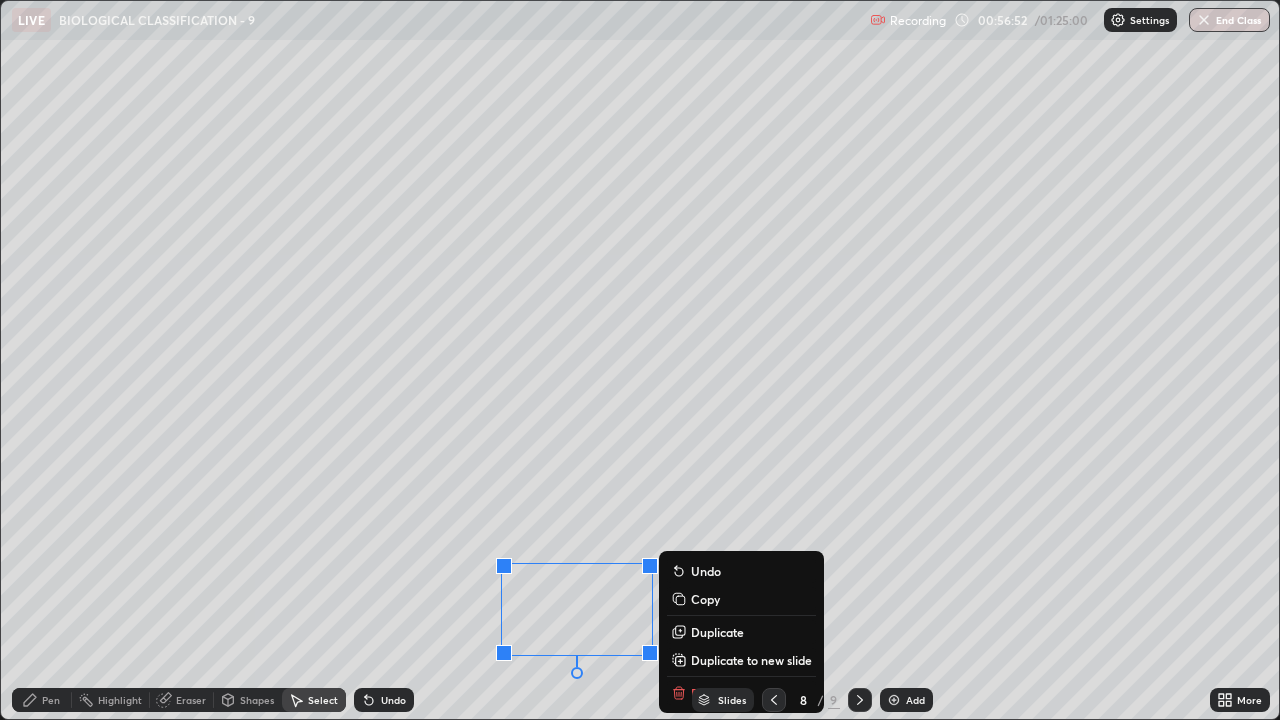 click on "Duplicate" at bounding box center [717, 632] 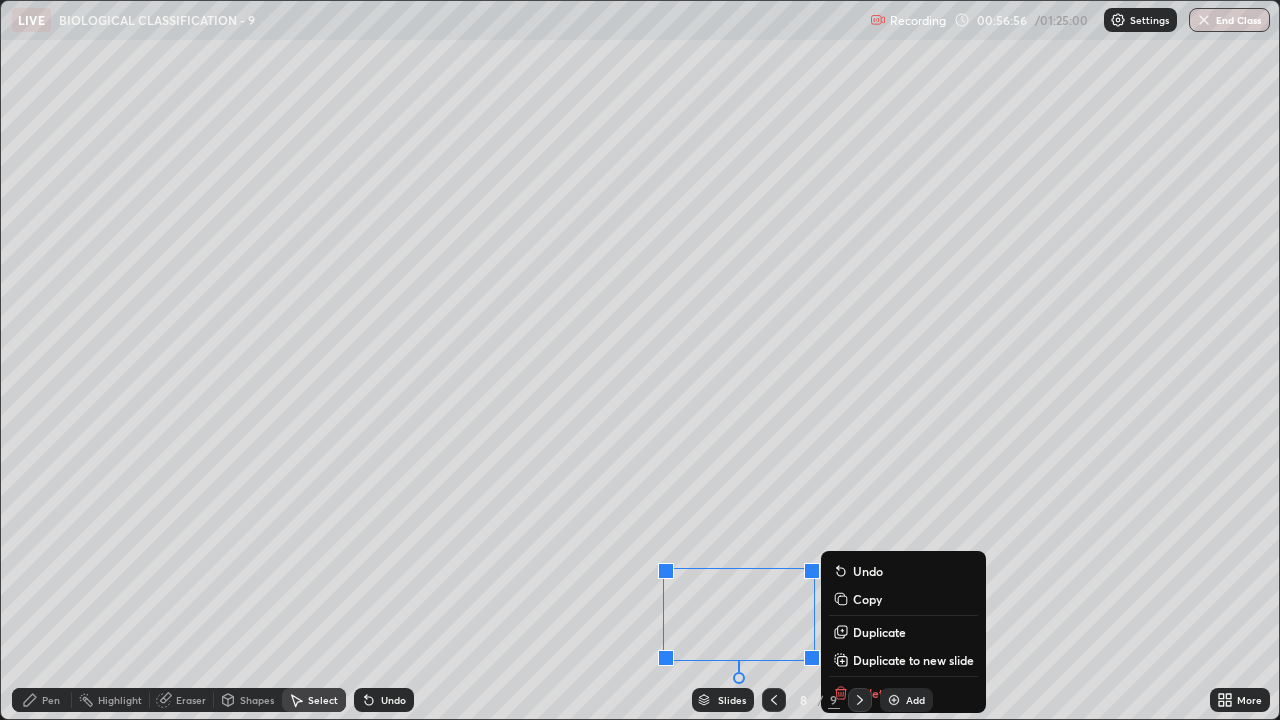 click on "Duplicate" at bounding box center (879, 632) 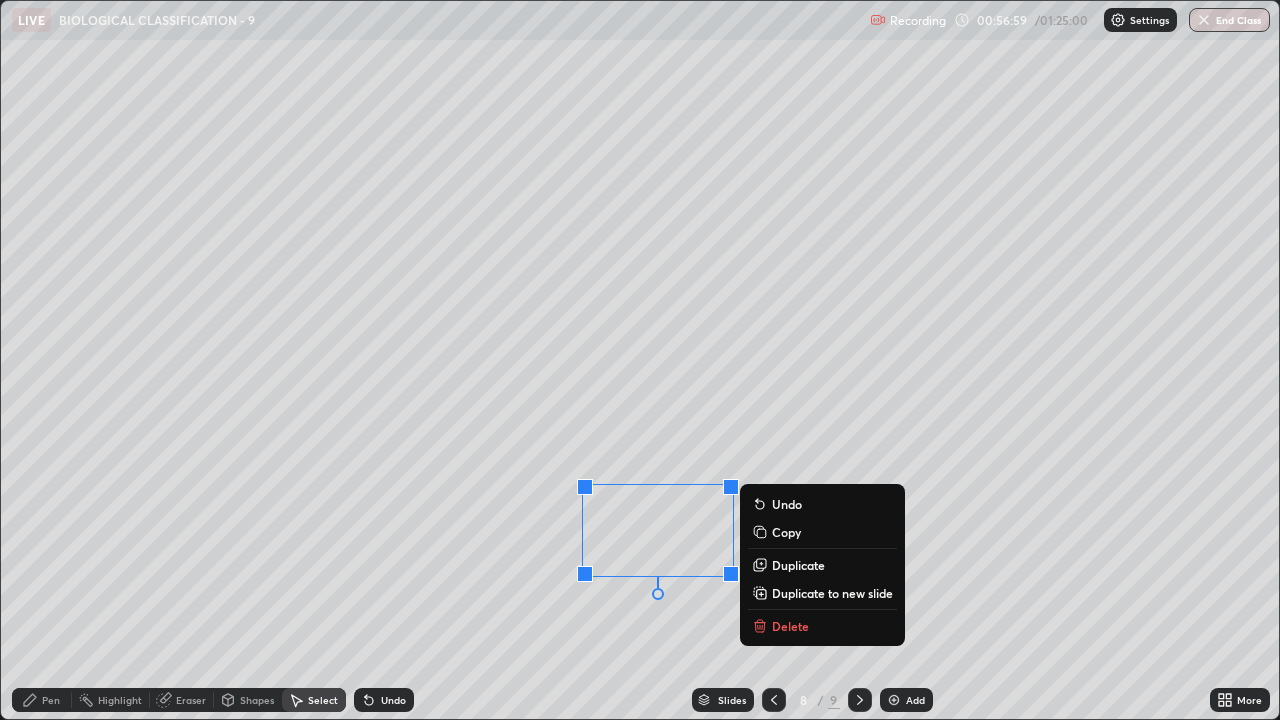 click on "Duplicate" at bounding box center (798, 565) 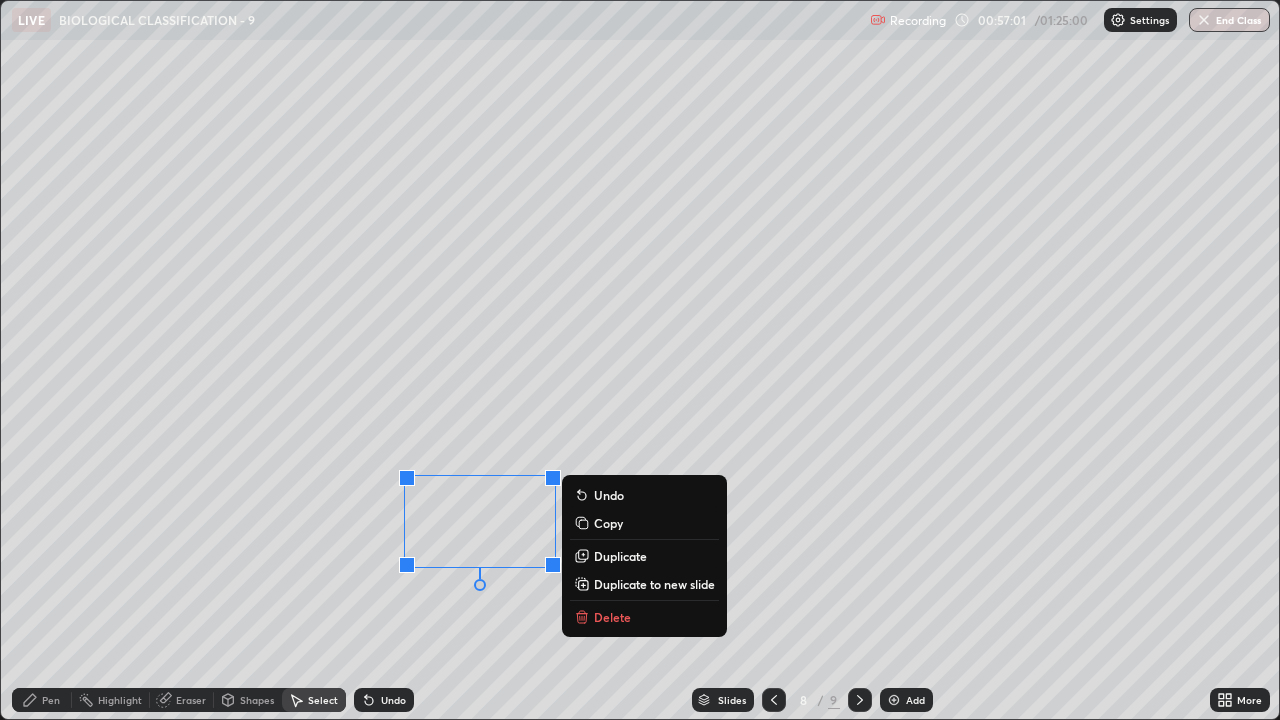 click on "0 ° Undo Copy Duplicate Duplicate to new slide Delete" at bounding box center [640, 360] 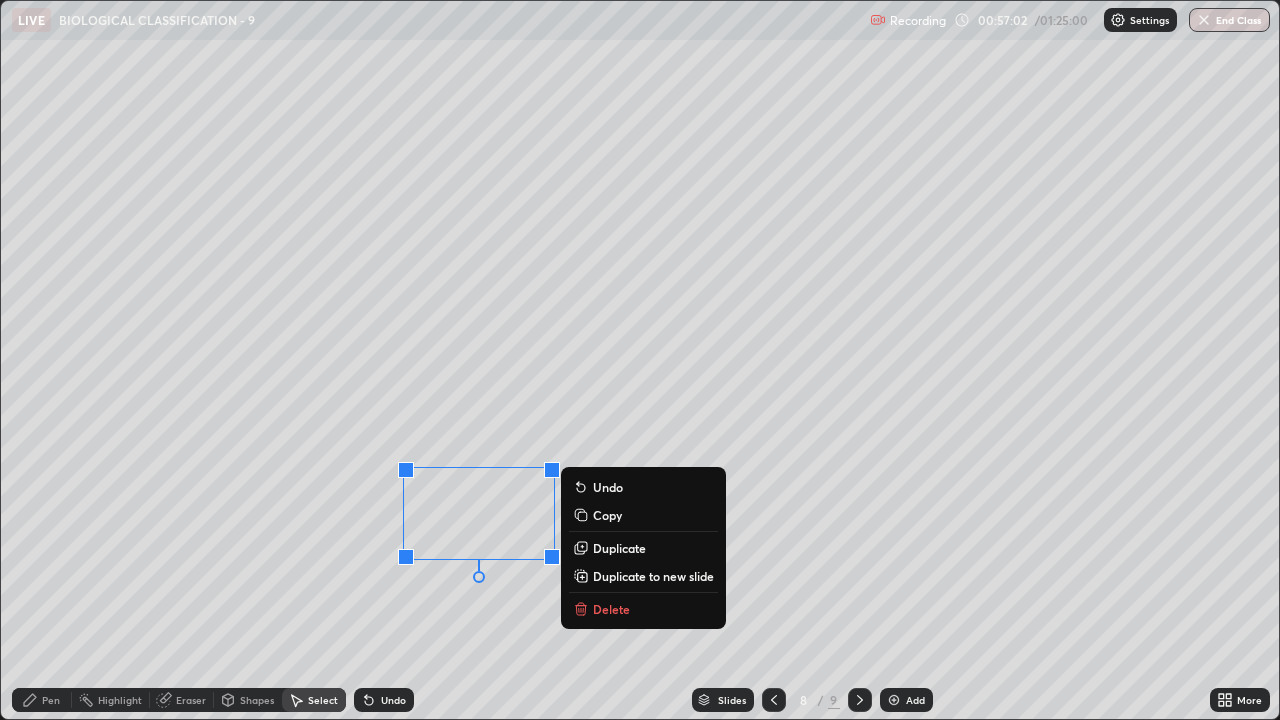 click on "Duplicate" at bounding box center [619, 548] 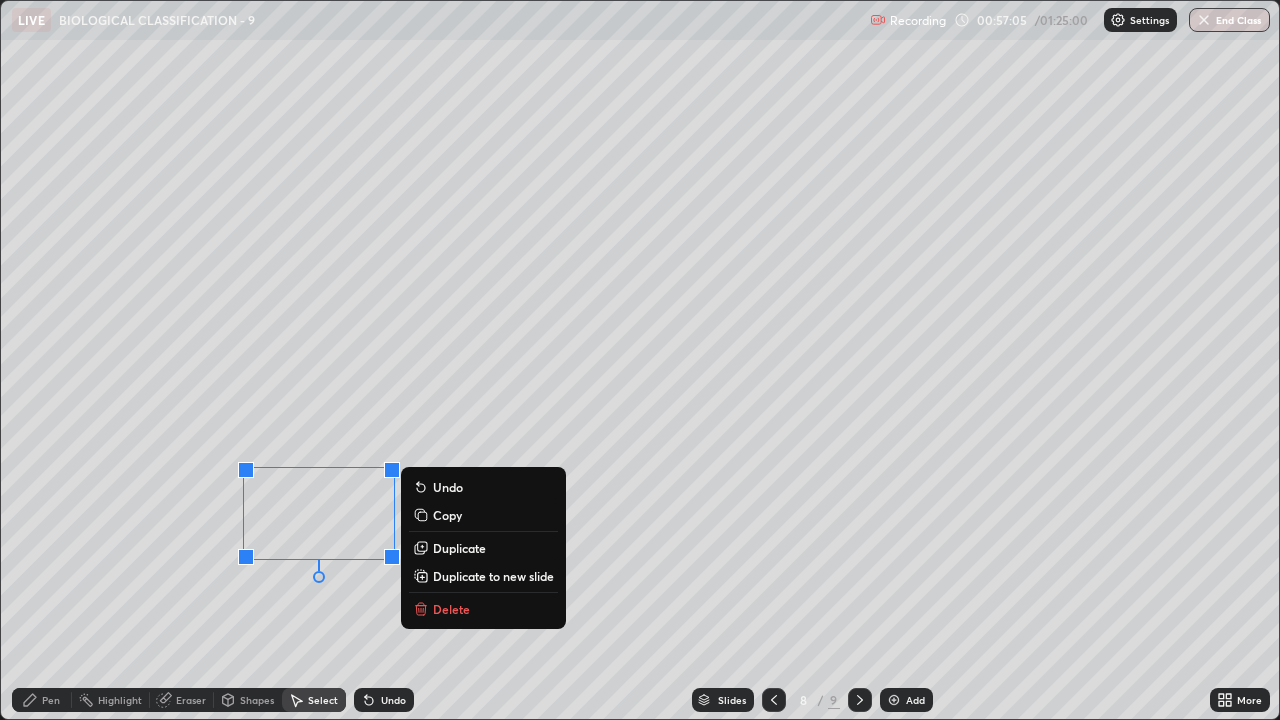 click on "Duplicate" at bounding box center [459, 548] 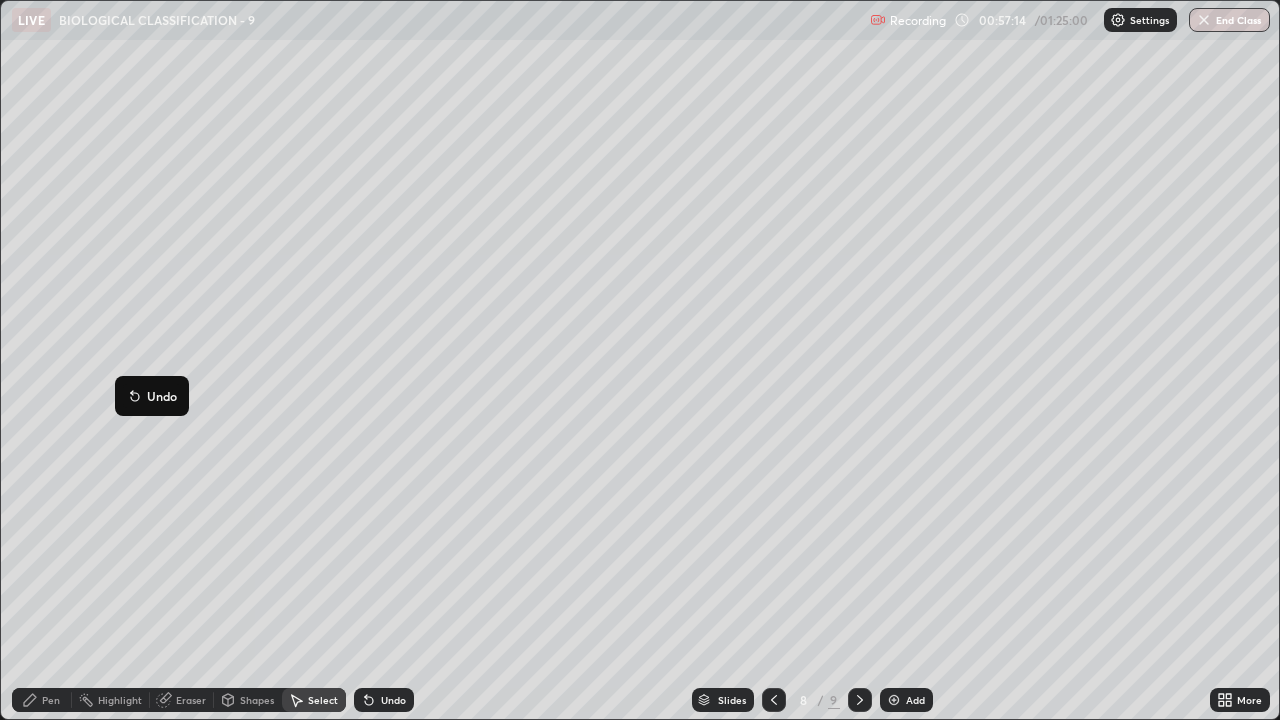 click on "Pen" at bounding box center [51, 700] 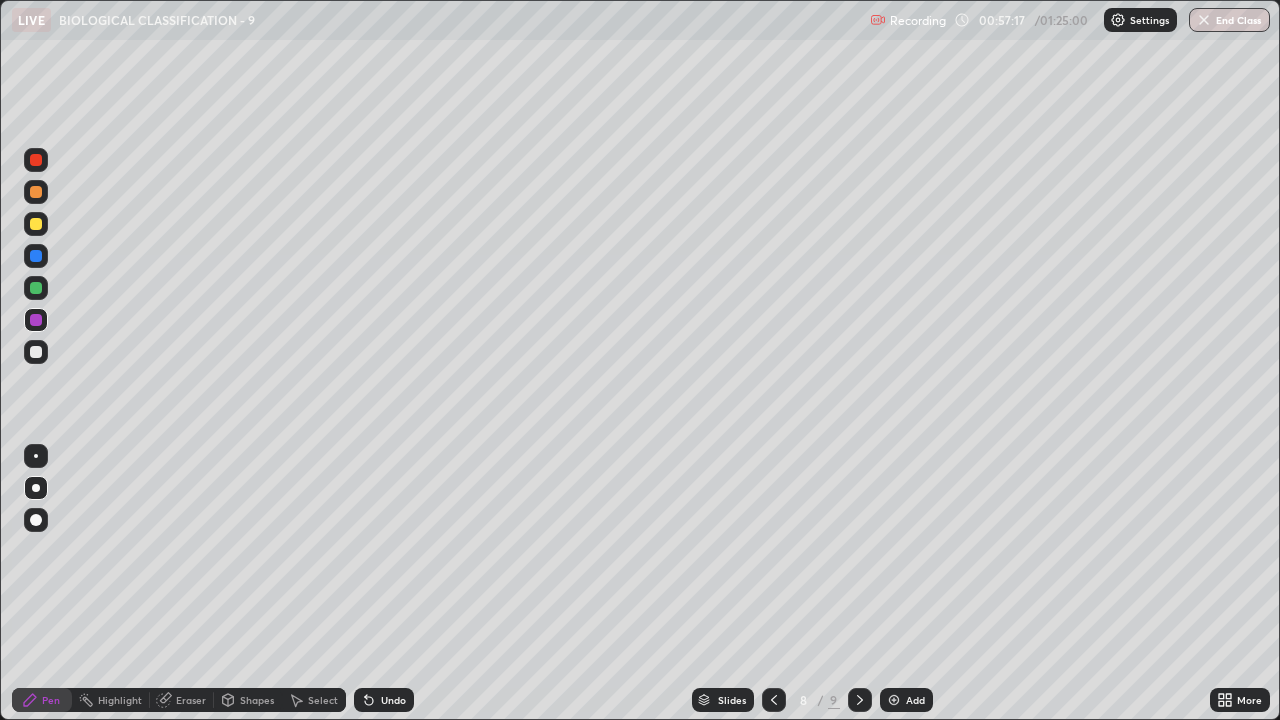 click on "Undo" at bounding box center [384, 700] 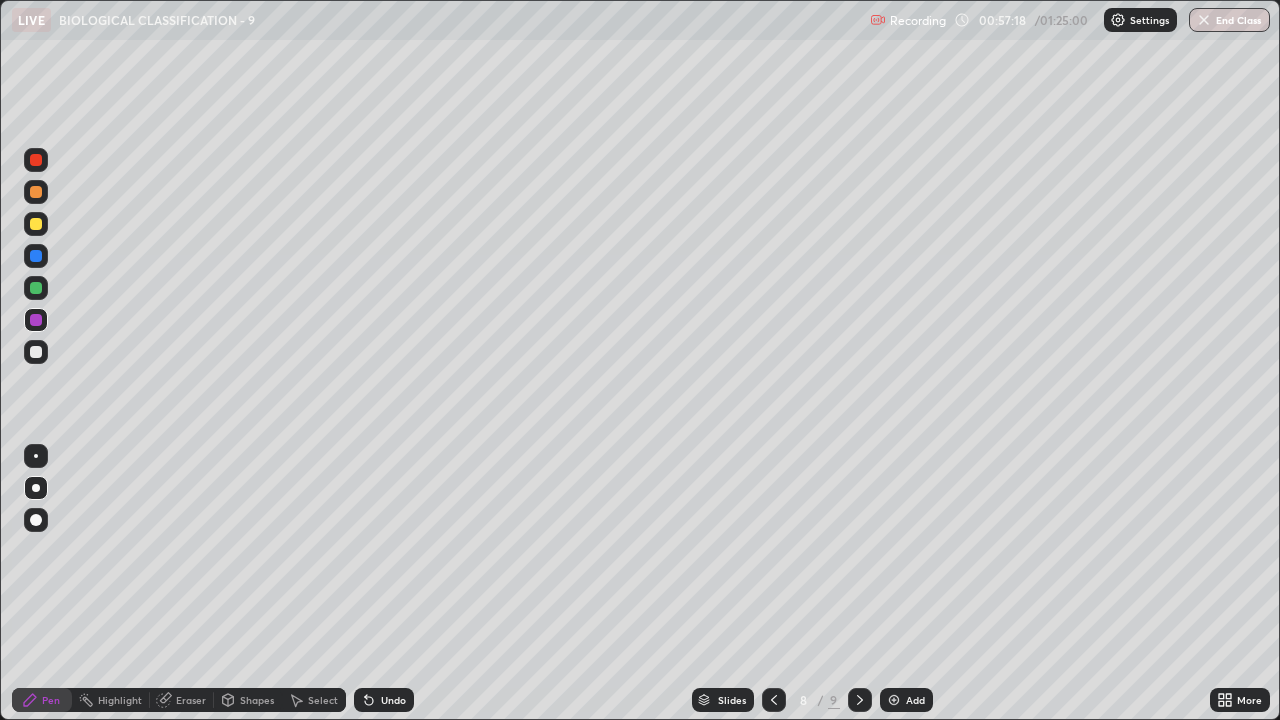 click at bounding box center [36, 352] 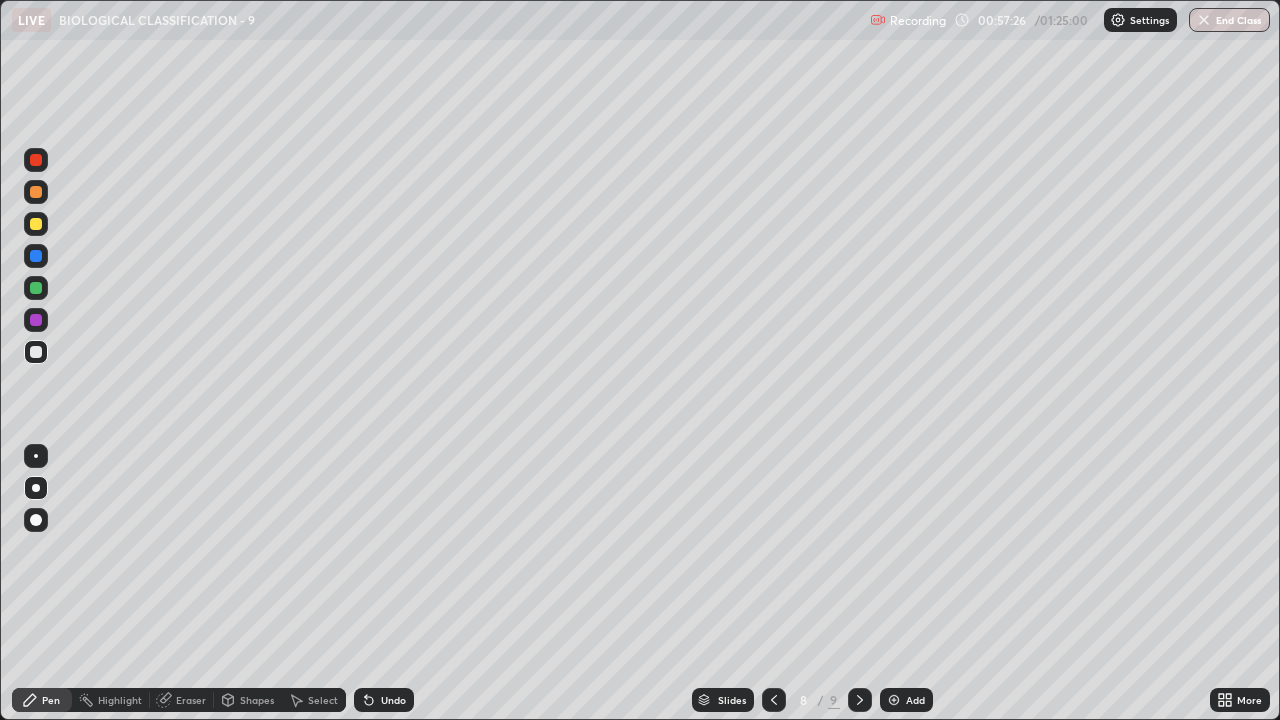 click at bounding box center (36, 192) 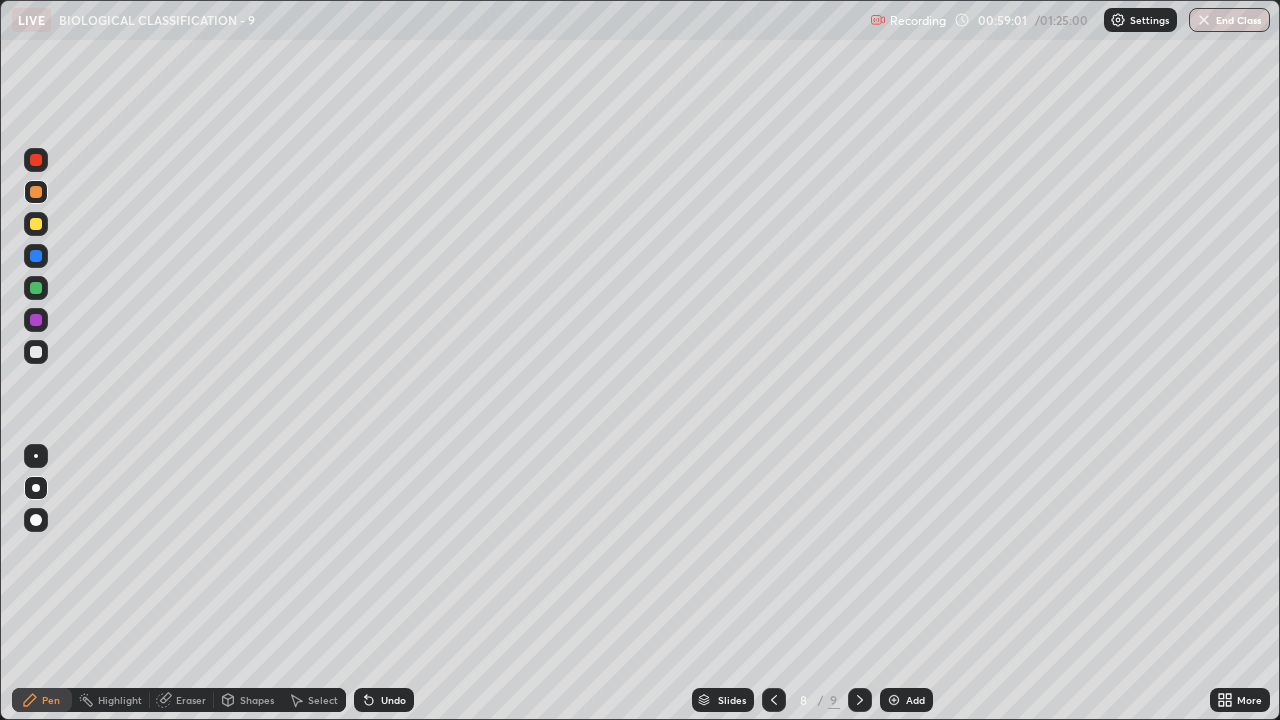 click at bounding box center (36, 224) 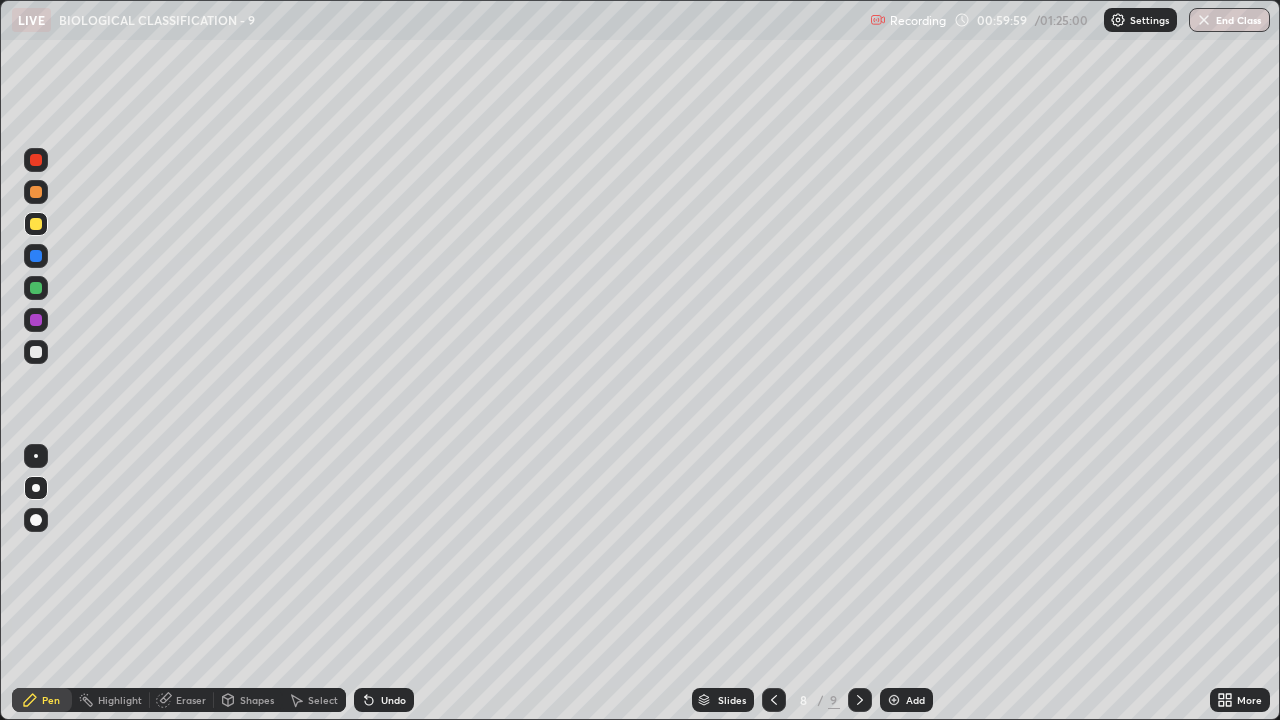 click at bounding box center [36, 352] 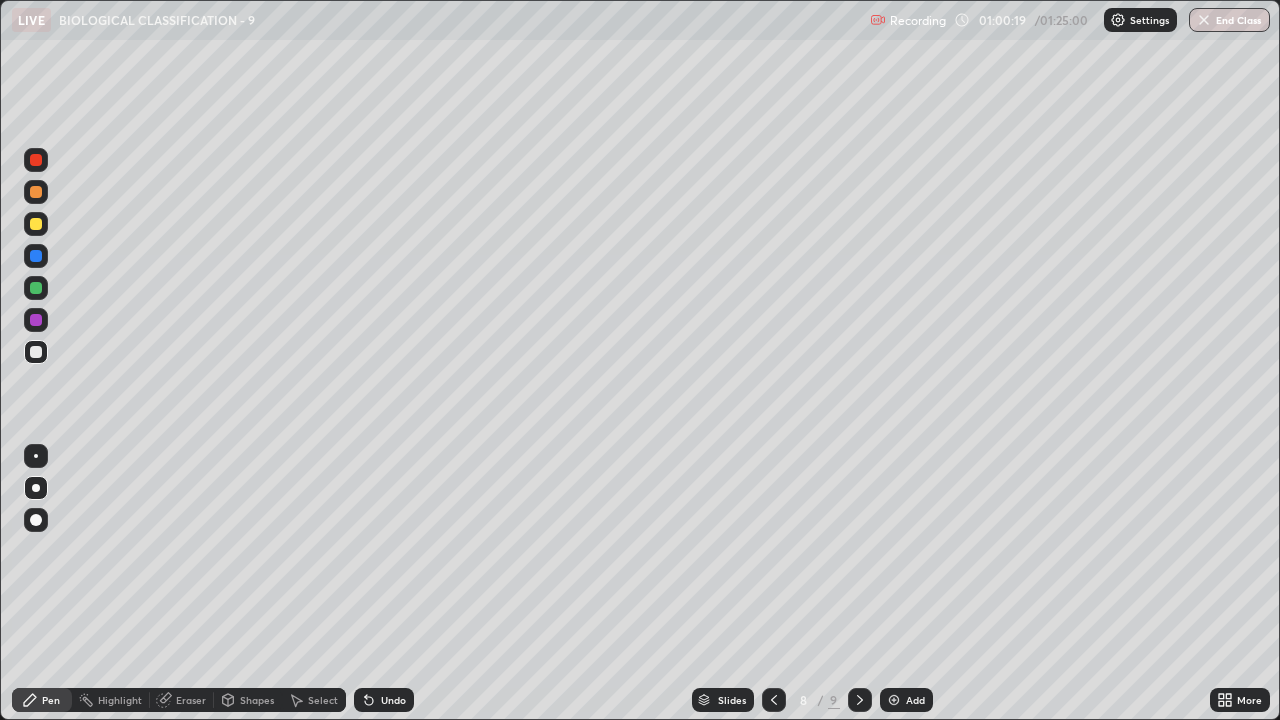 click on "Undo" at bounding box center [384, 700] 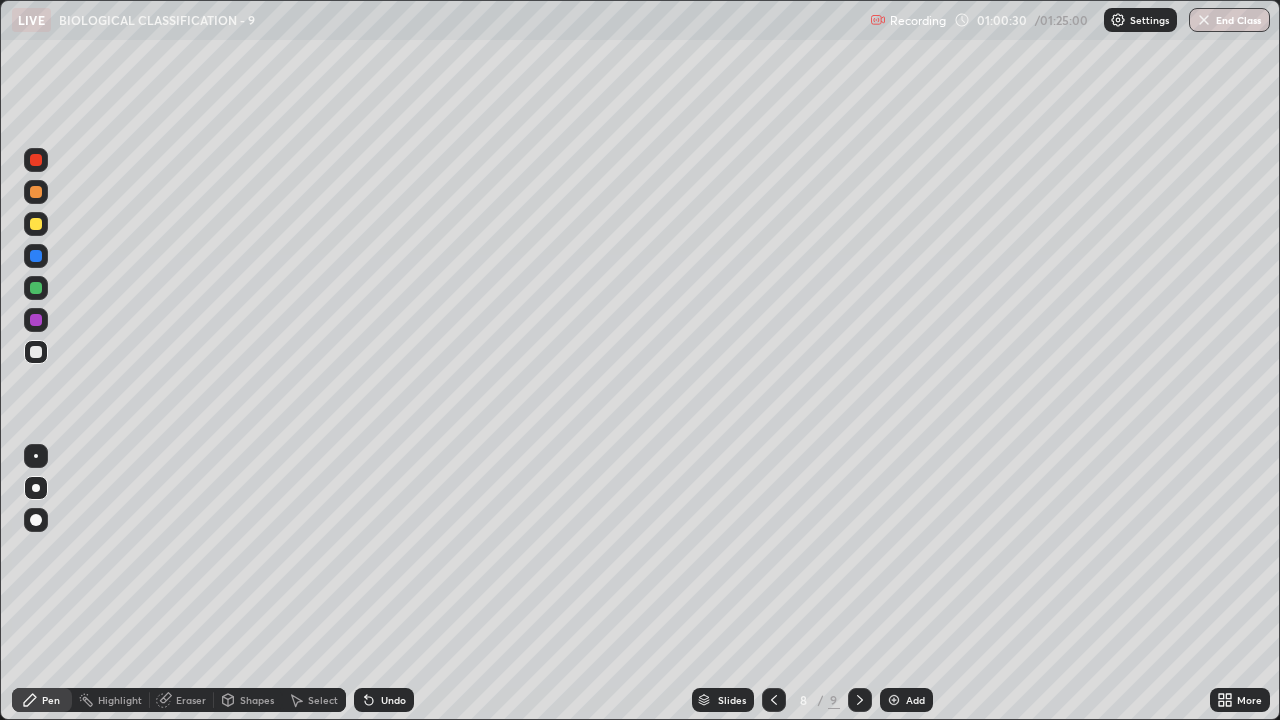click at bounding box center (36, 224) 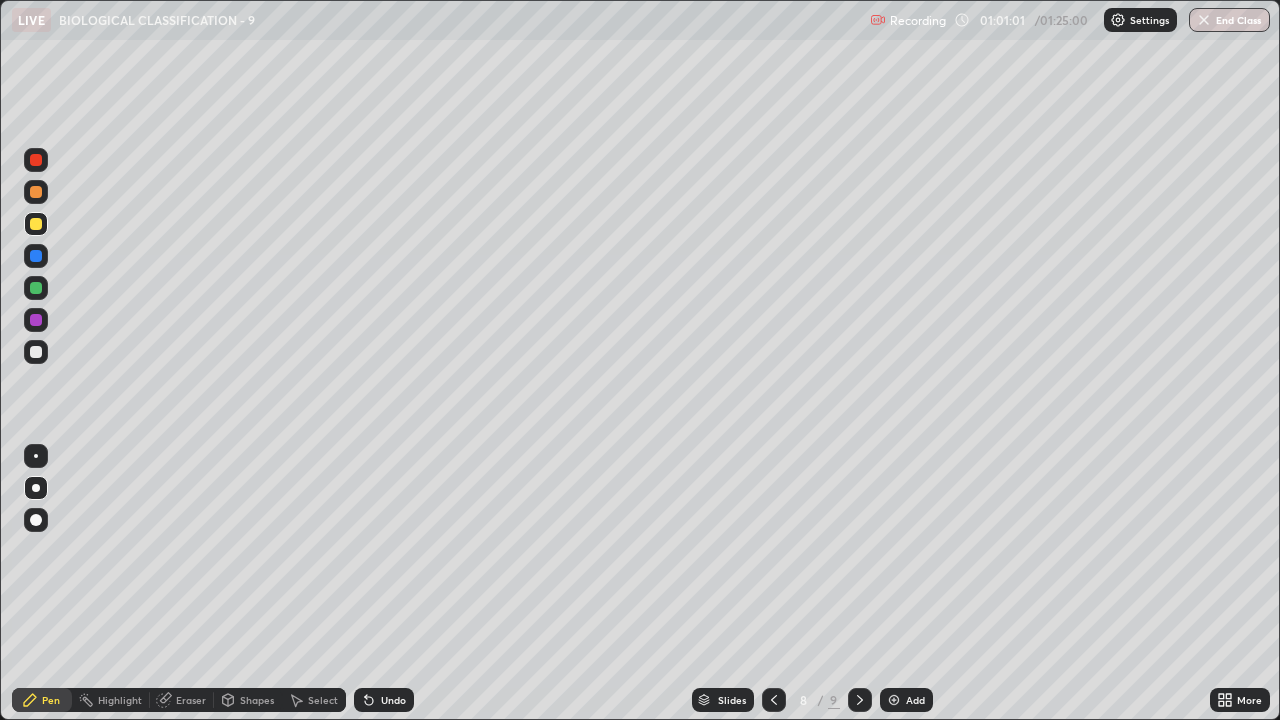 click 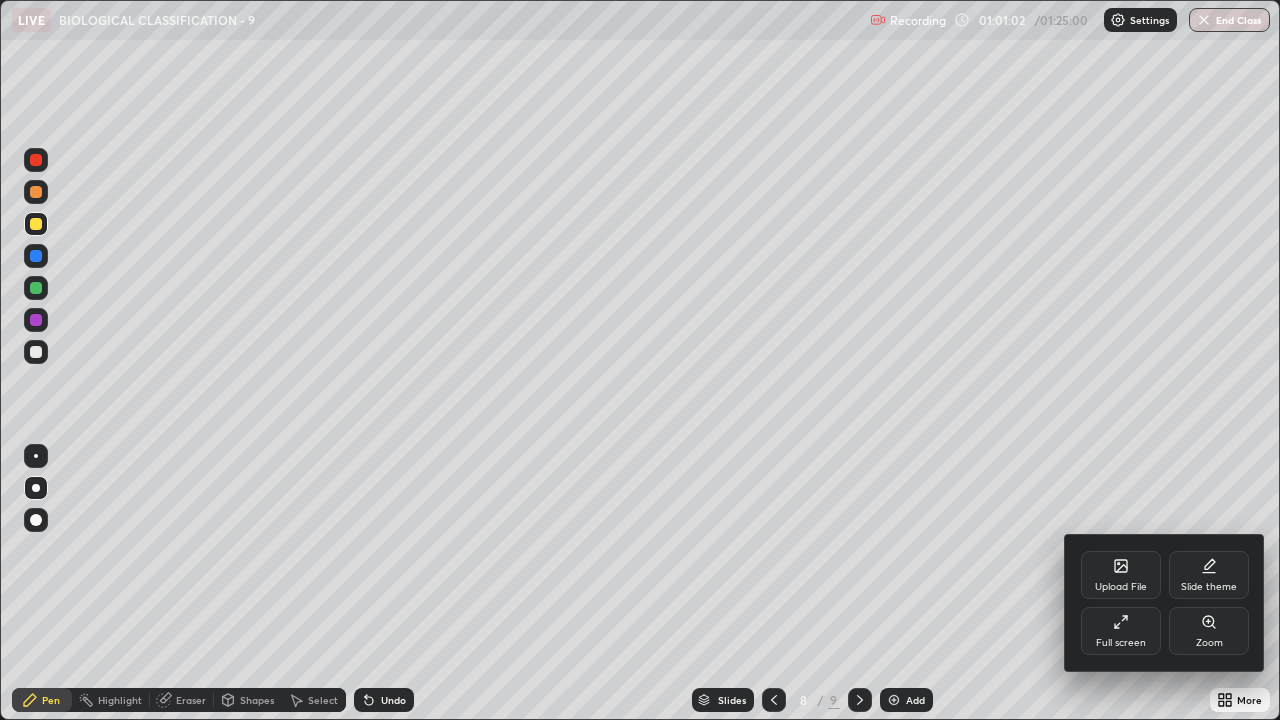 click 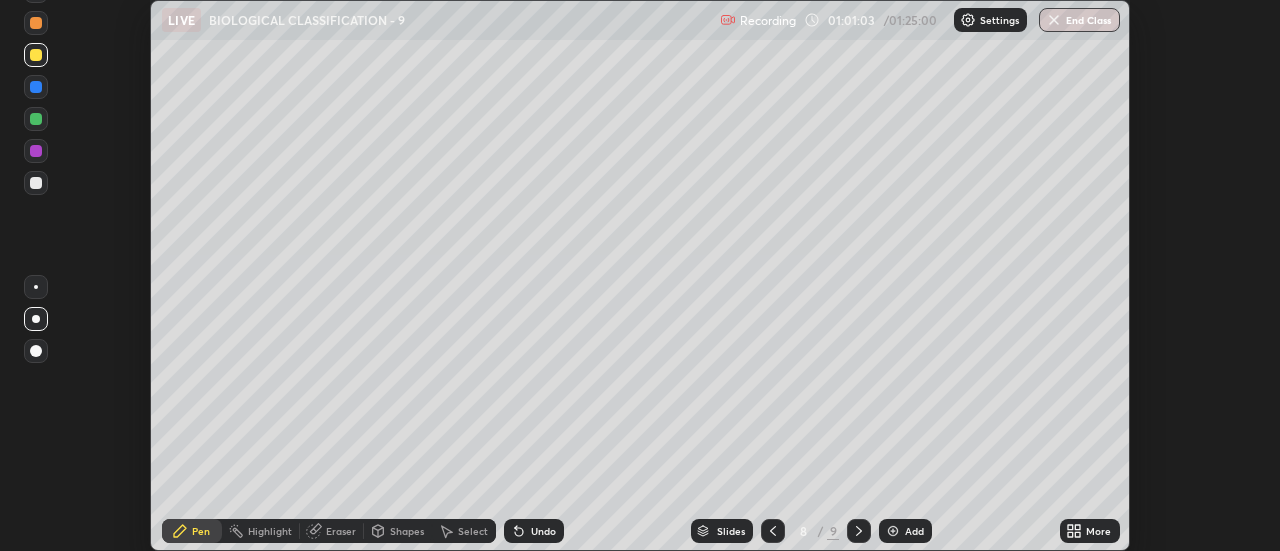scroll, scrollTop: 551, scrollLeft: 1280, axis: both 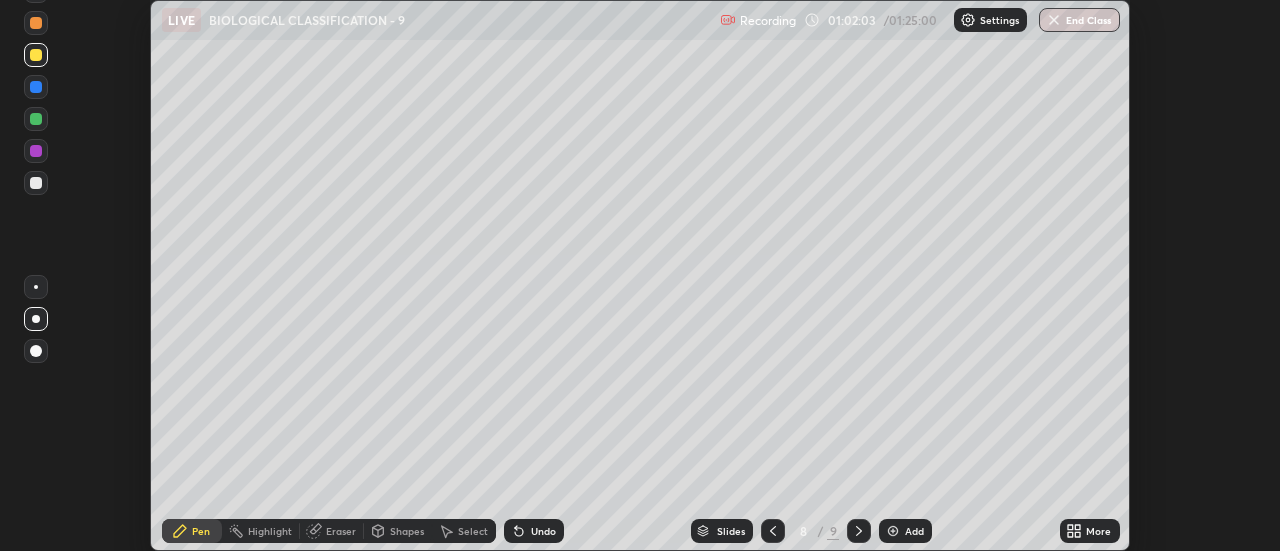 click 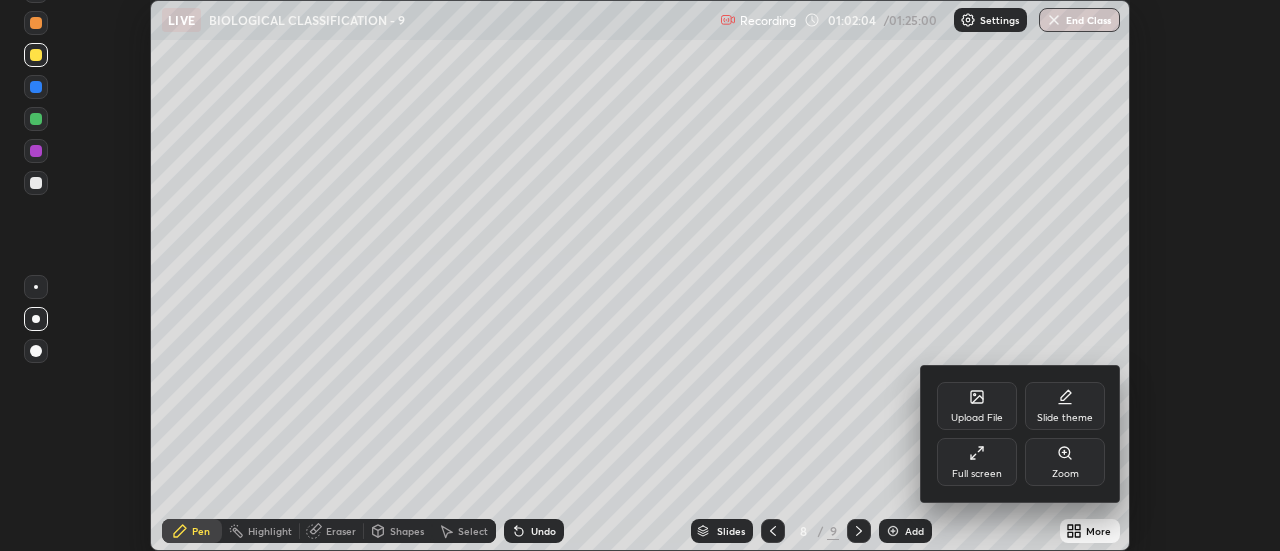 click on "Full screen" at bounding box center [977, 462] 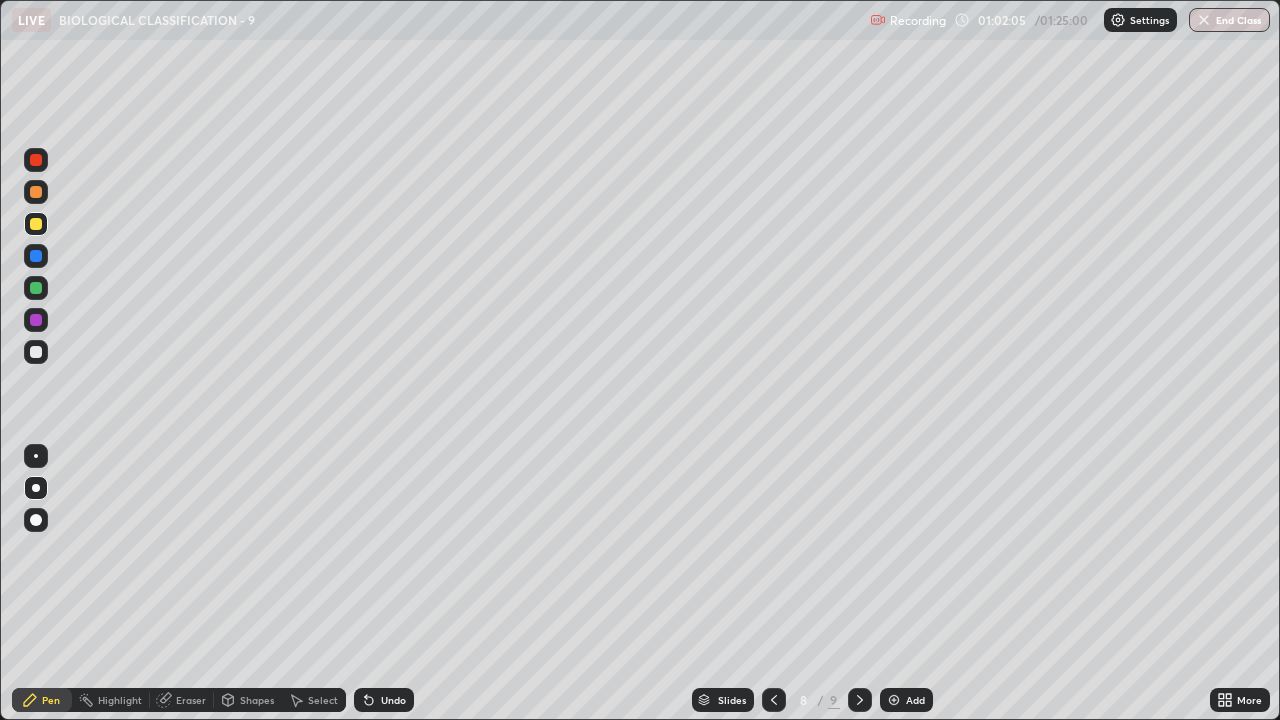 scroll, scrollTop: 99280, scrollLeft: 98720, axis: both 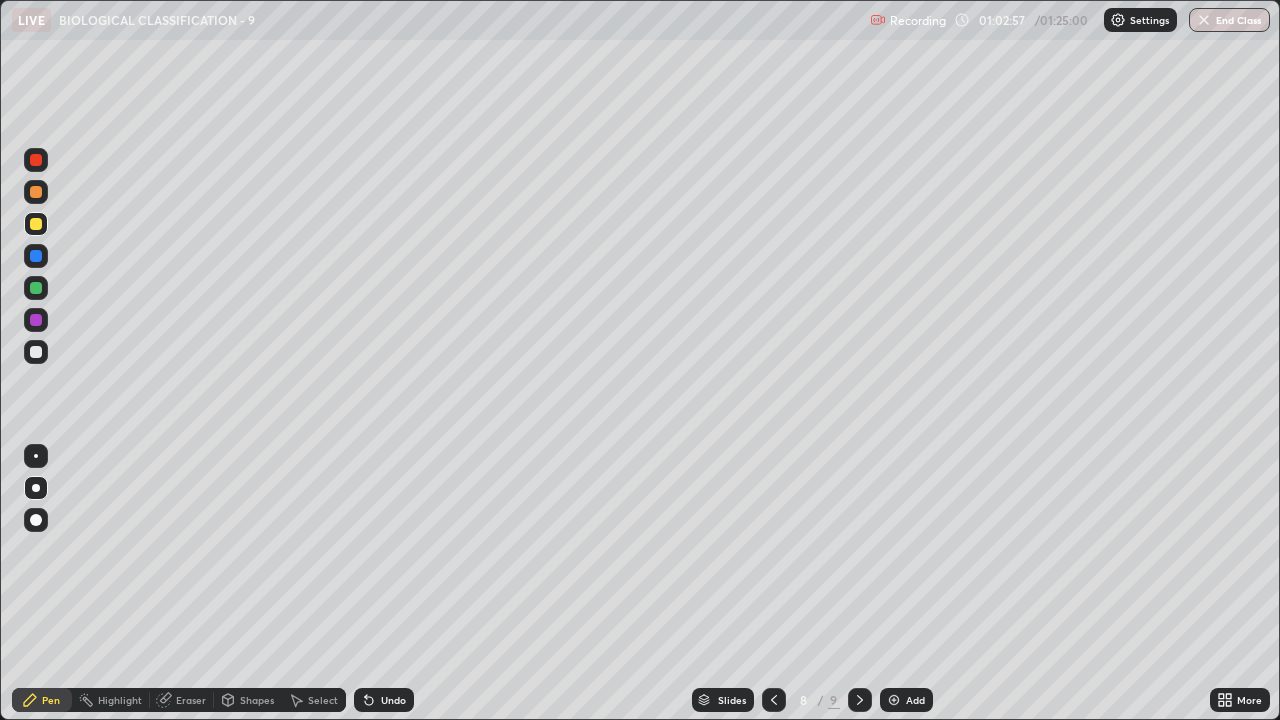 click on "Eraser" at bounding box center [182, 700] 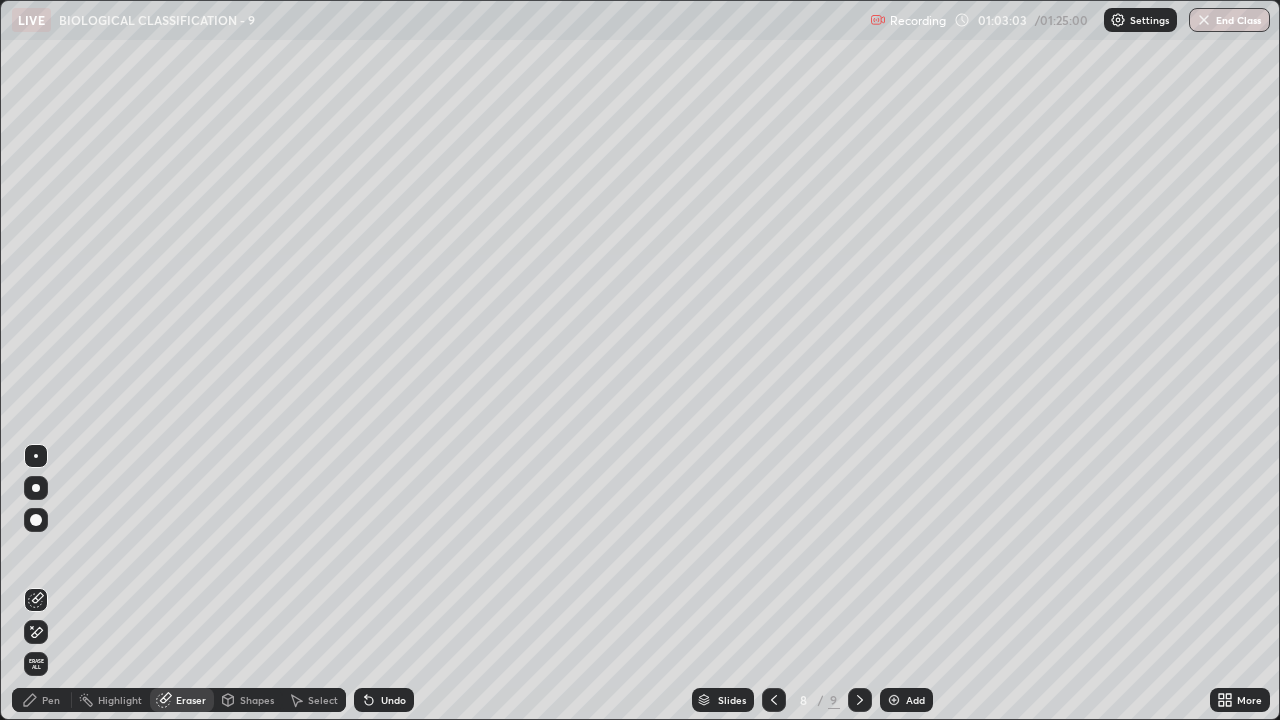 click on "Pen" at bounding box center (51, 700) 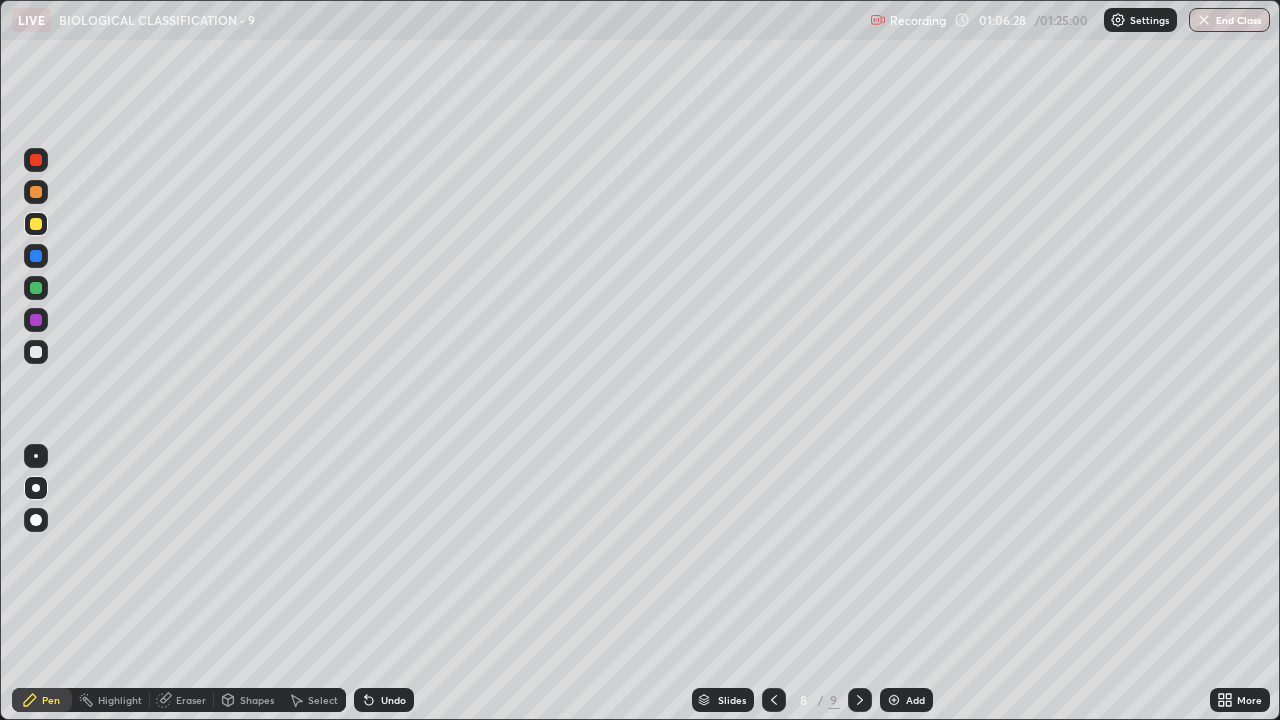 click on "Add" at bounding box center [915, 700] 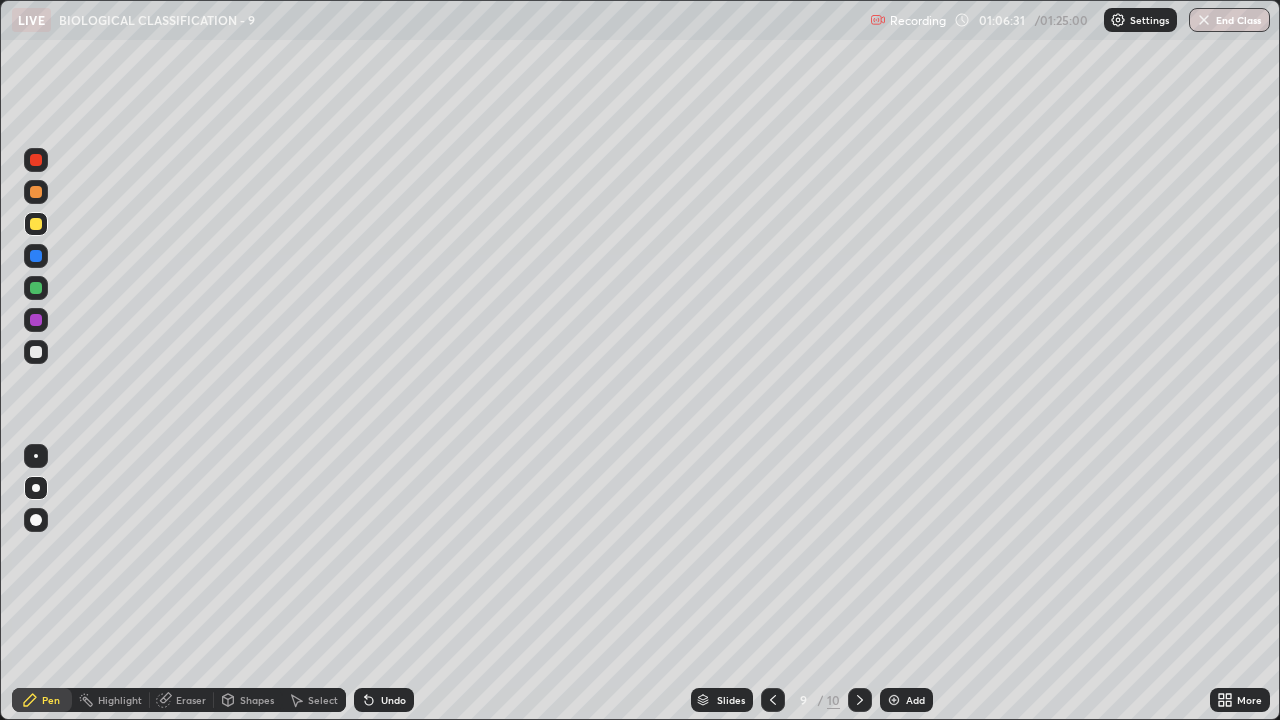 click at bounding box center (36, 192) 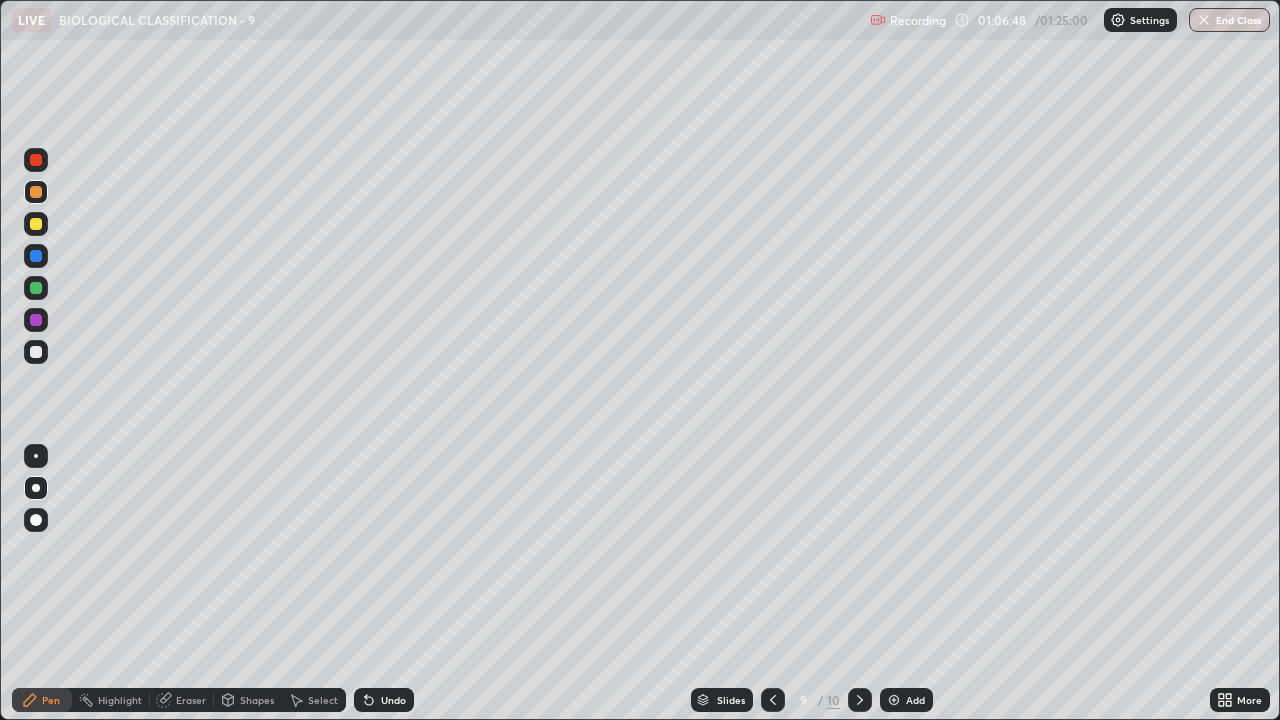 click on "Undo" at bounding box center (384, 700) 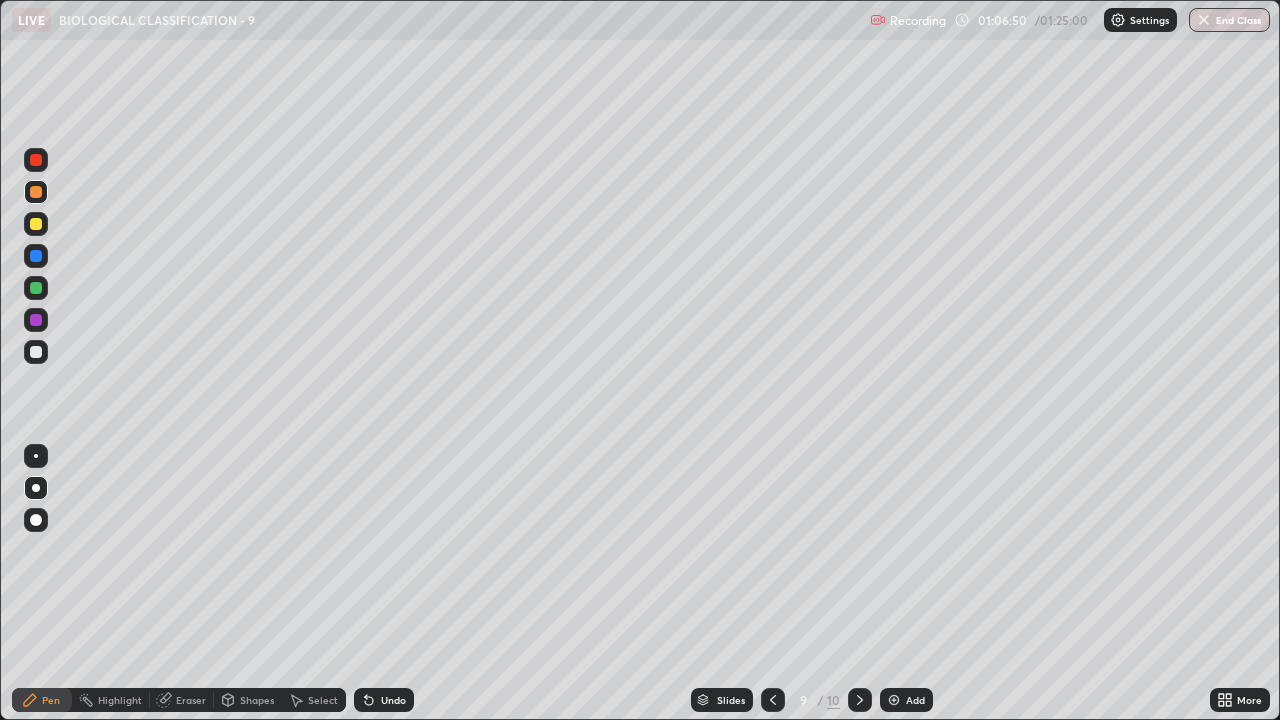 click on "Undo" at bounding box center (384, 700) 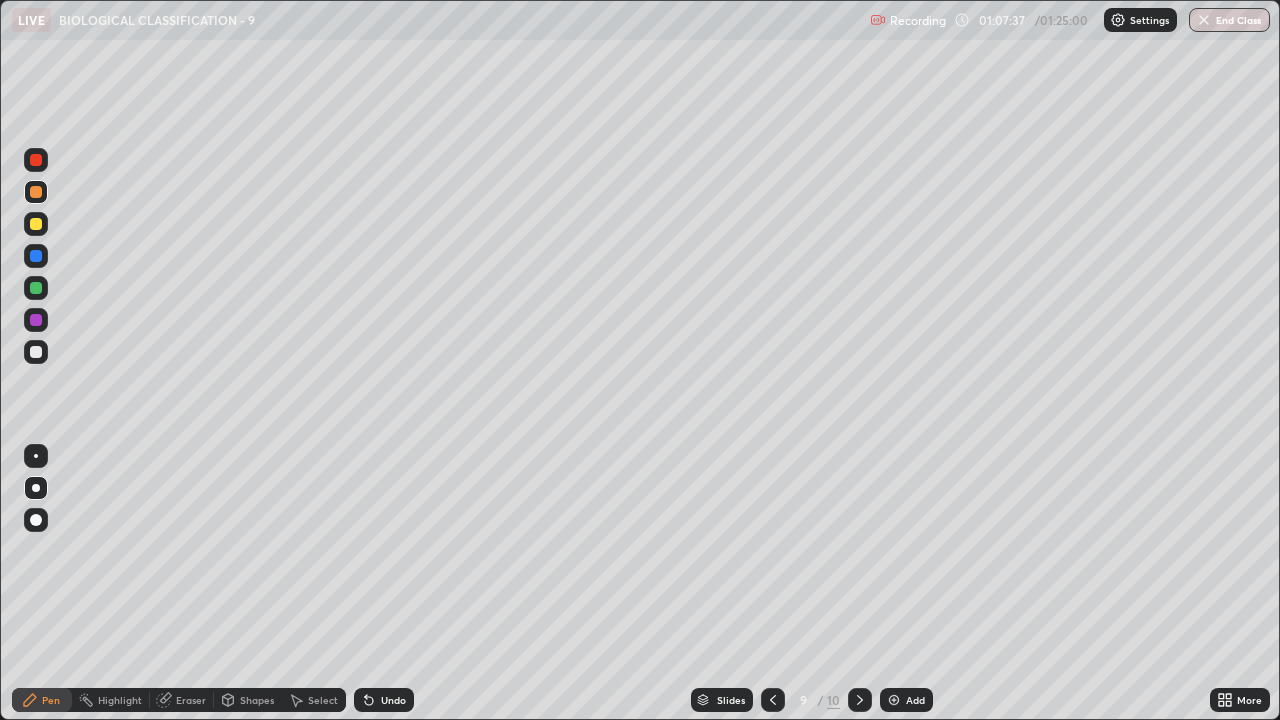 click at bounding box center [36, 352] 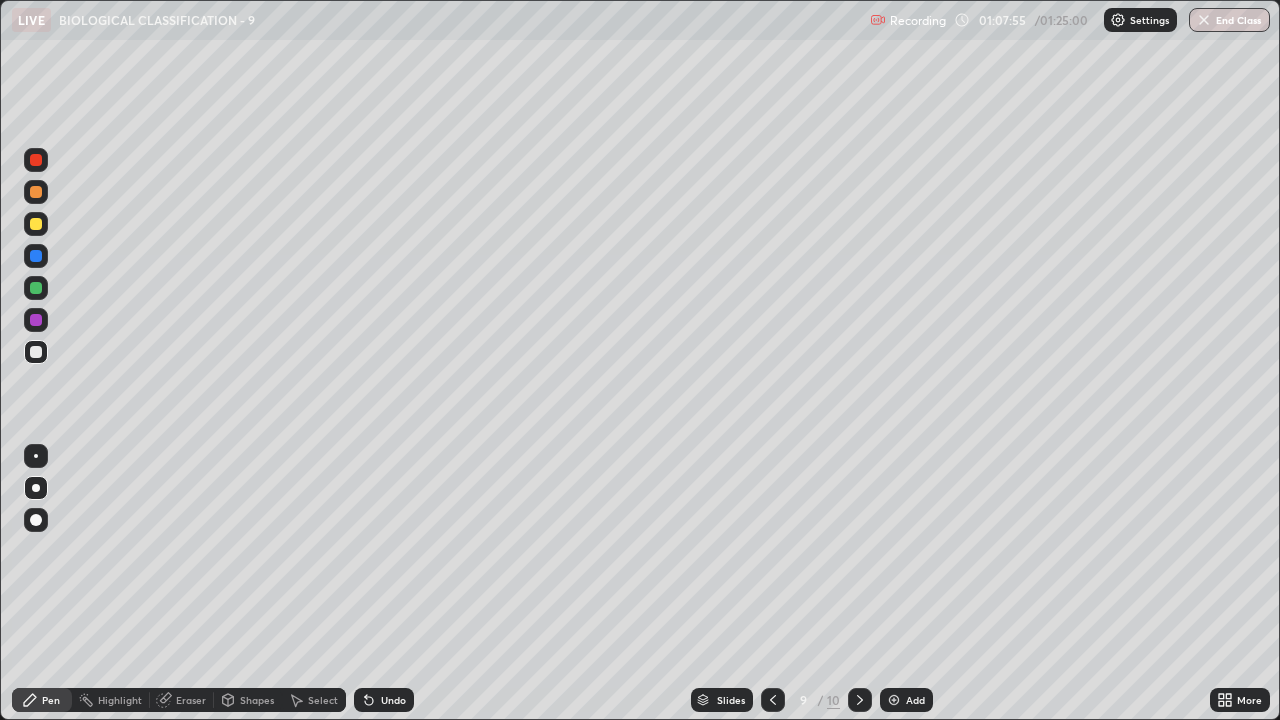 click on "Undo" at bounding box center [384, 700] 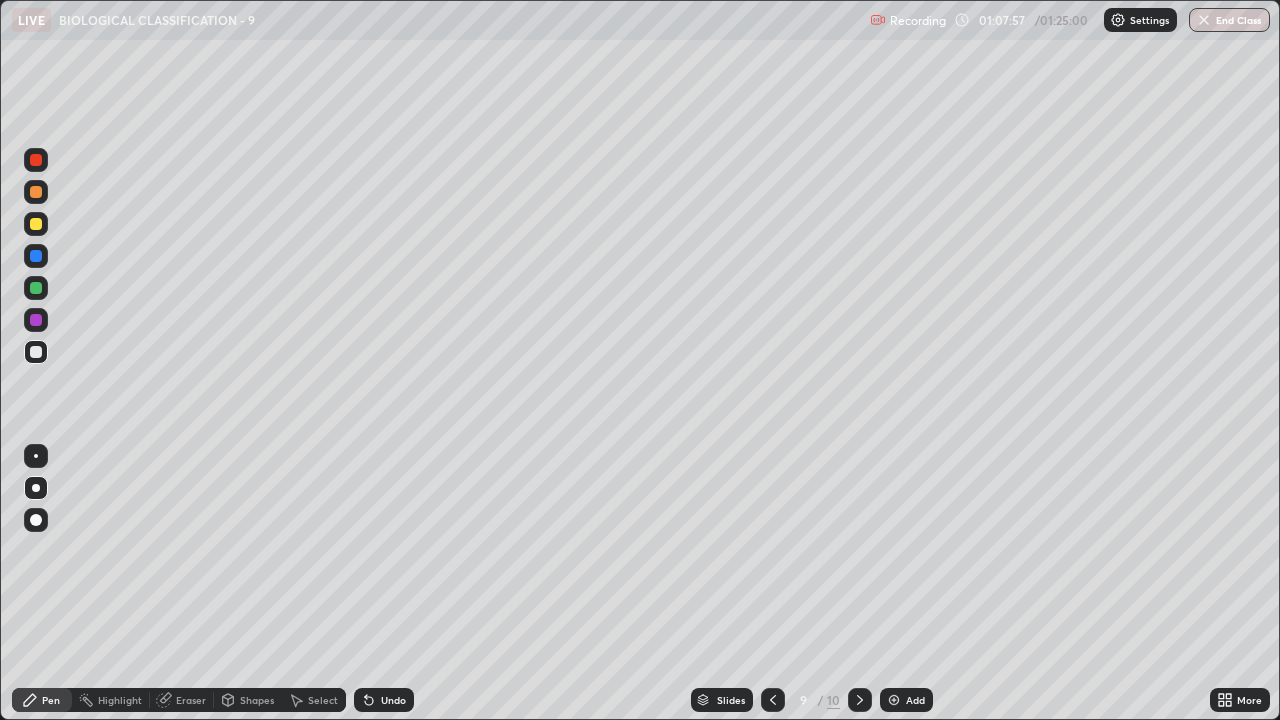 click on "Undo" at bounding box center [384, 700] 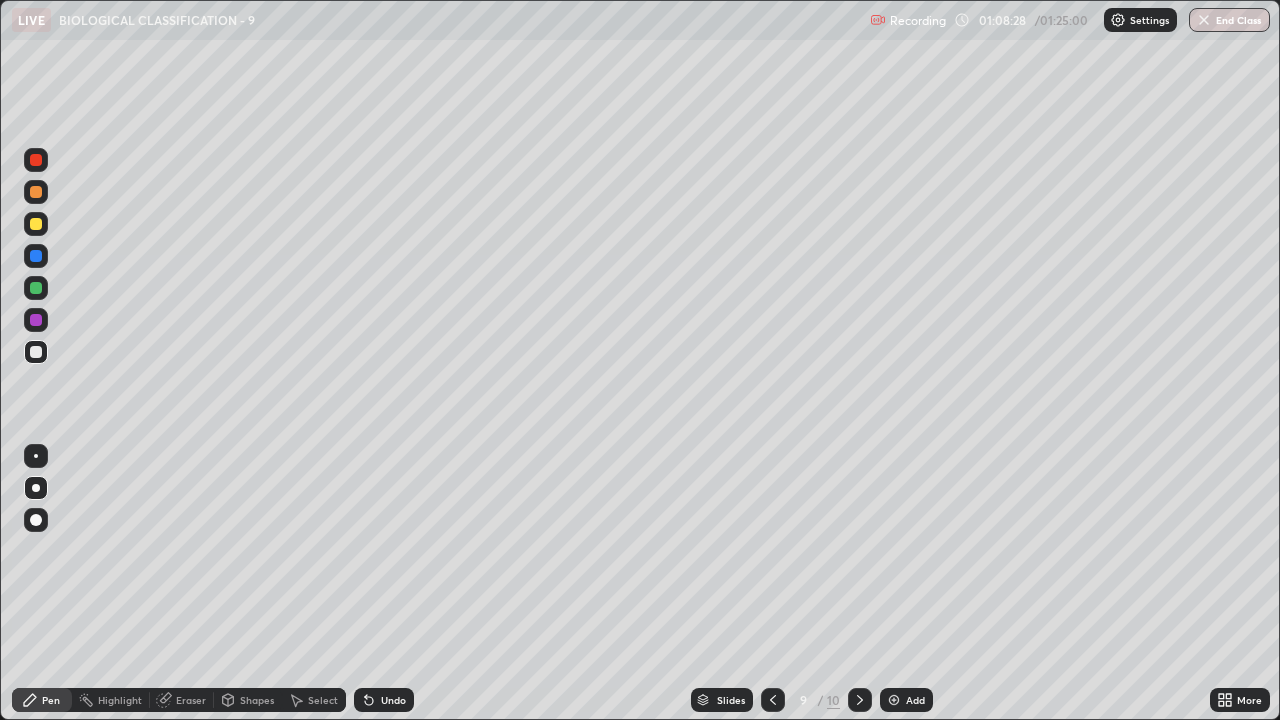 click at bounding box center [36, 256] 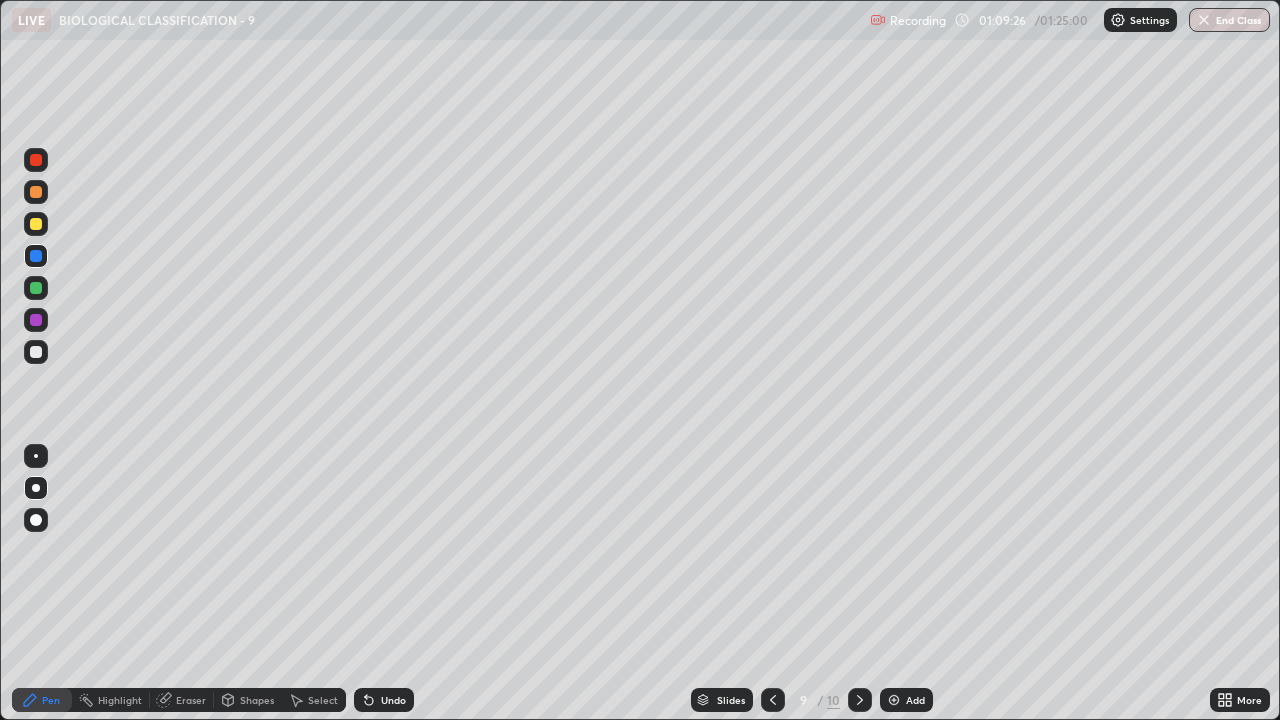 click at bounding box center [36, 288] 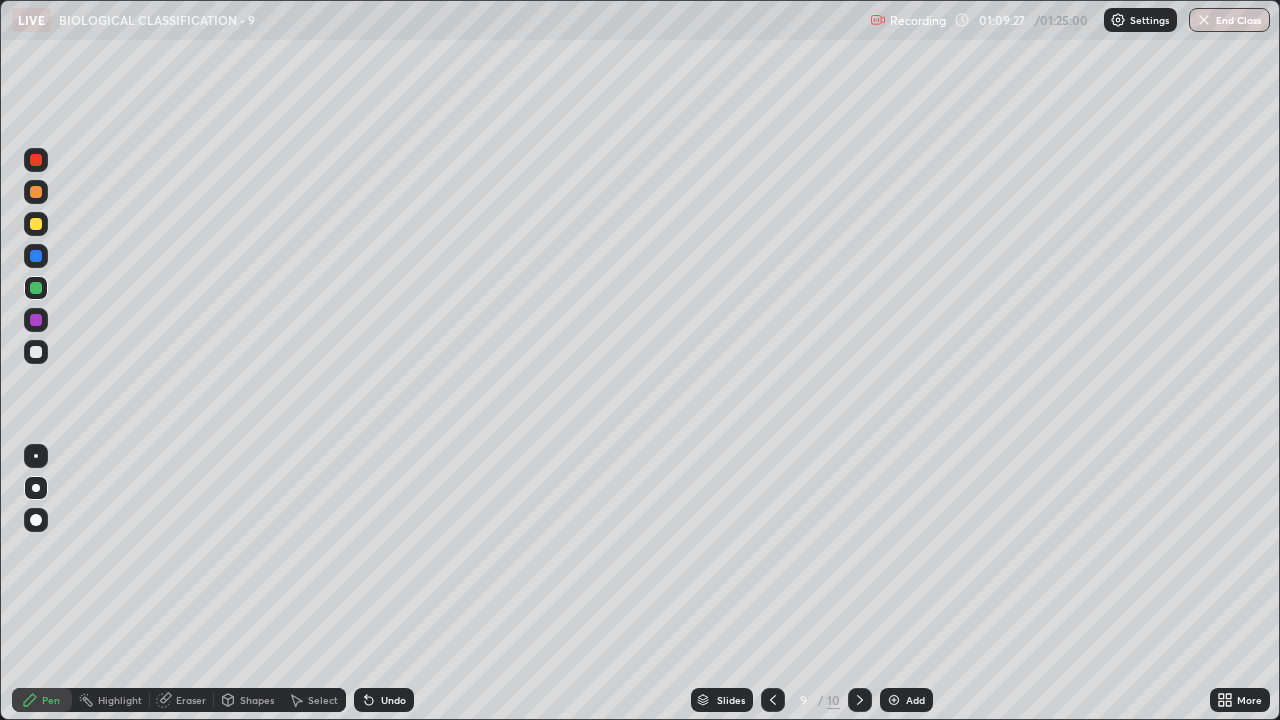 click at bounding box center (36, 256) 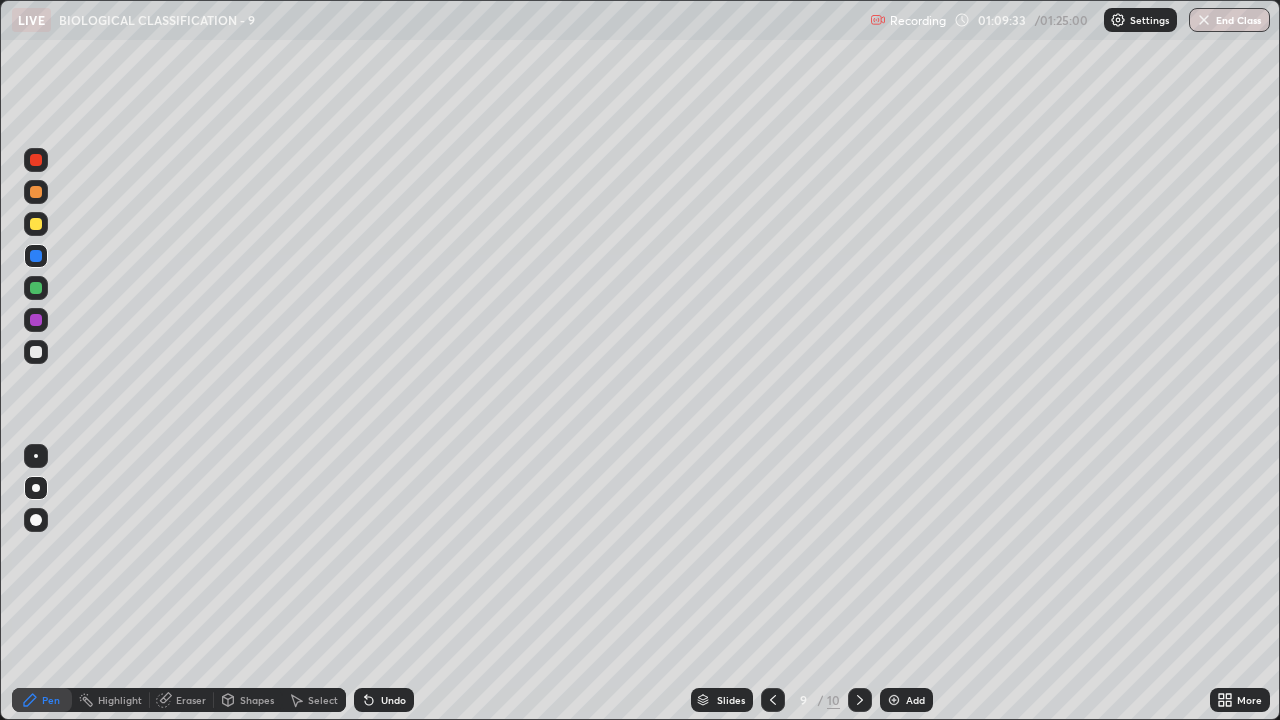click on "Undo" at bounding box center [393, 700] 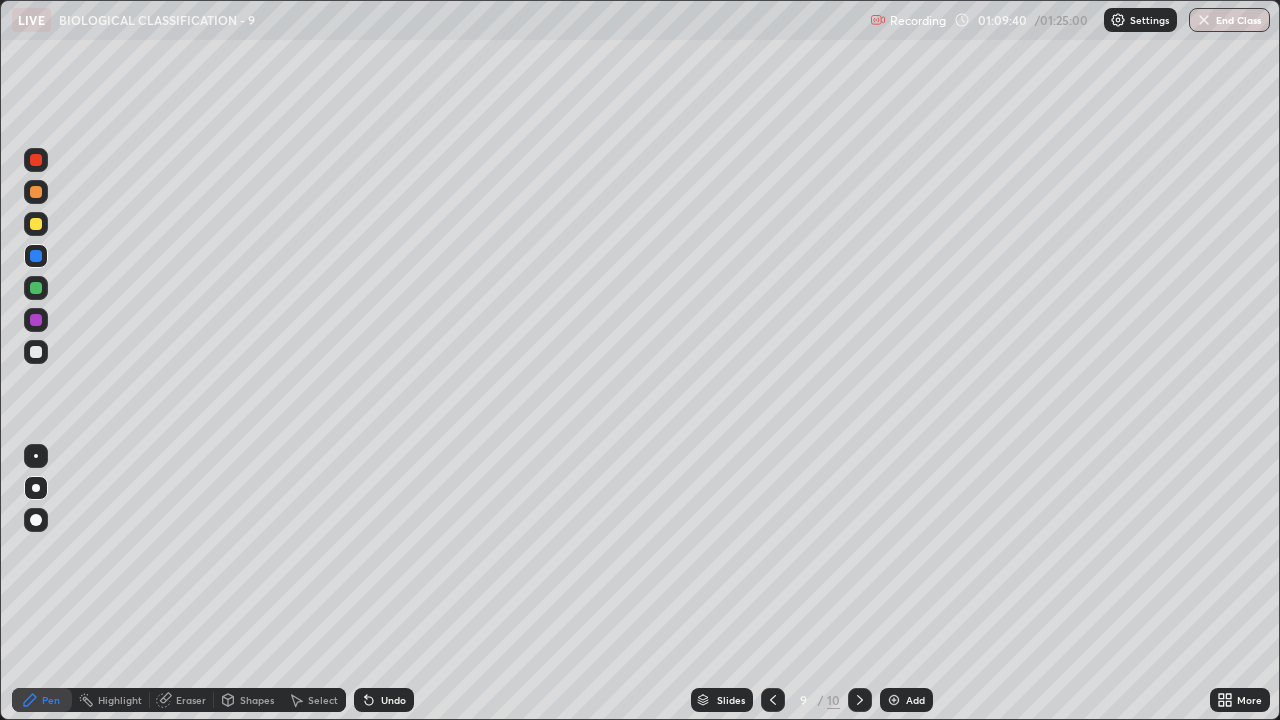 click on "Select" at bounding box center (323, 700) 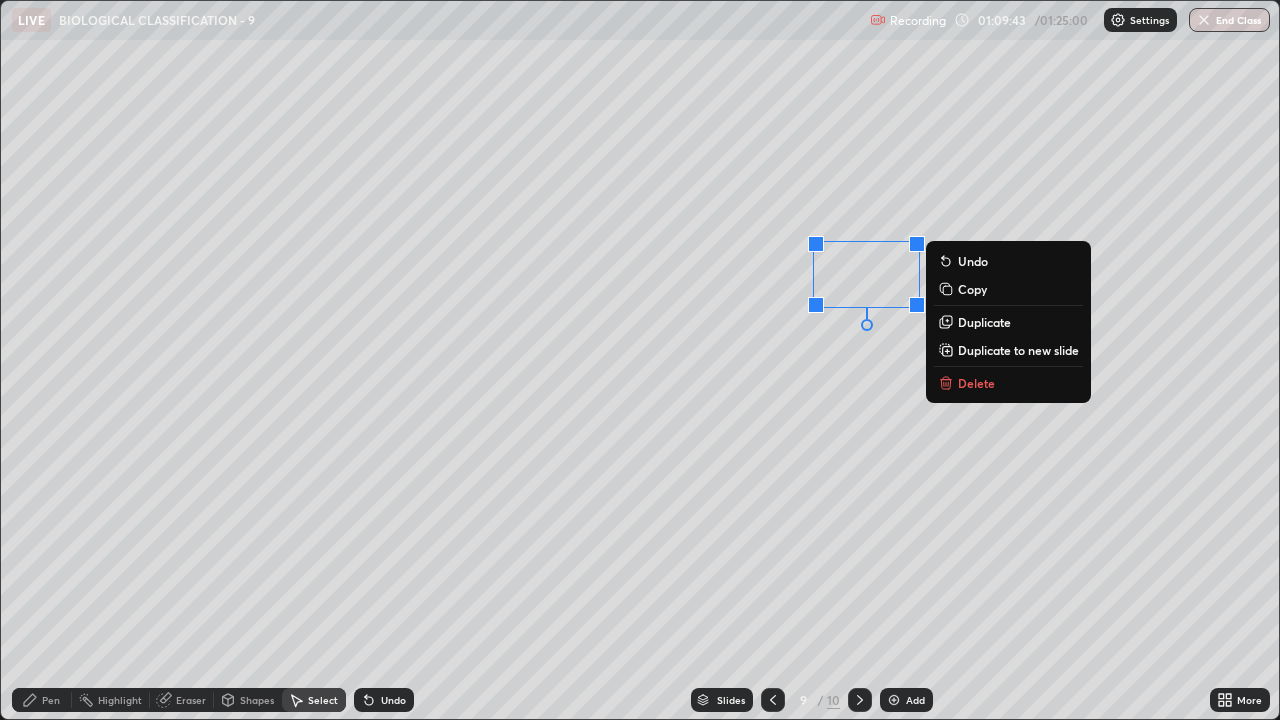 click on "Duplicate" at bounding box center [984, 322] 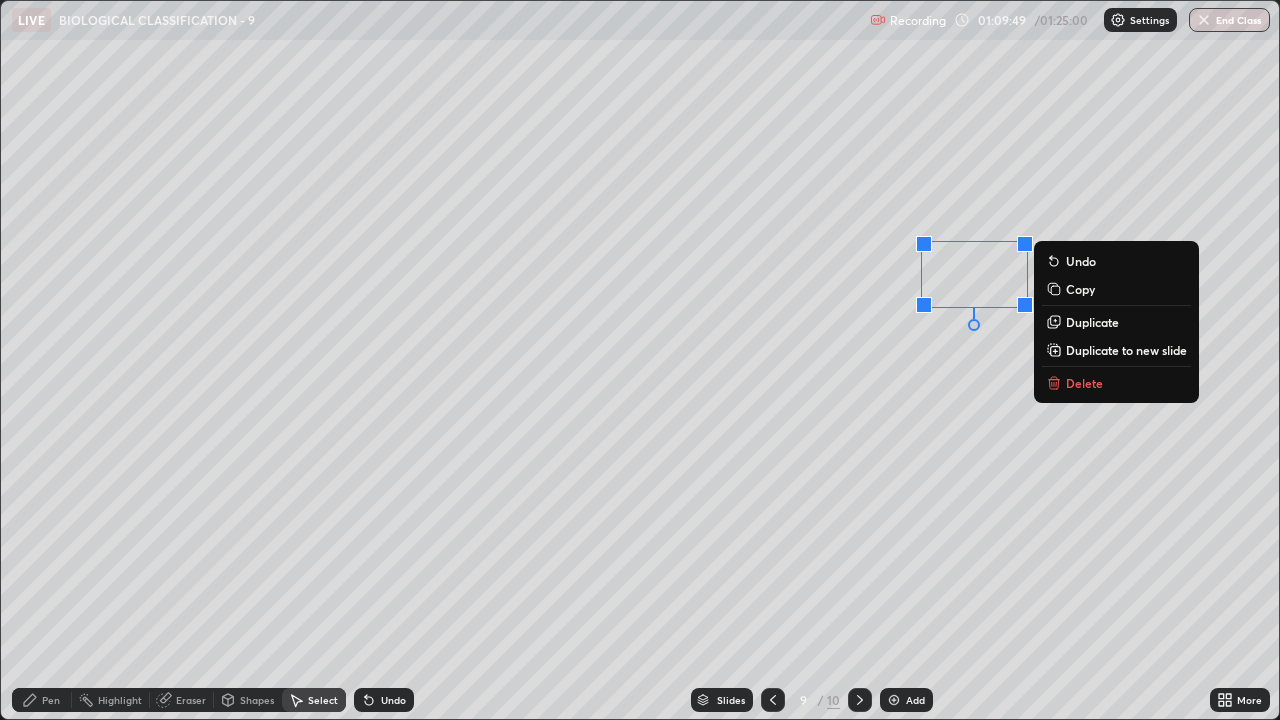 click on "Duplicate" at bounding box center [1092, 322] 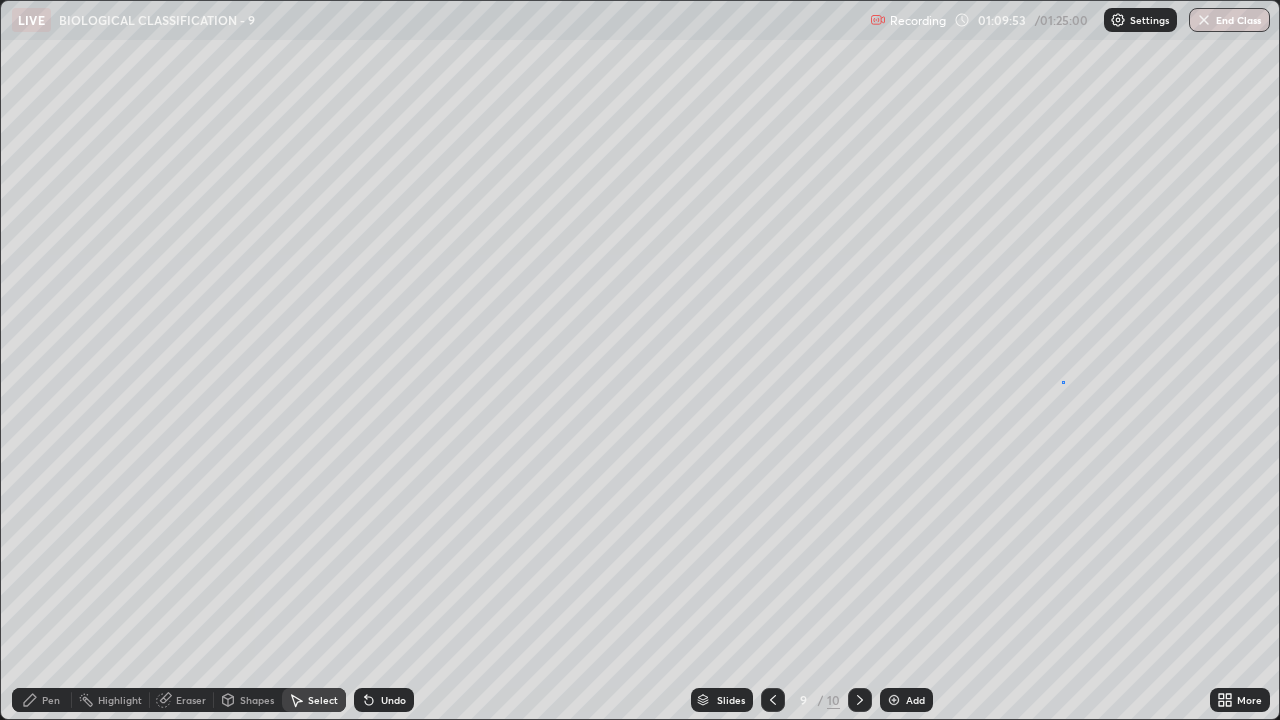click on "0 ° Undo Copy Duplicate Duplicate to new slide Delete" at bounding box center (640, 360) 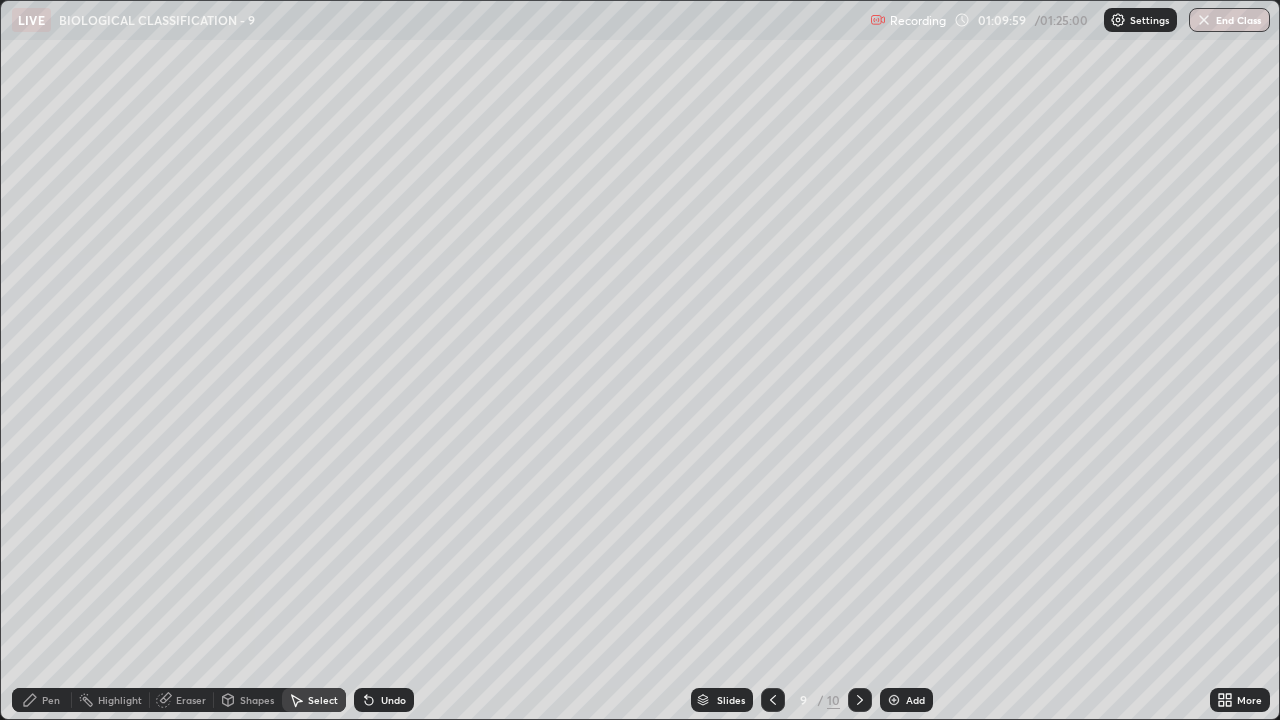 click on "Pen" at bounding box center [42, 700] 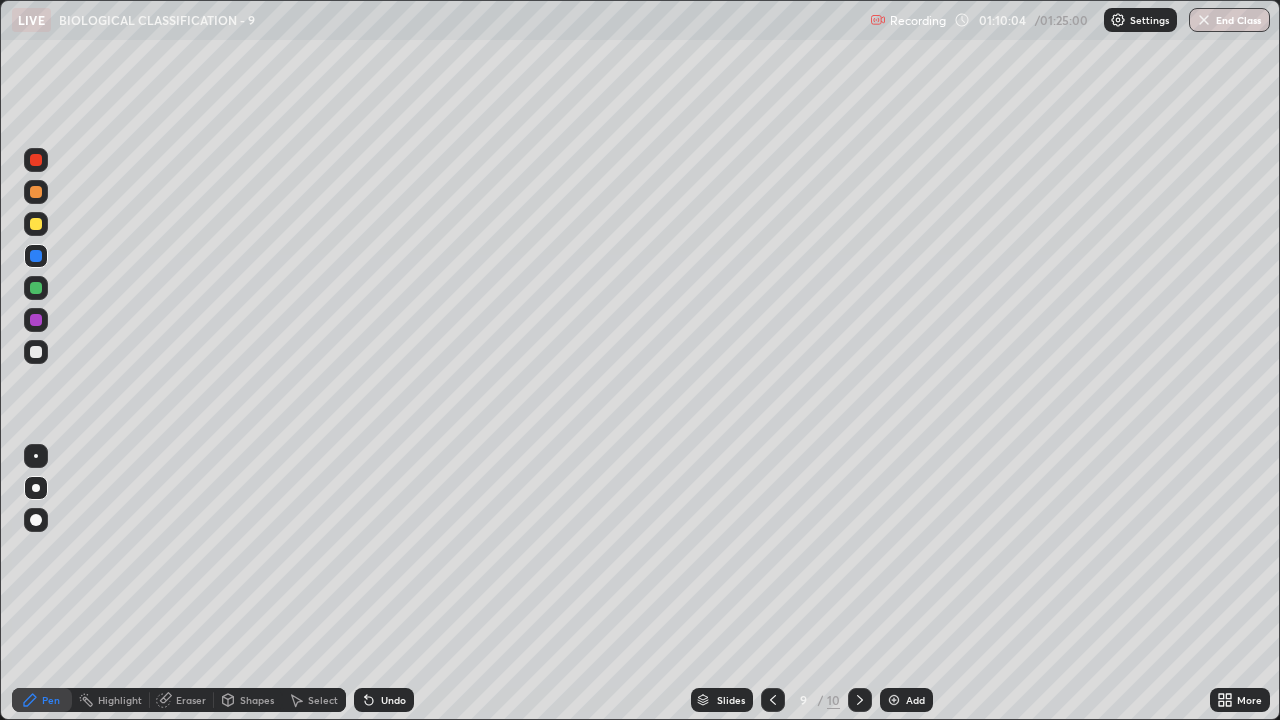 click at bounding box center [36, 224] 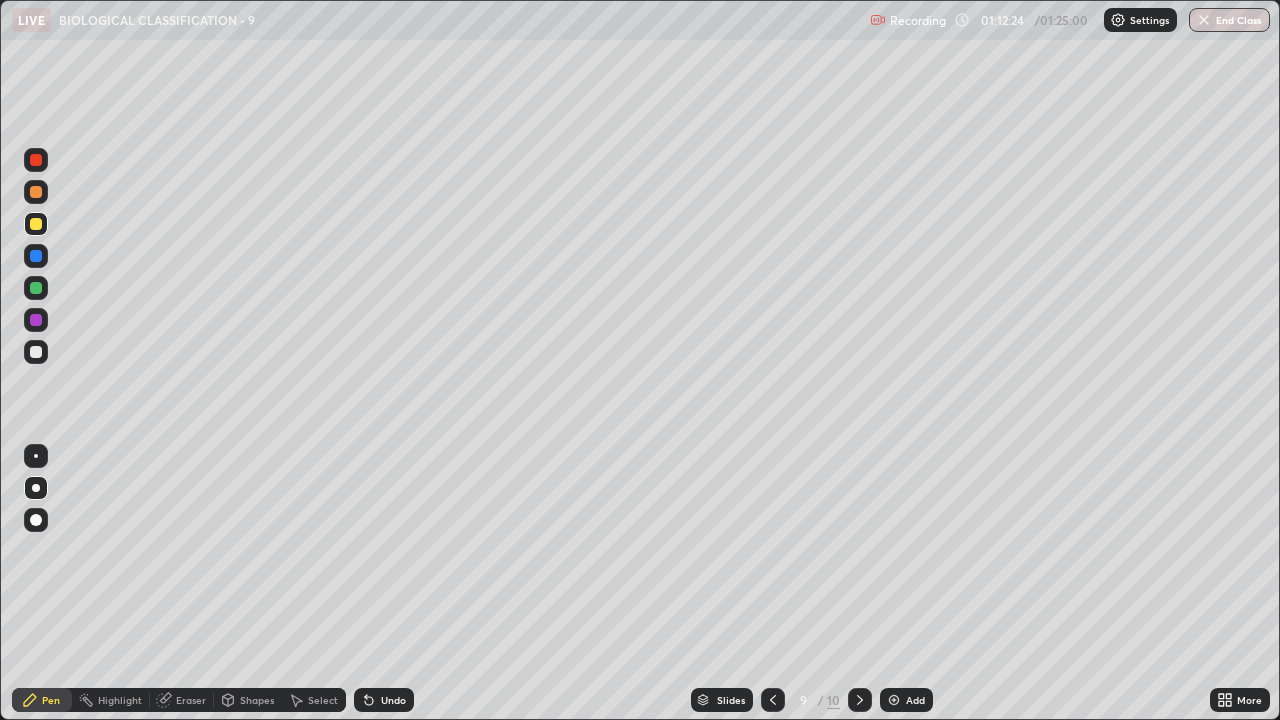 click on "Undo" at bounding box center (393, 700) 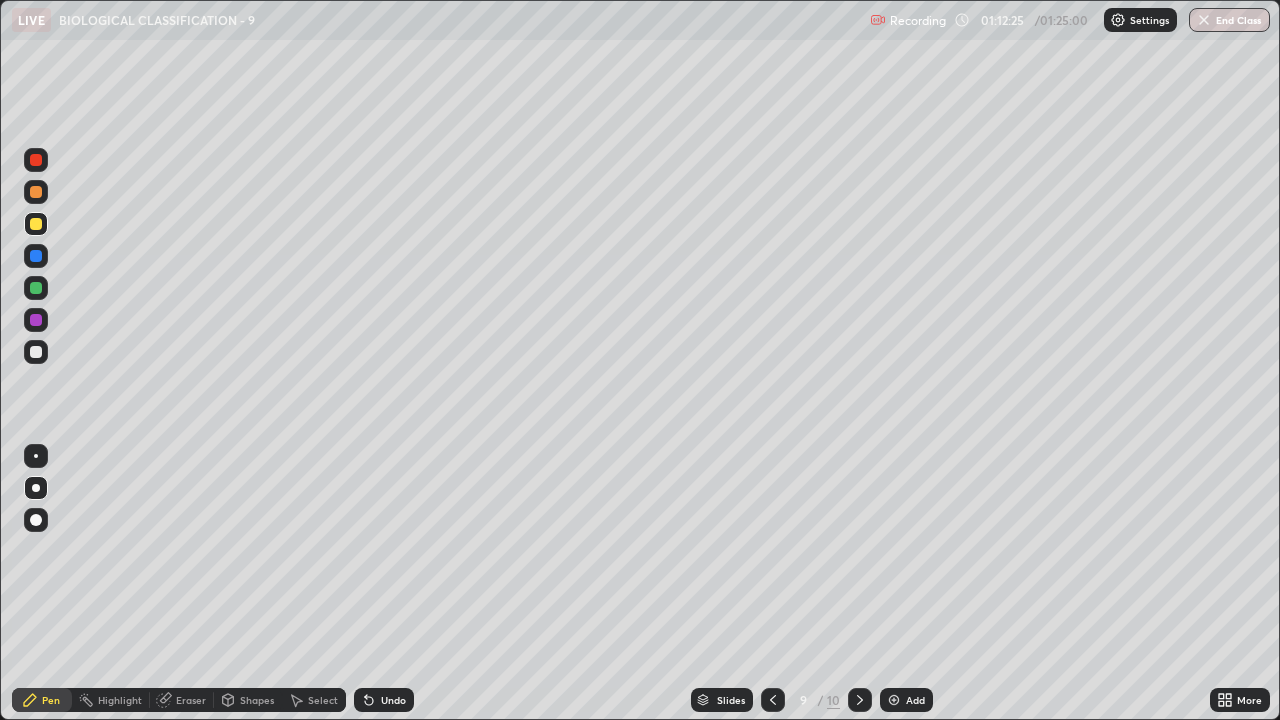 click at bounding box center [36, 352] 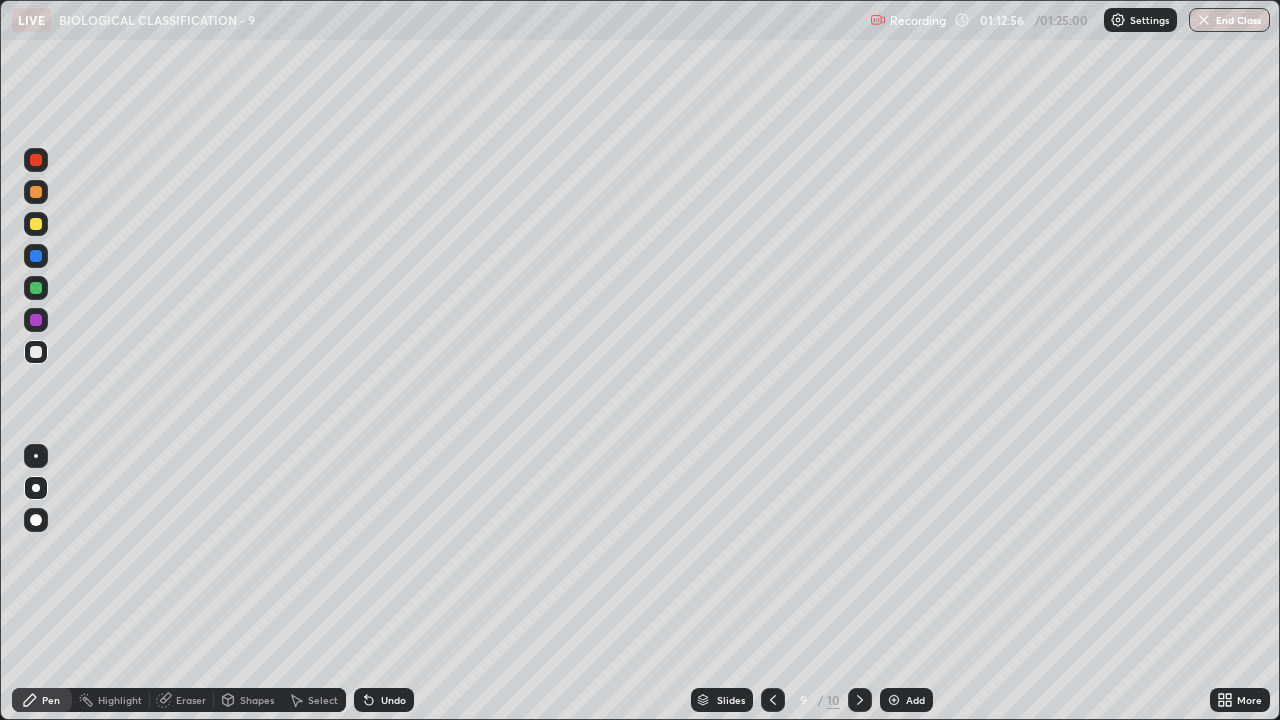 click on "More" at bounding box center [1249, 700] 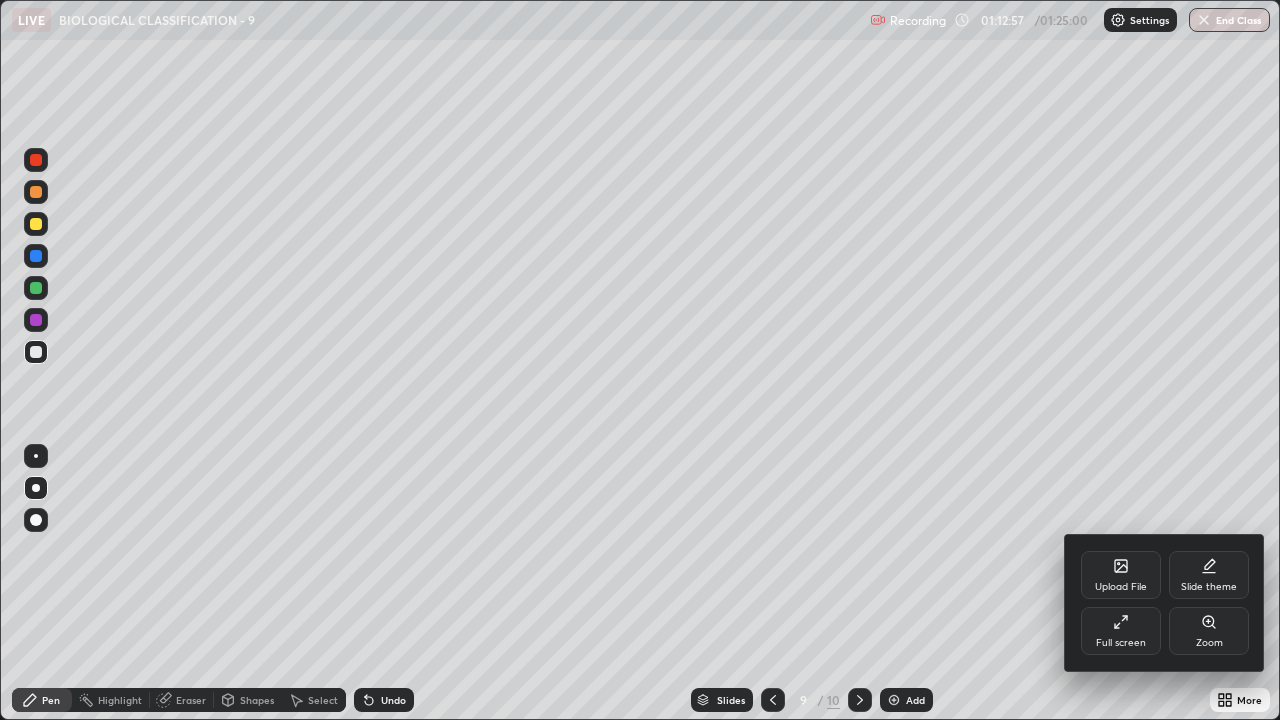 click on "Full screen" at bounding box center (1121, 631) 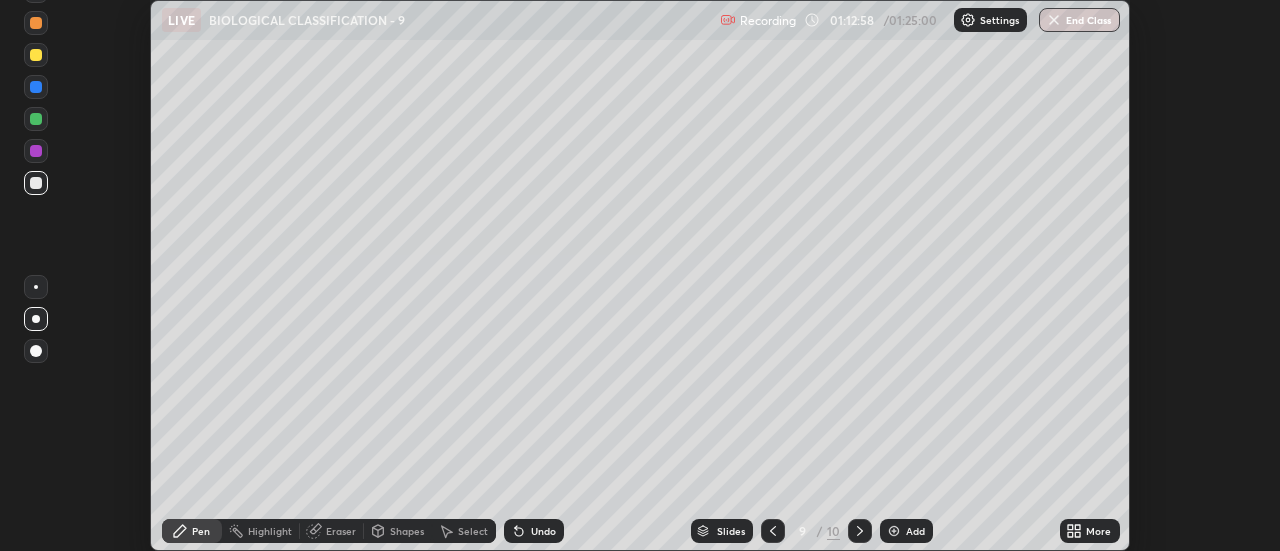 scroll, scrollTop: 551, scrollLeft: 1280, axis: both 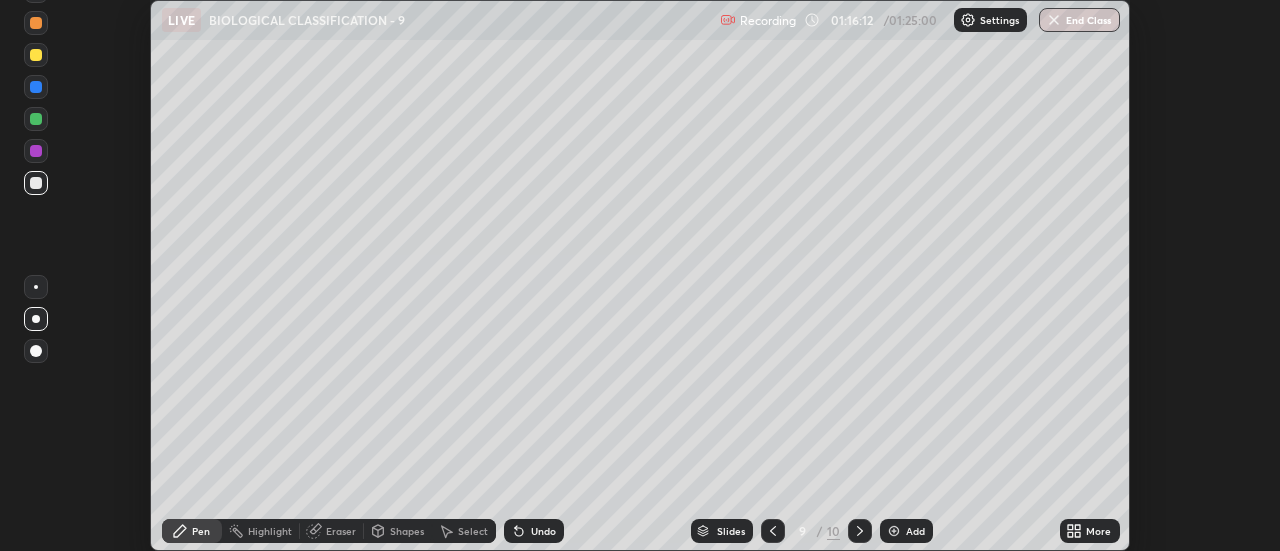 click 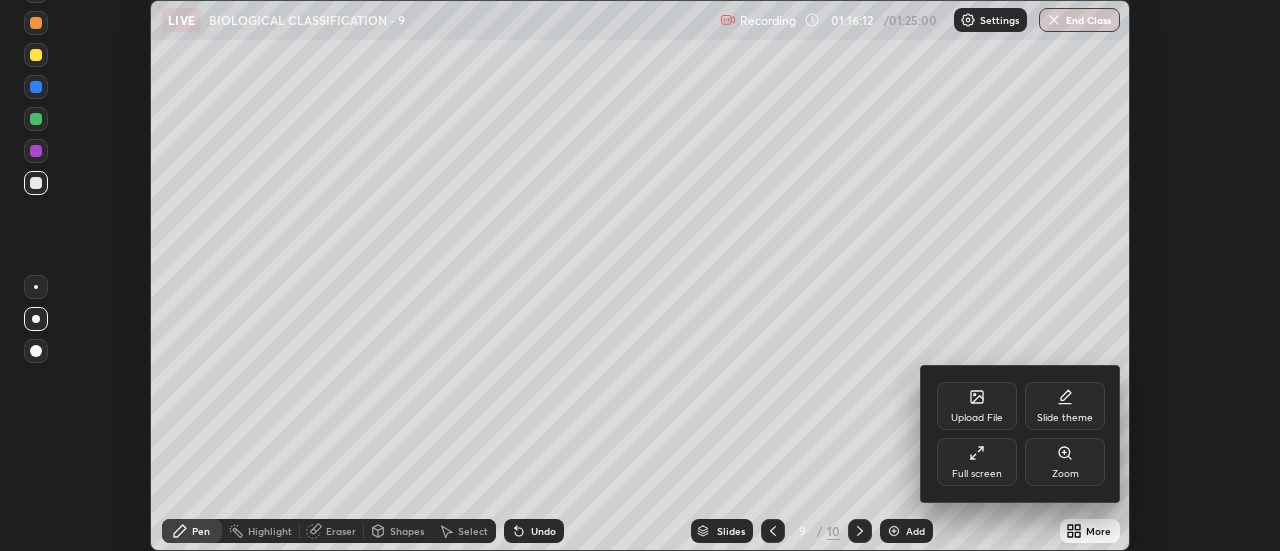 click 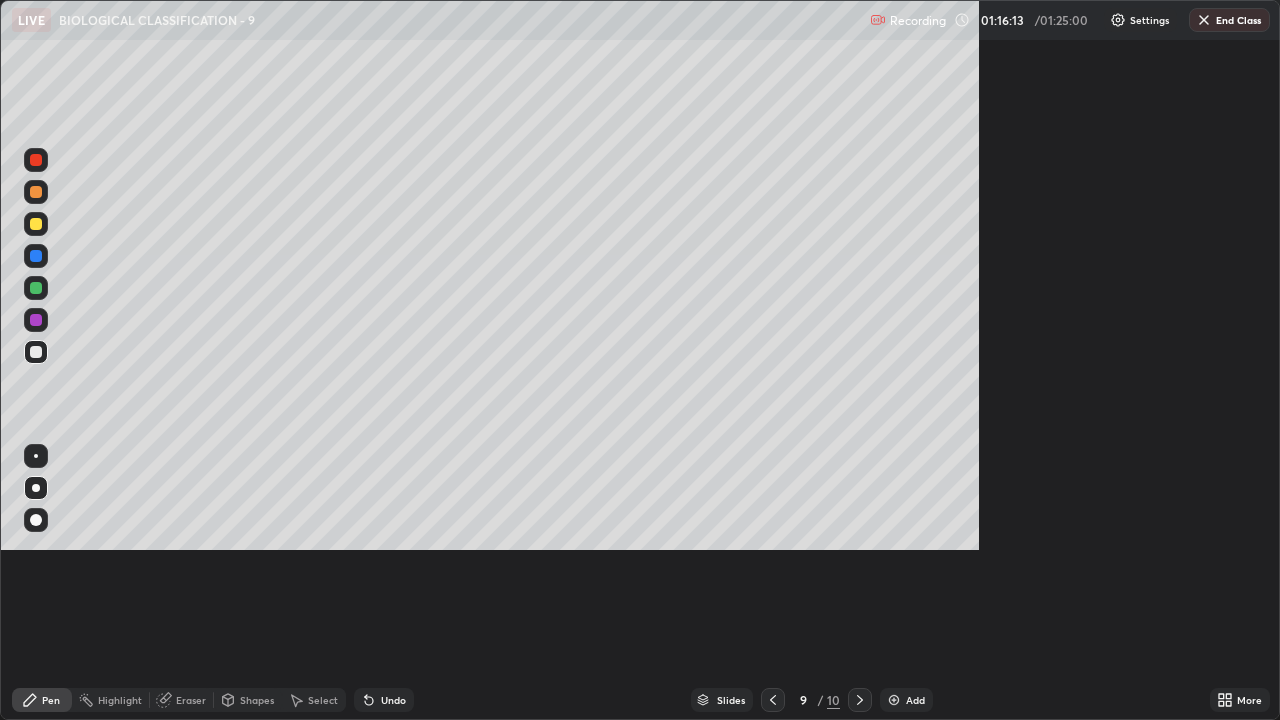 scroll, scrollTop: 99280, scrollLeft: 98720, axis: both 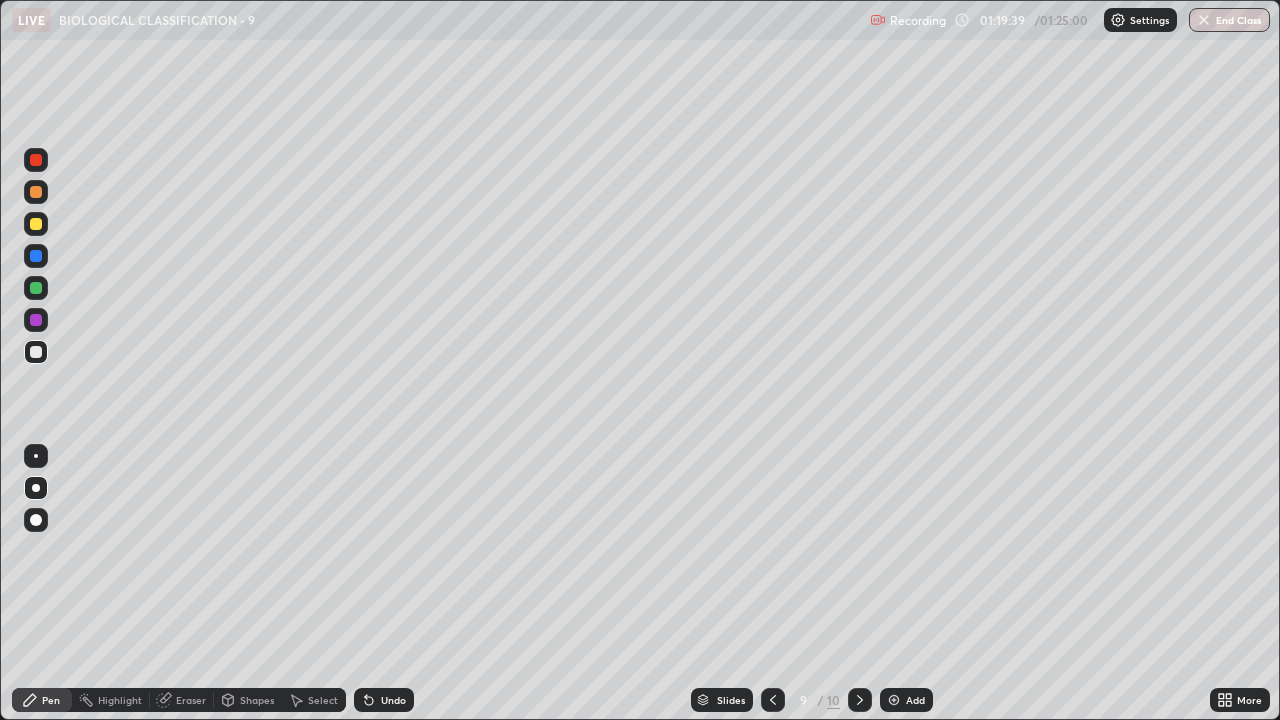 click on "End Class" at bounding box center [1229, 20] 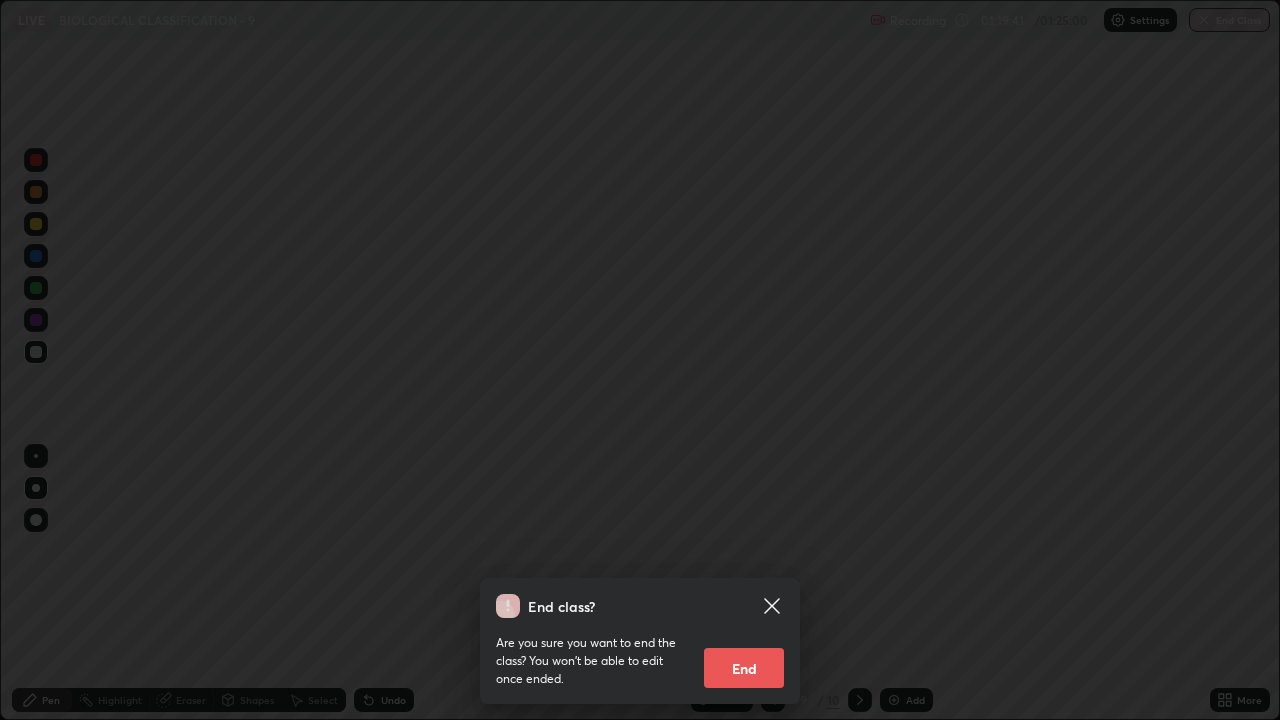 click on "End" at bounding box center (744, 668) 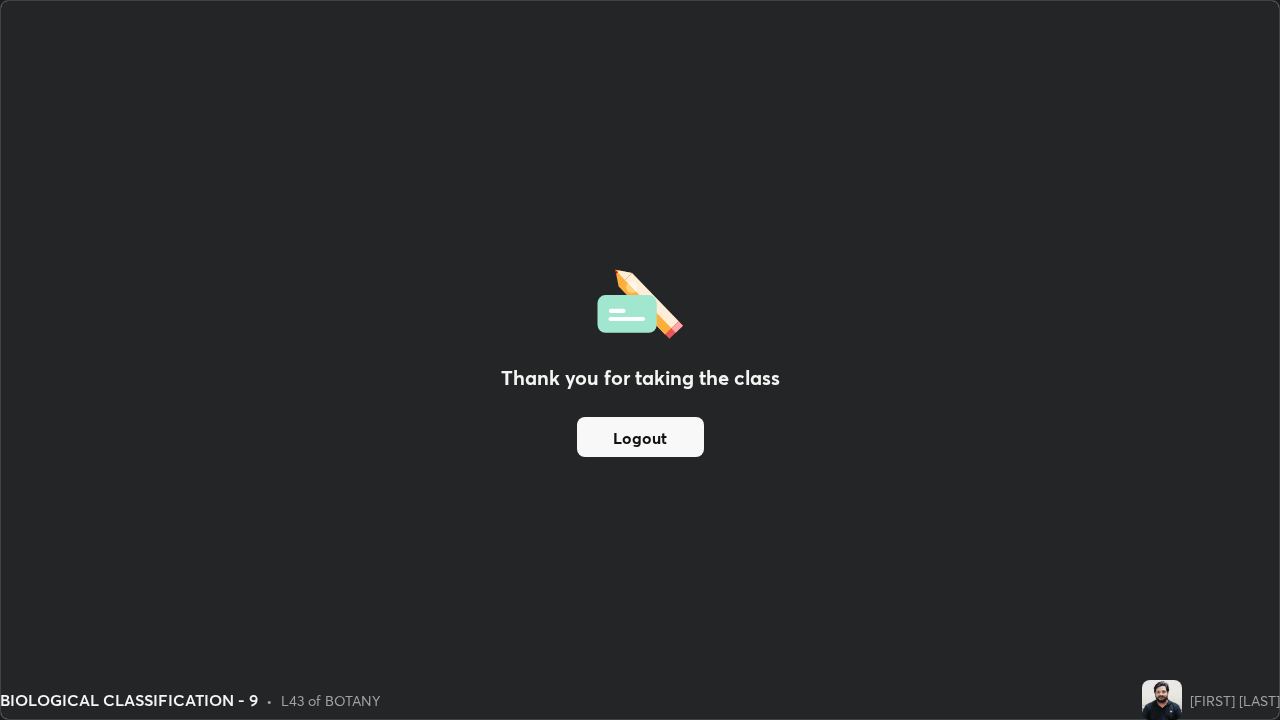 click on "Logout" at bounding box center [640, 437] 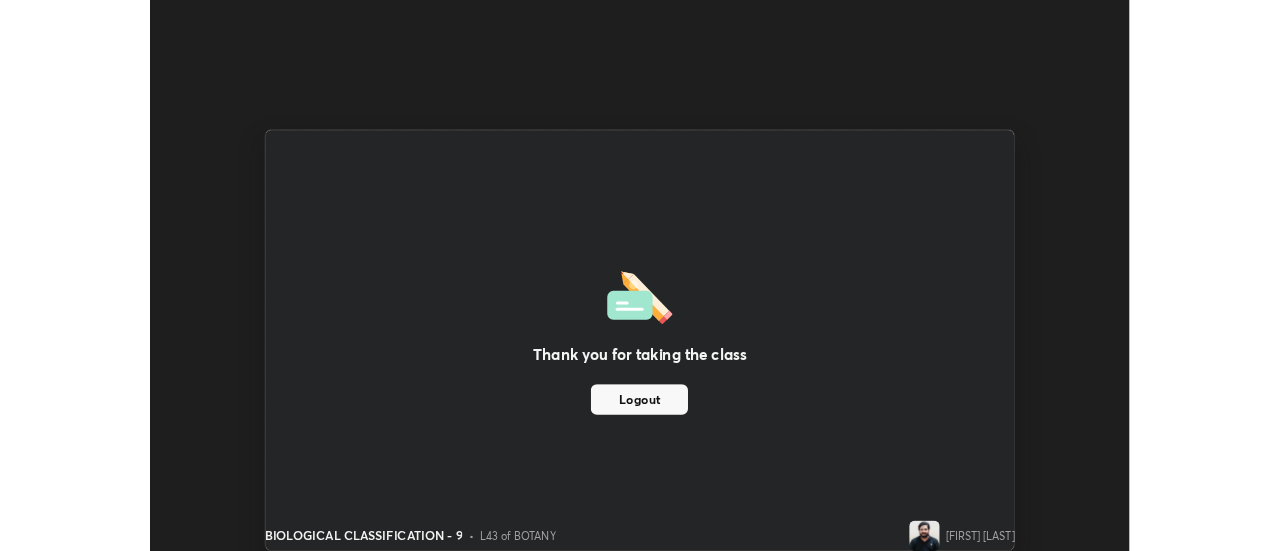 scroll, scrollTop: 551, scrollLeft: 1280, axis: both 